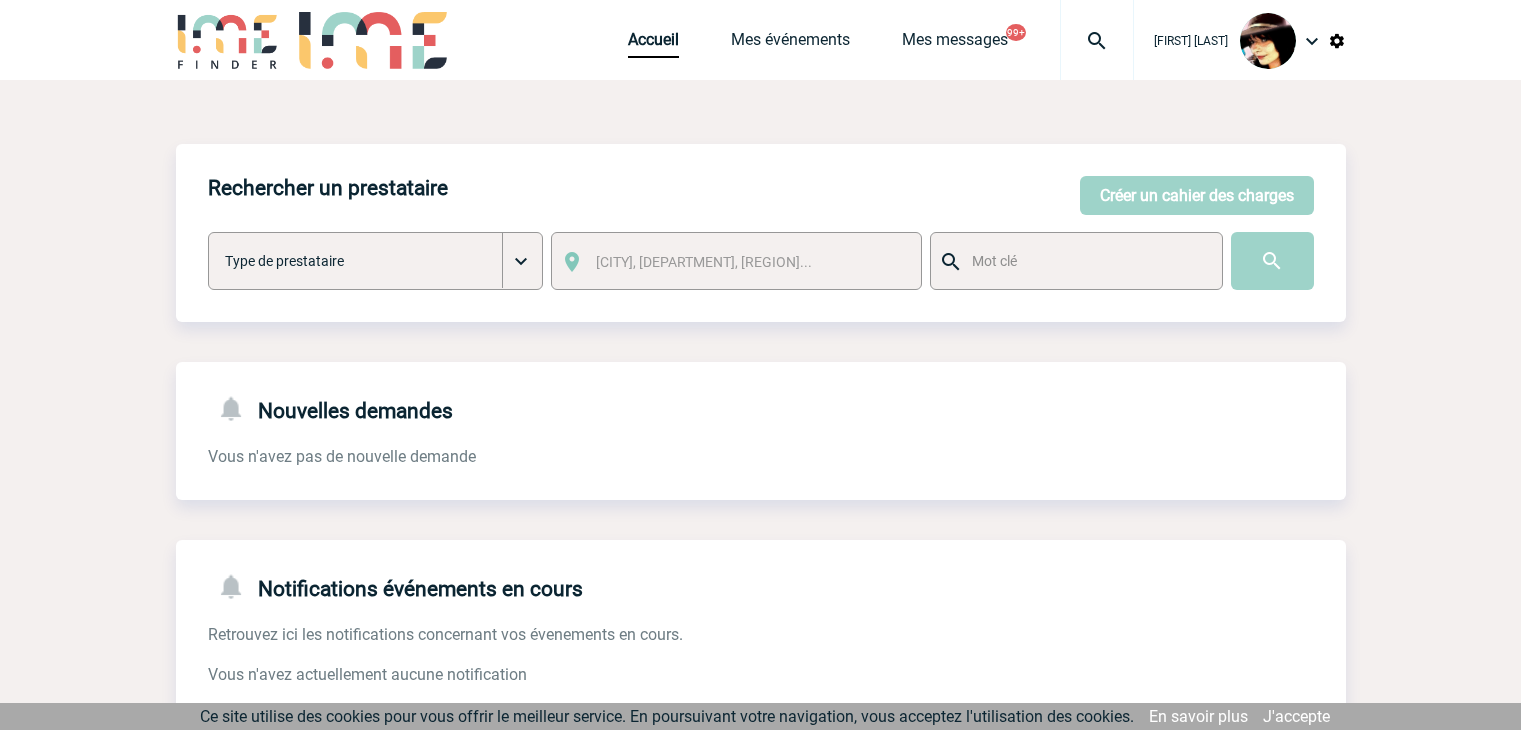 scroll, scrollTop: 0, scrollLeft: 0, axis: both 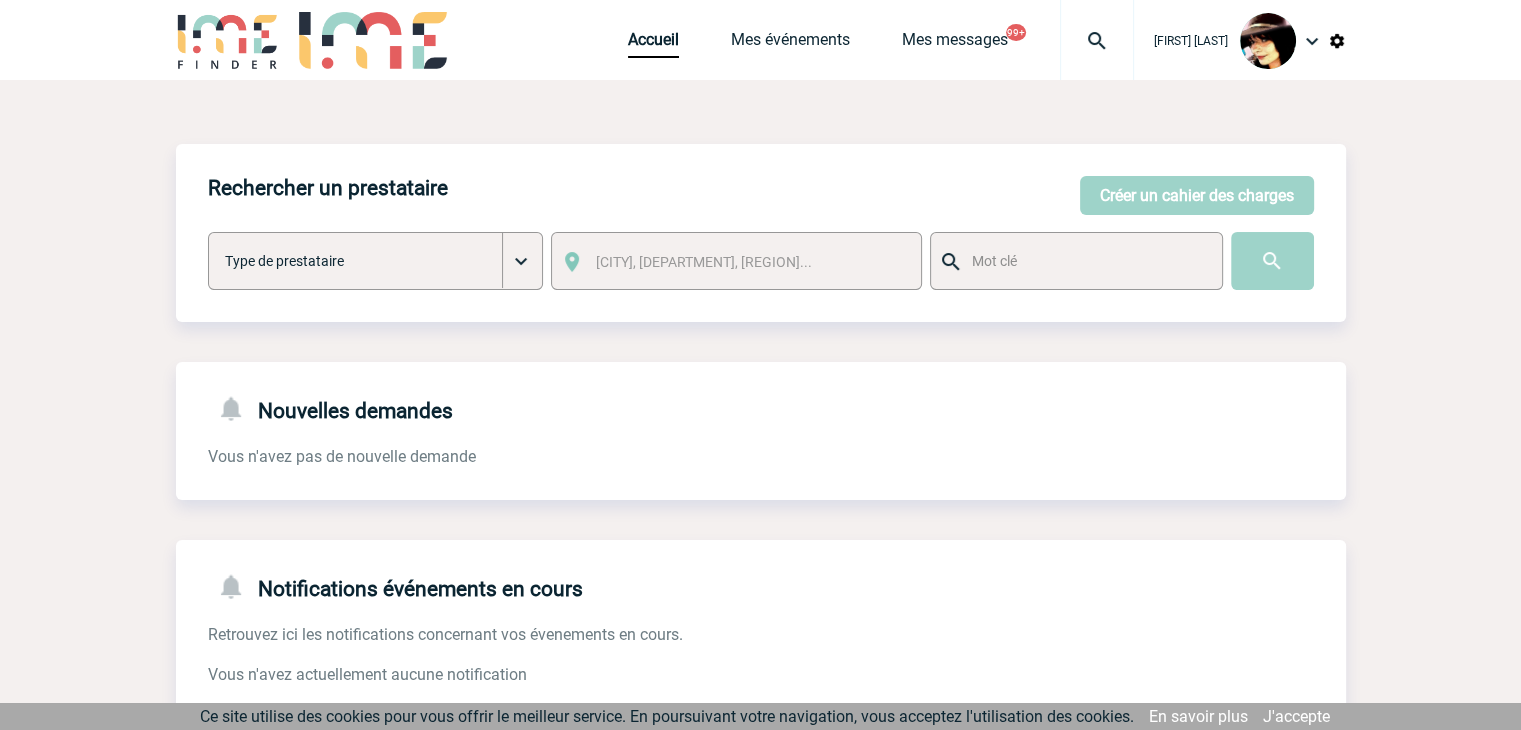 click on "[FIRST] [LAST]
Accueil
Mes événements
99+" at bounding box center (761, 42) 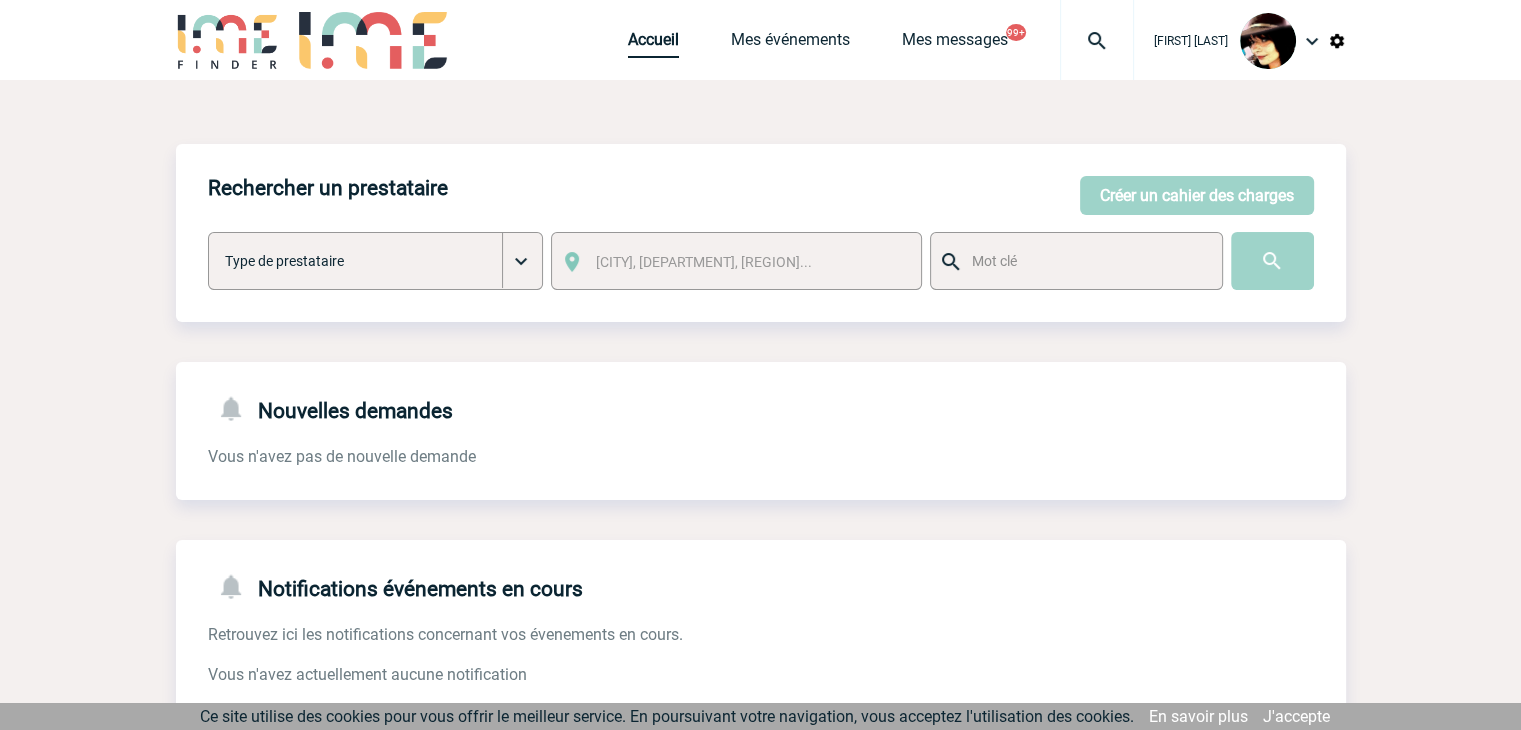 click on "Accueil" at bounding box center [653, 44] 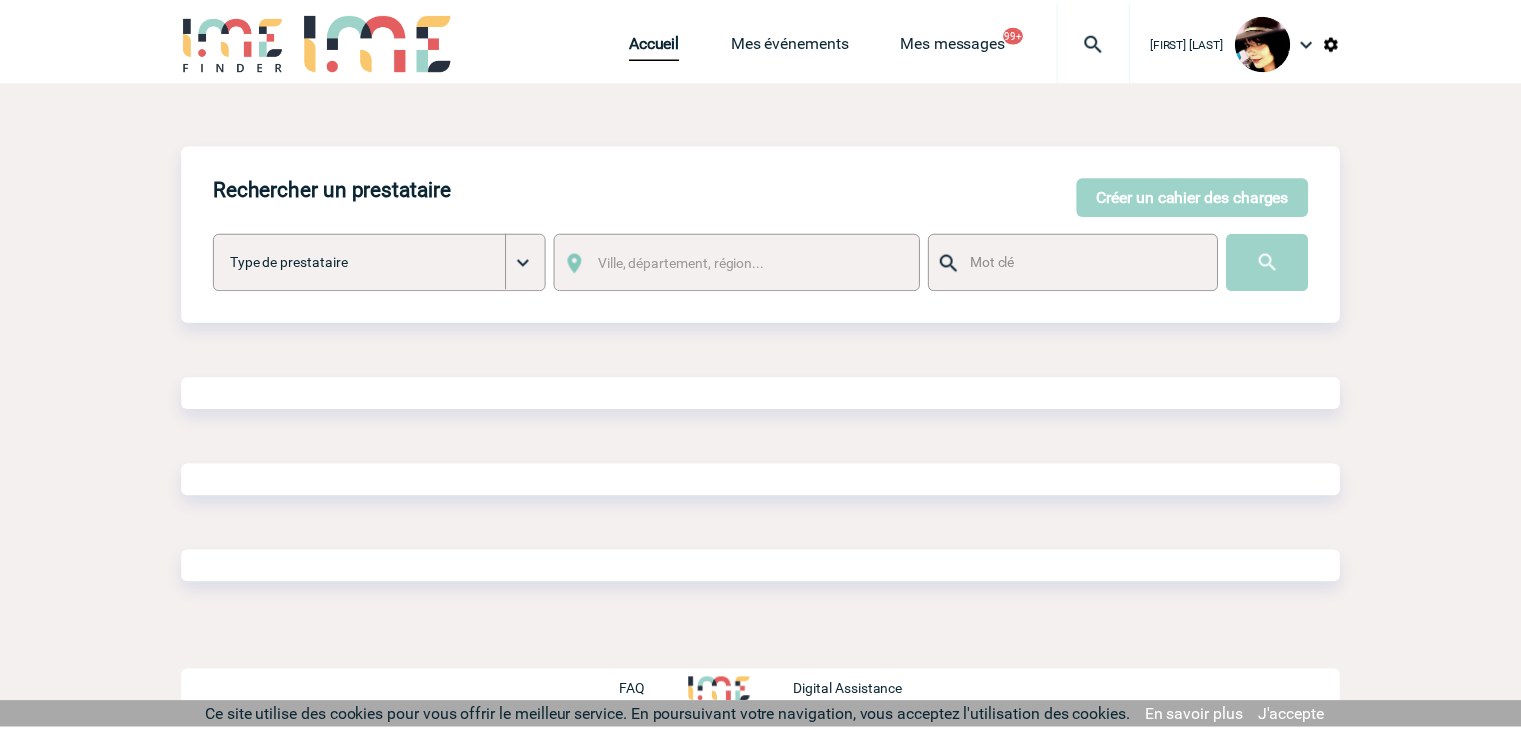 scroll, scrollTop: 0, scrollLeft: 0, axis: both 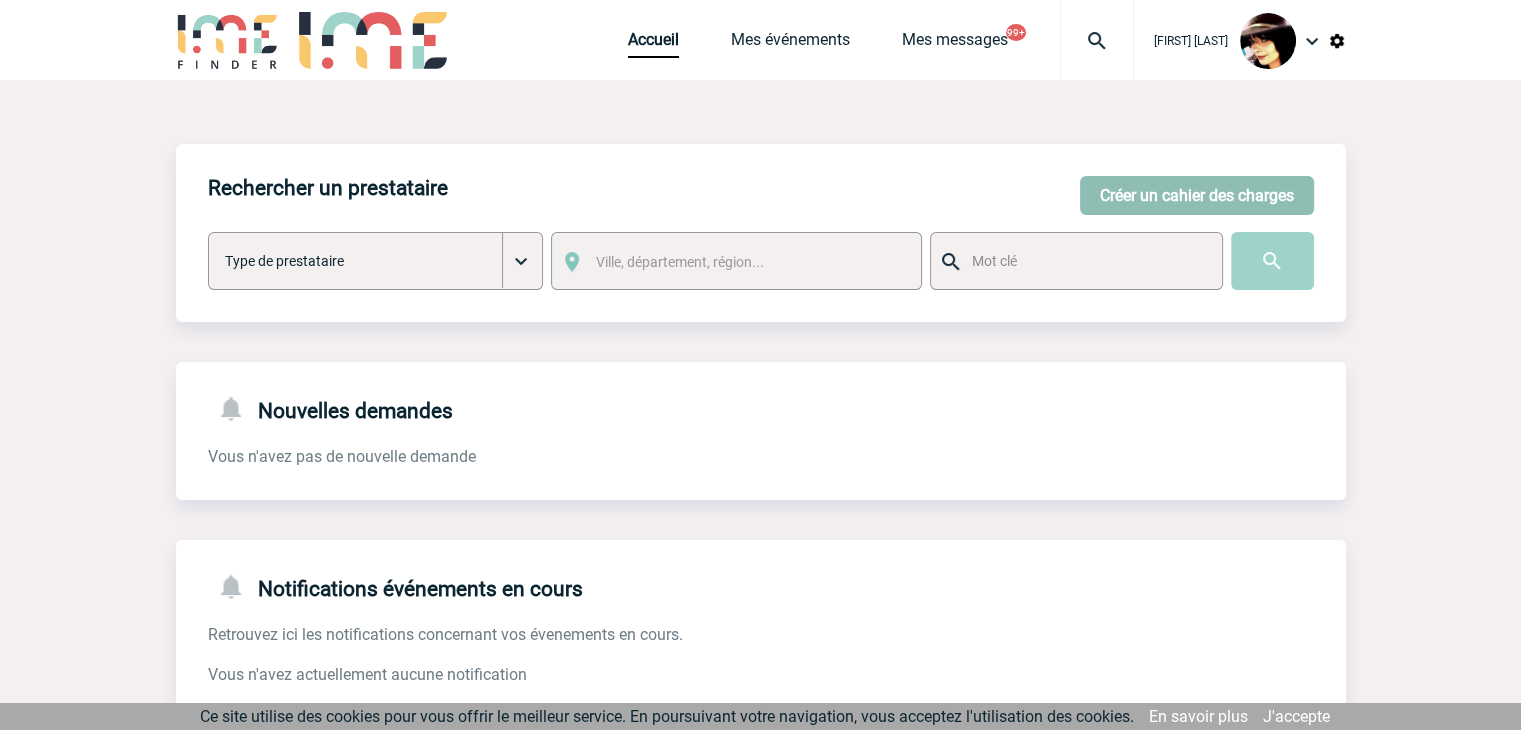 click on "Créer un cahier des charges" at bounding box center (1197, 195) 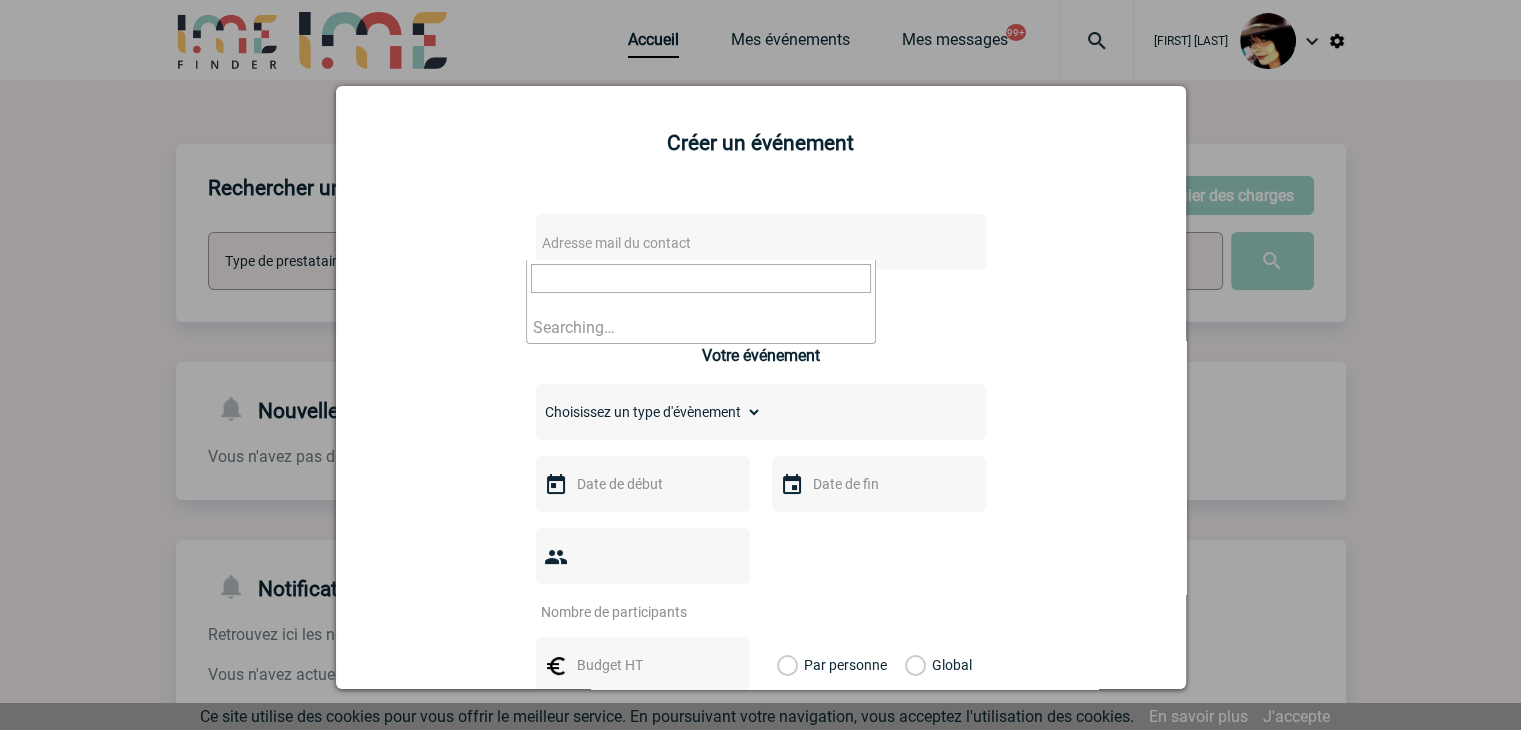 click on "Adresse mail du contact" at bounding box center [616, 243] 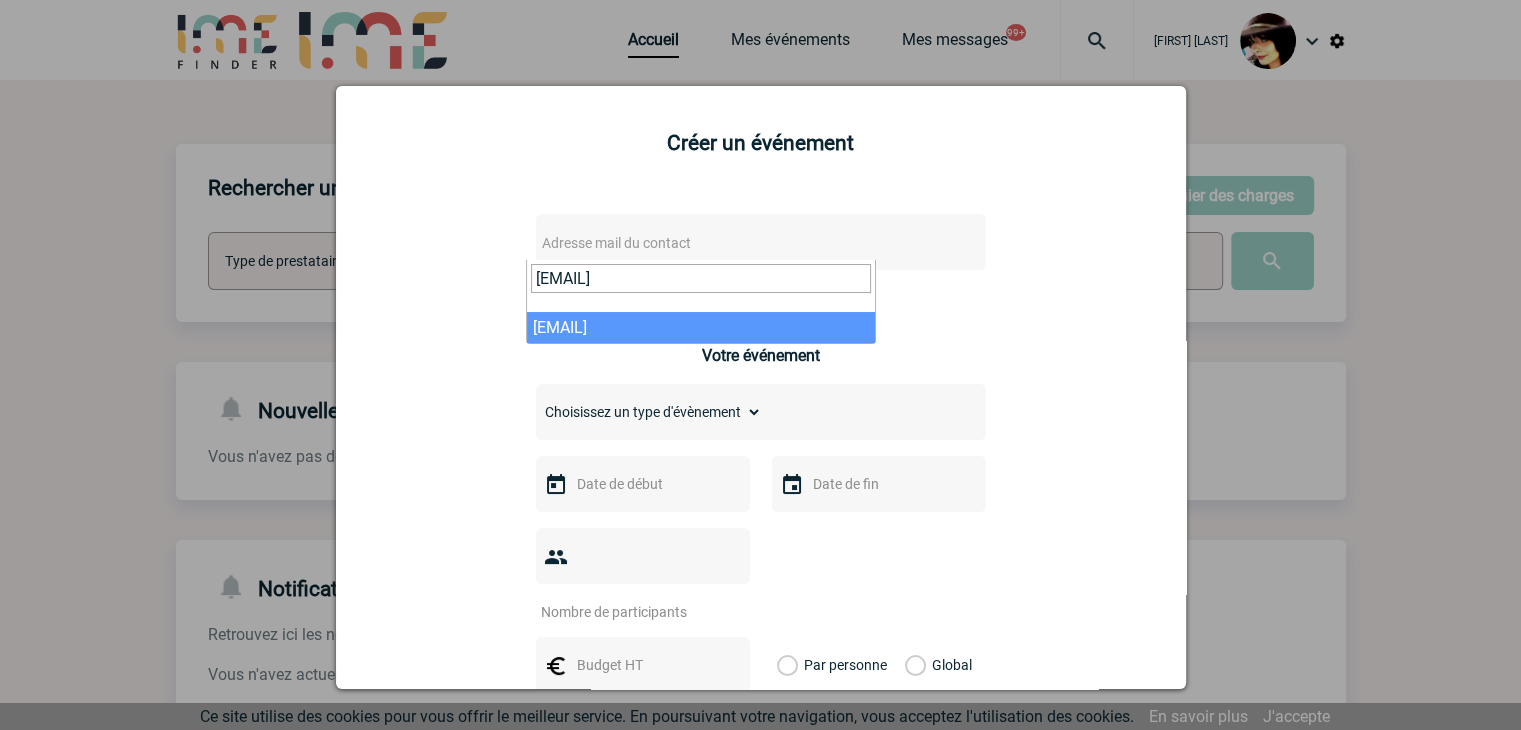 type on "[EMAIL]" 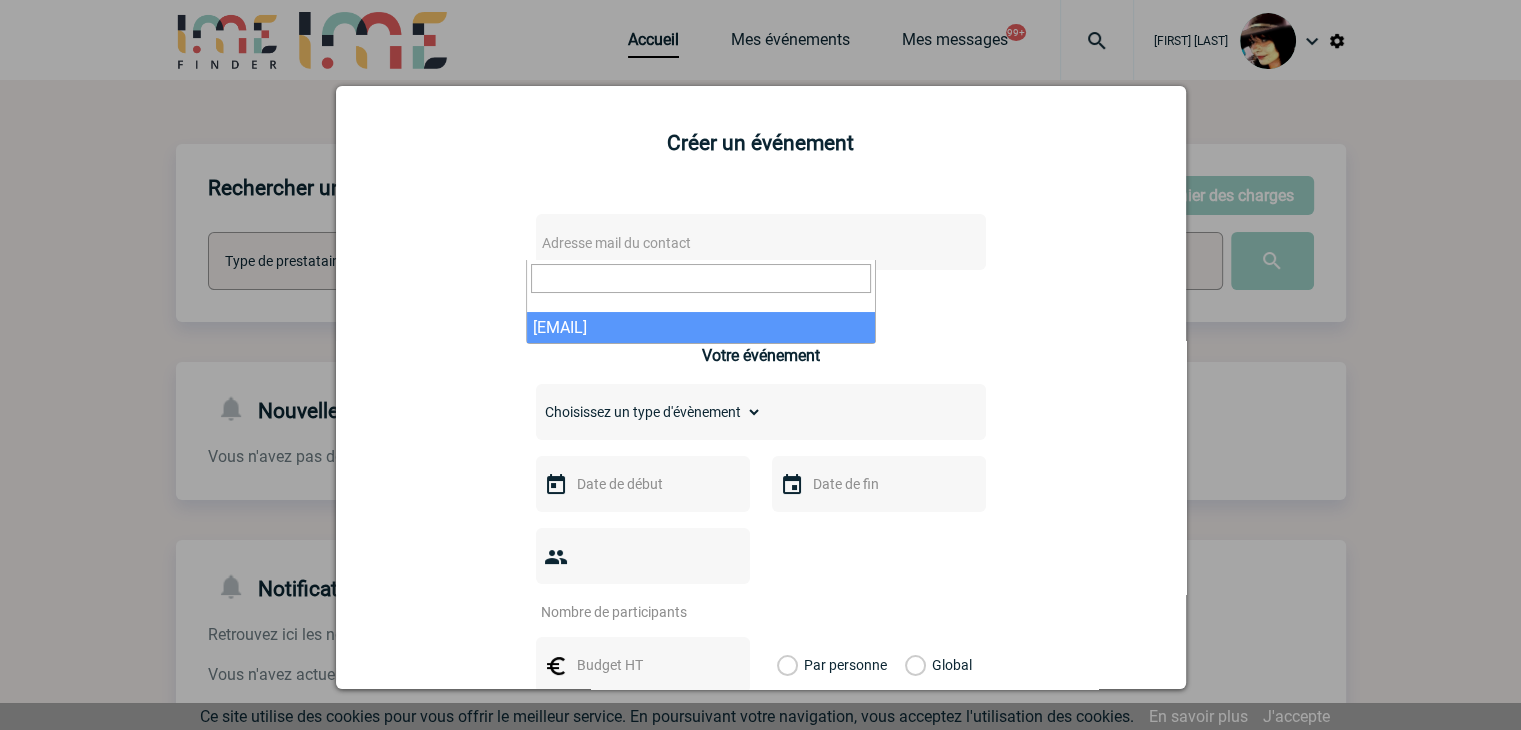 select on "124589" 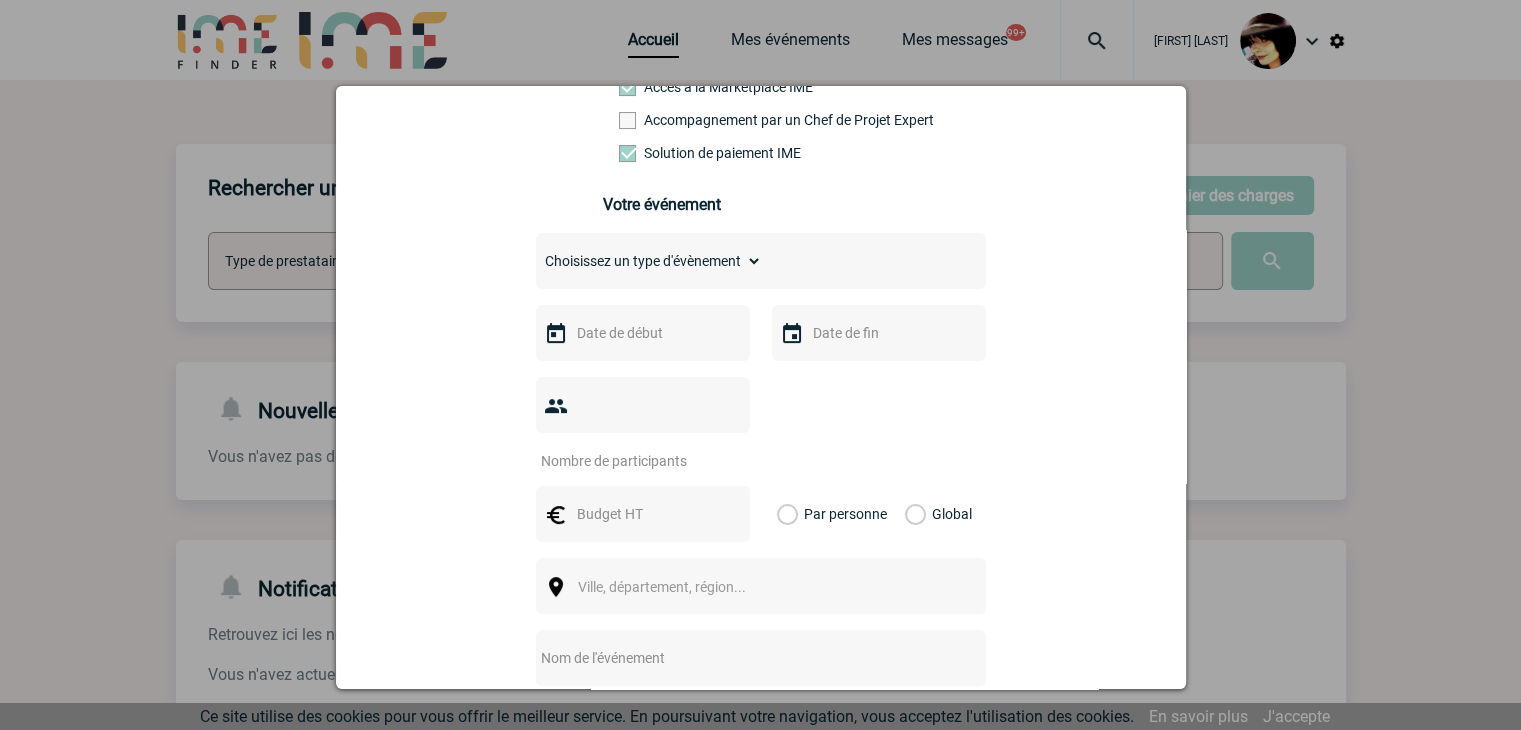 scroll, scrollTop: 400, scrollLeft: 0, axis: vertical 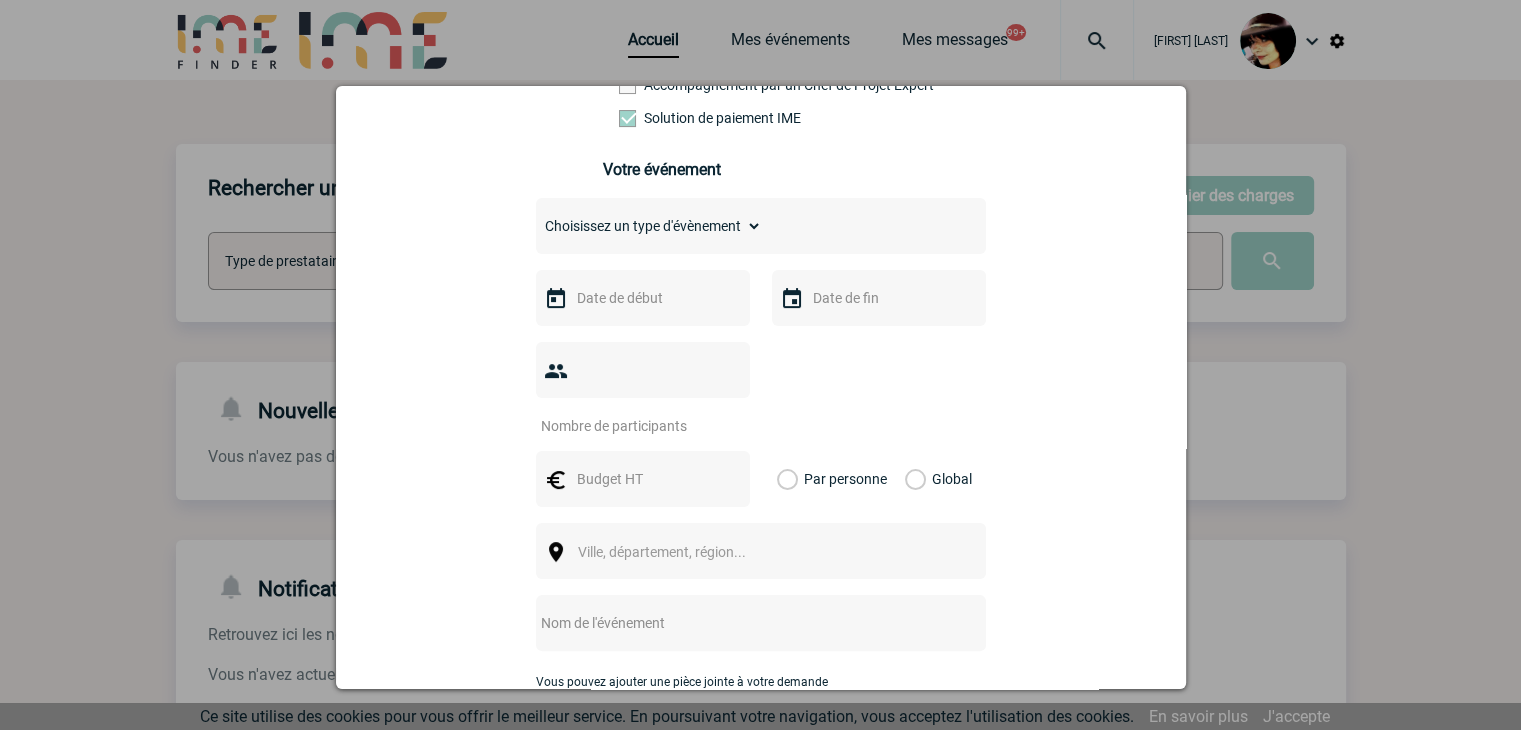 drag, startPoint x: 728, startPoint y: 243, endPoint x: 741, endPoint y: 235, distance: 15.264338 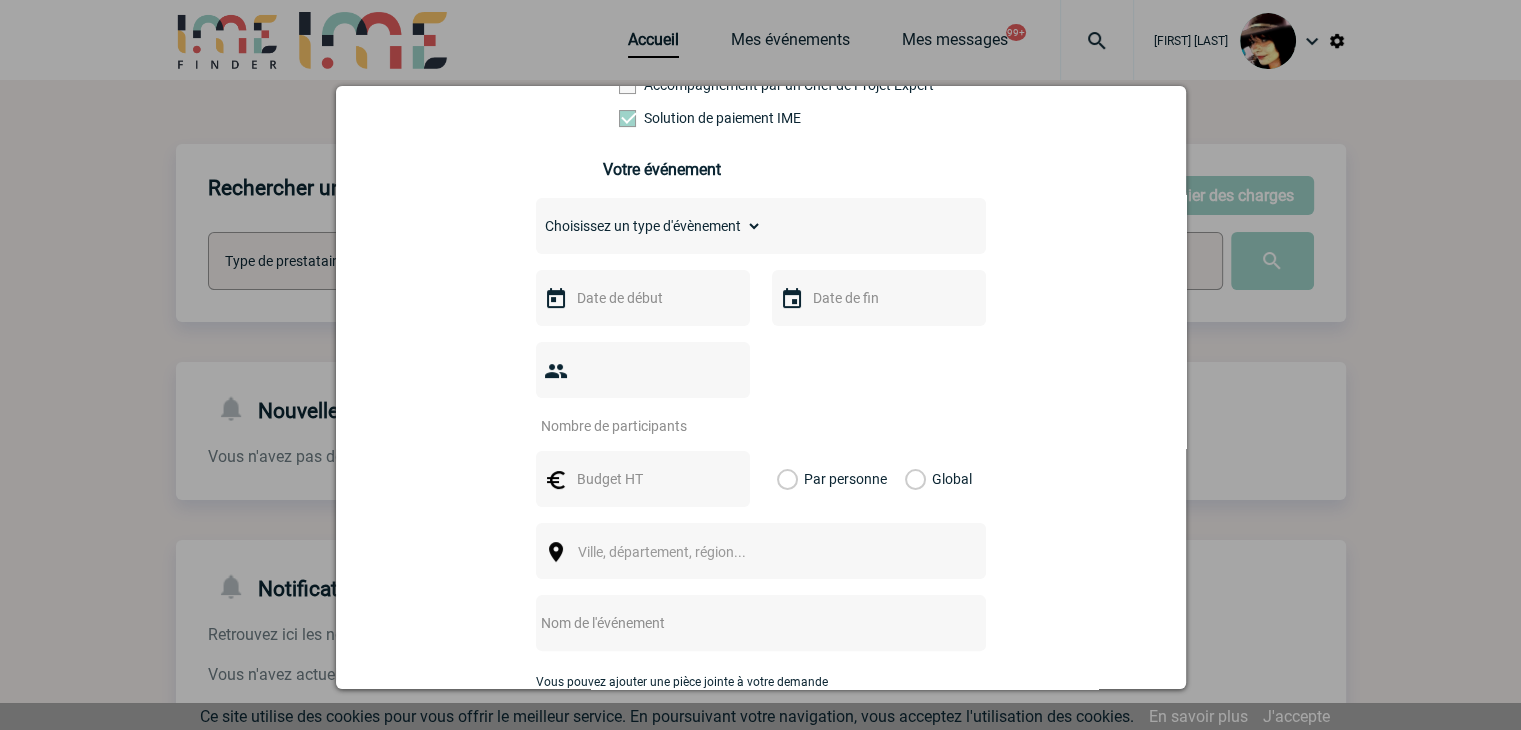 click on "Choisissez un type d'évènement
Séminaire avec nuitée Séminaire sans nuitée Repas de groupe Team Building & animation Prestation traiteur Divers" at bounding box center (649, 226) 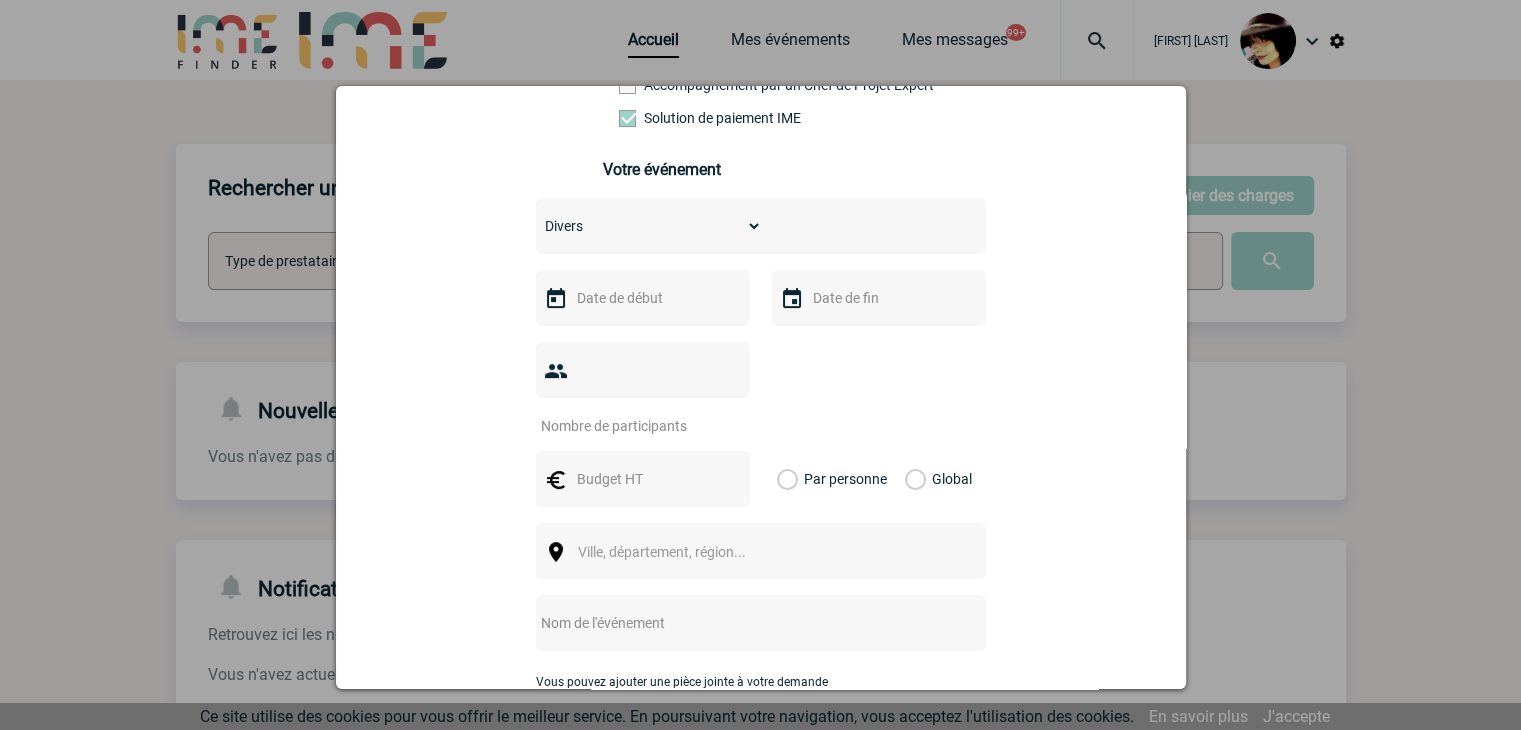 click on "Choisissez un type d'évènement
Séminaire avec nuitée Séminaire sans nuitée Repas de groupe Team Building & animation Prestation traiteur Divers" at bounding box center (649, 226) 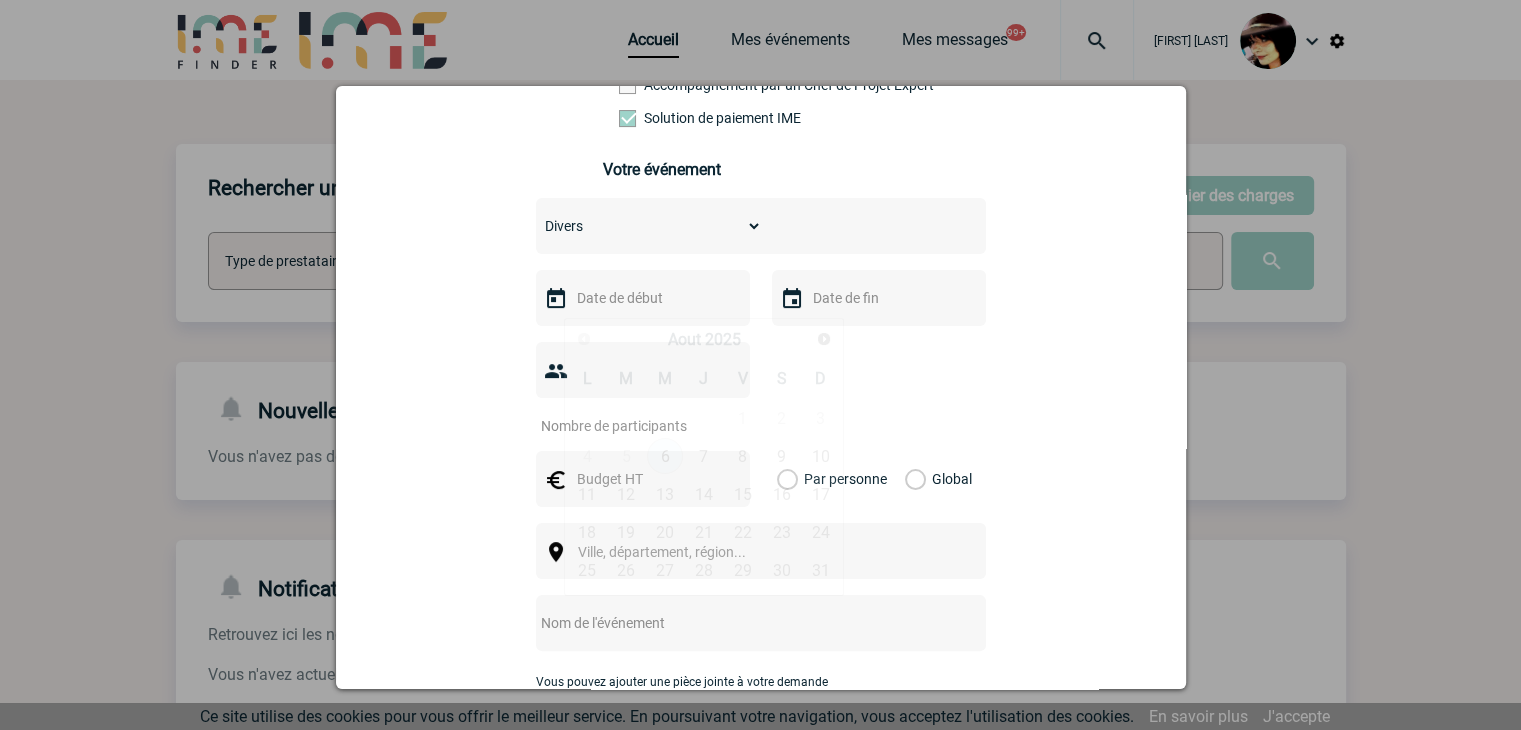 click at bounding box center [641, 298] 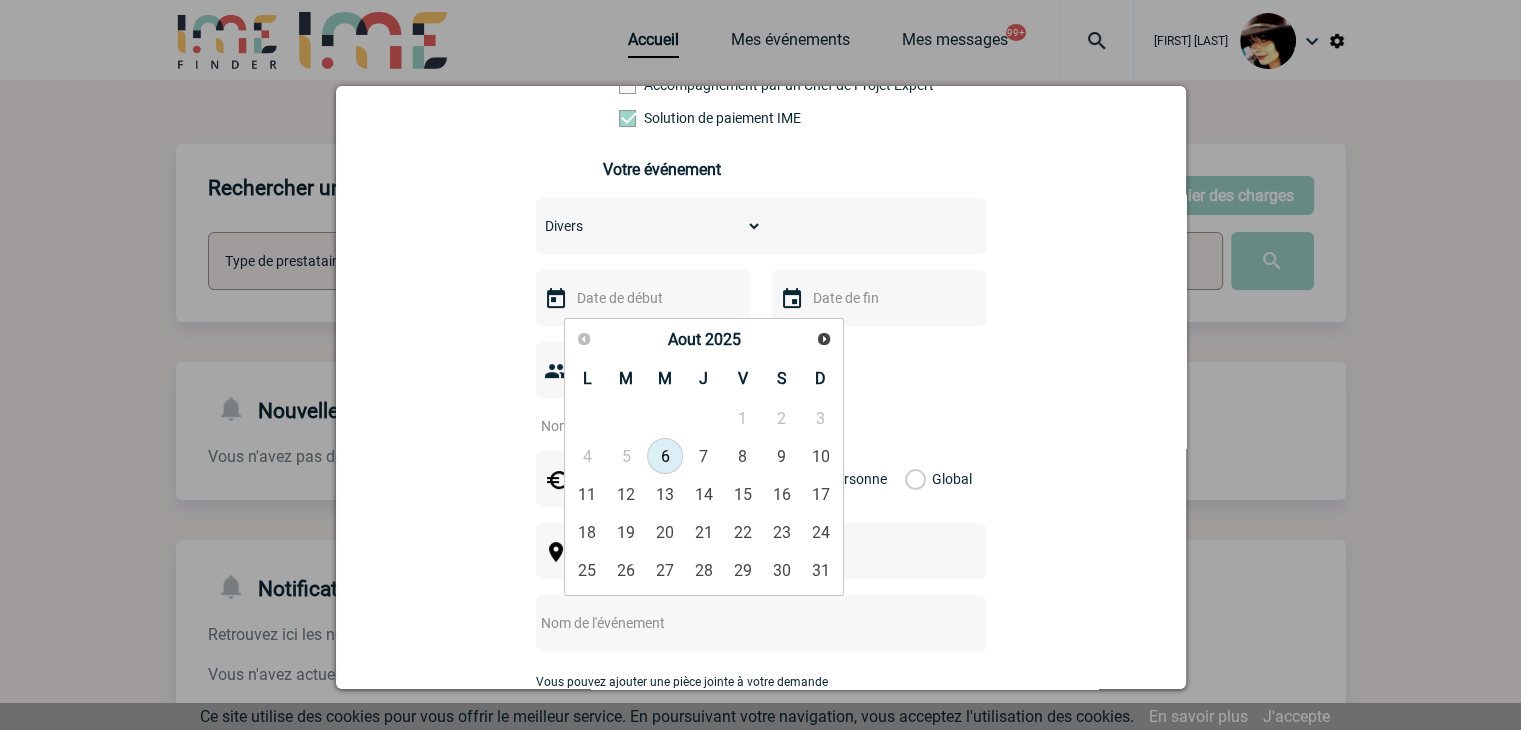click on "6" at bounding box center [665, 456] 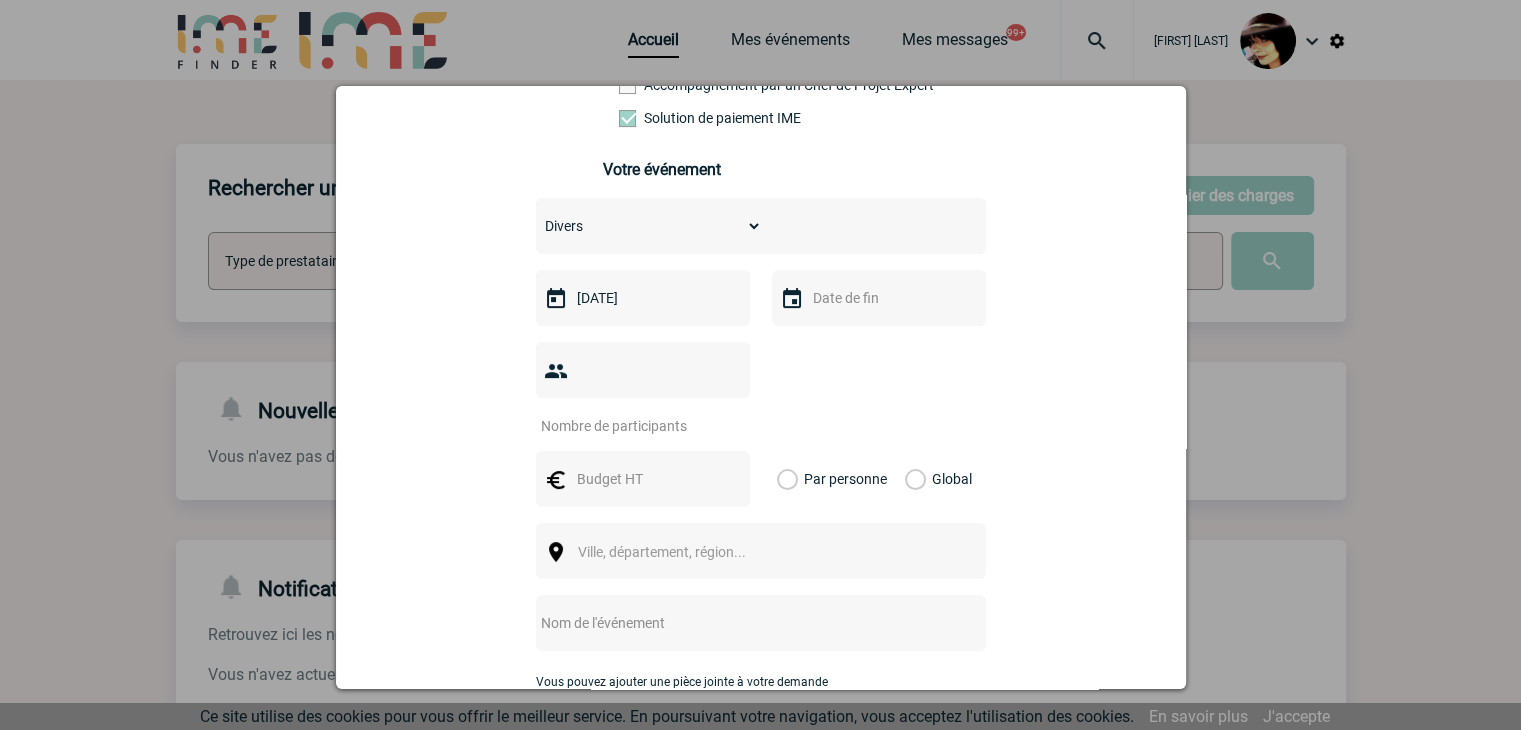 click at bounding box center [630, 426] 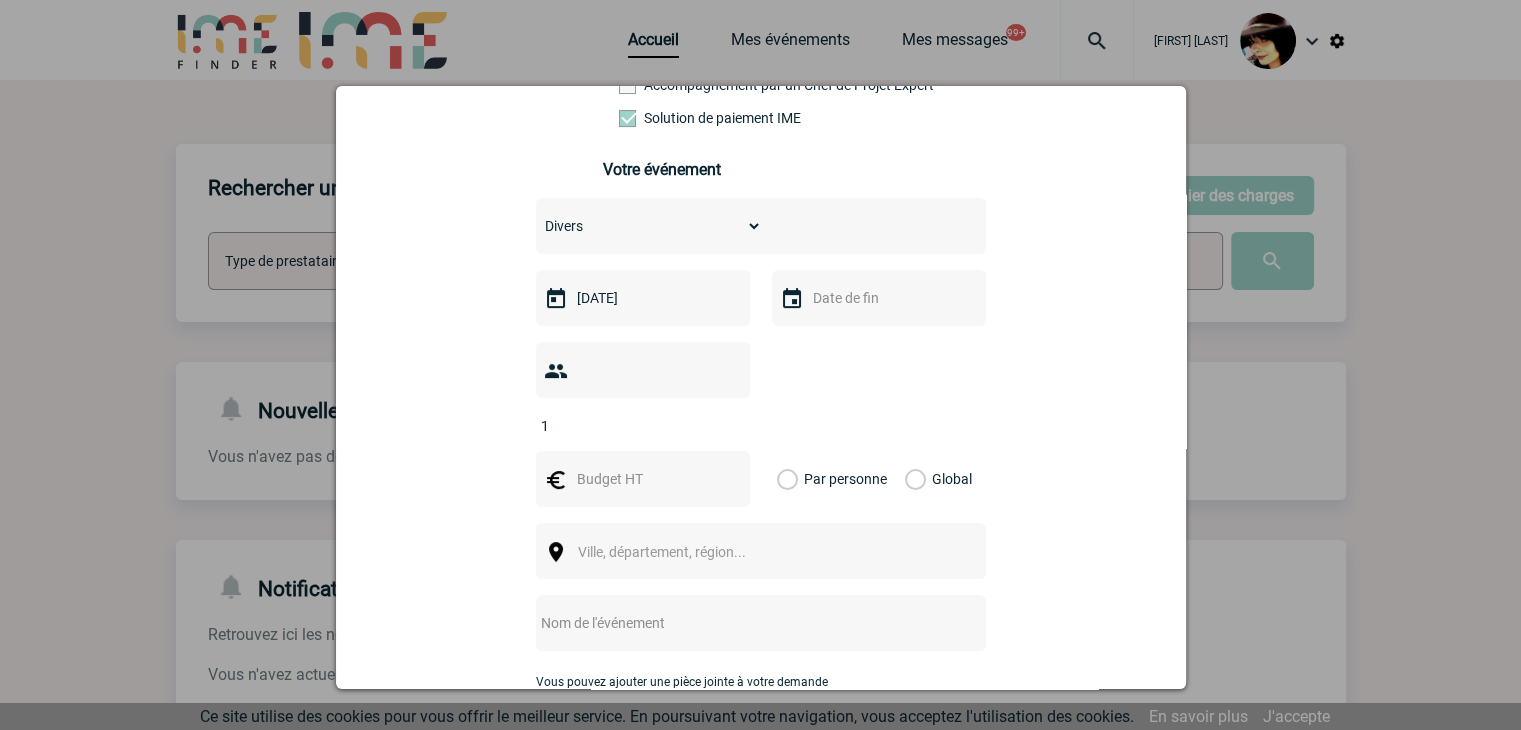 type on "1" 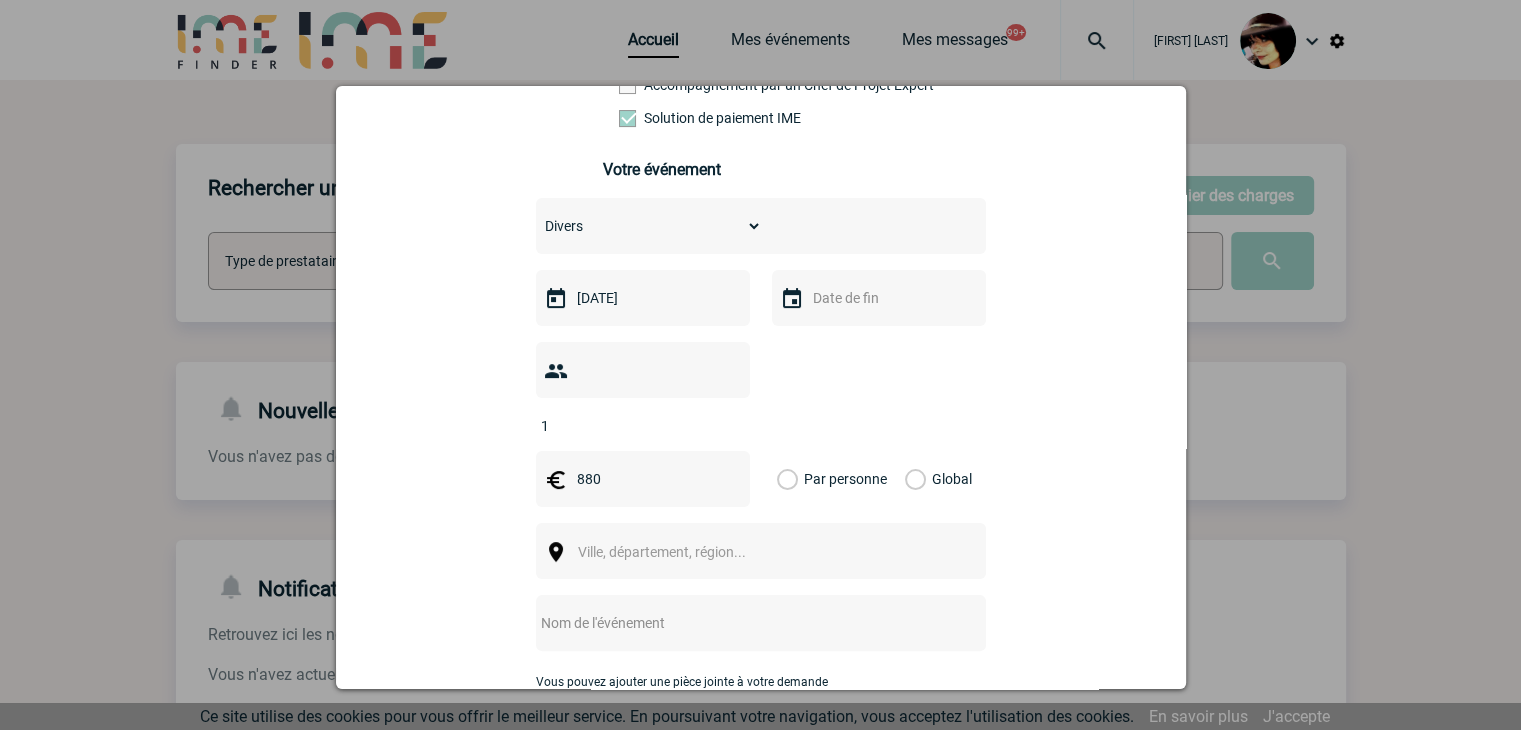 type on "880" 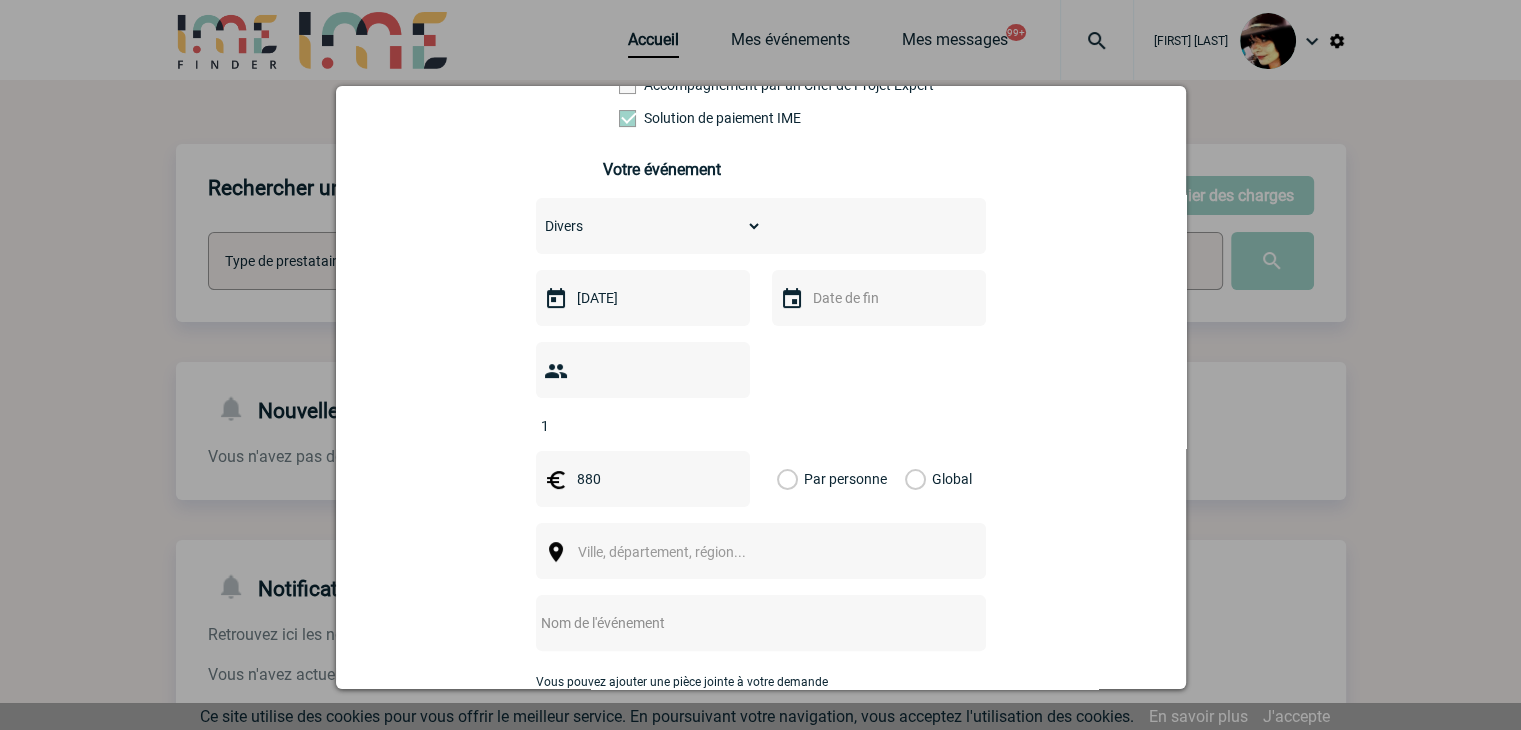 click on "Ville, département, région..." at bounding box center (662, 552) 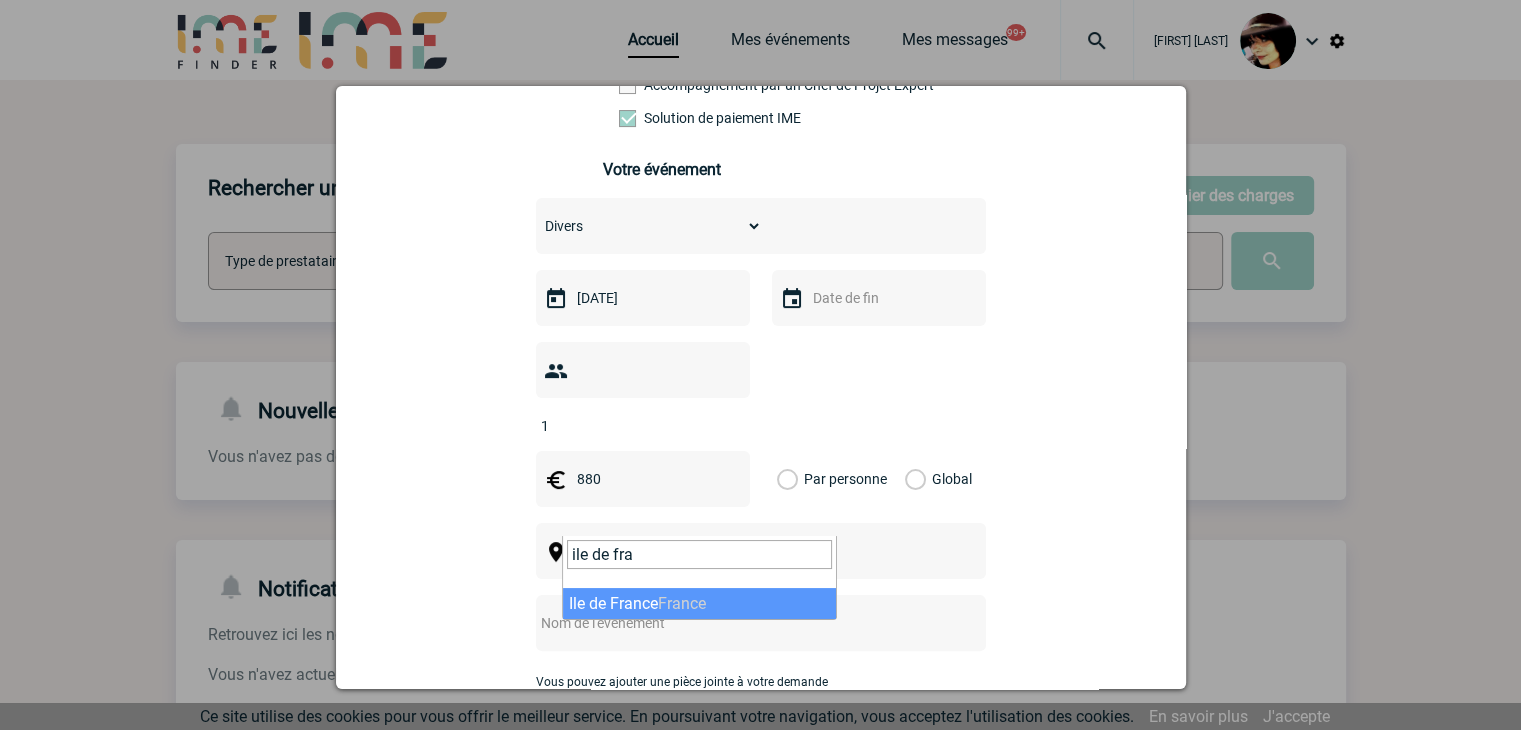 type on "ile de fra" 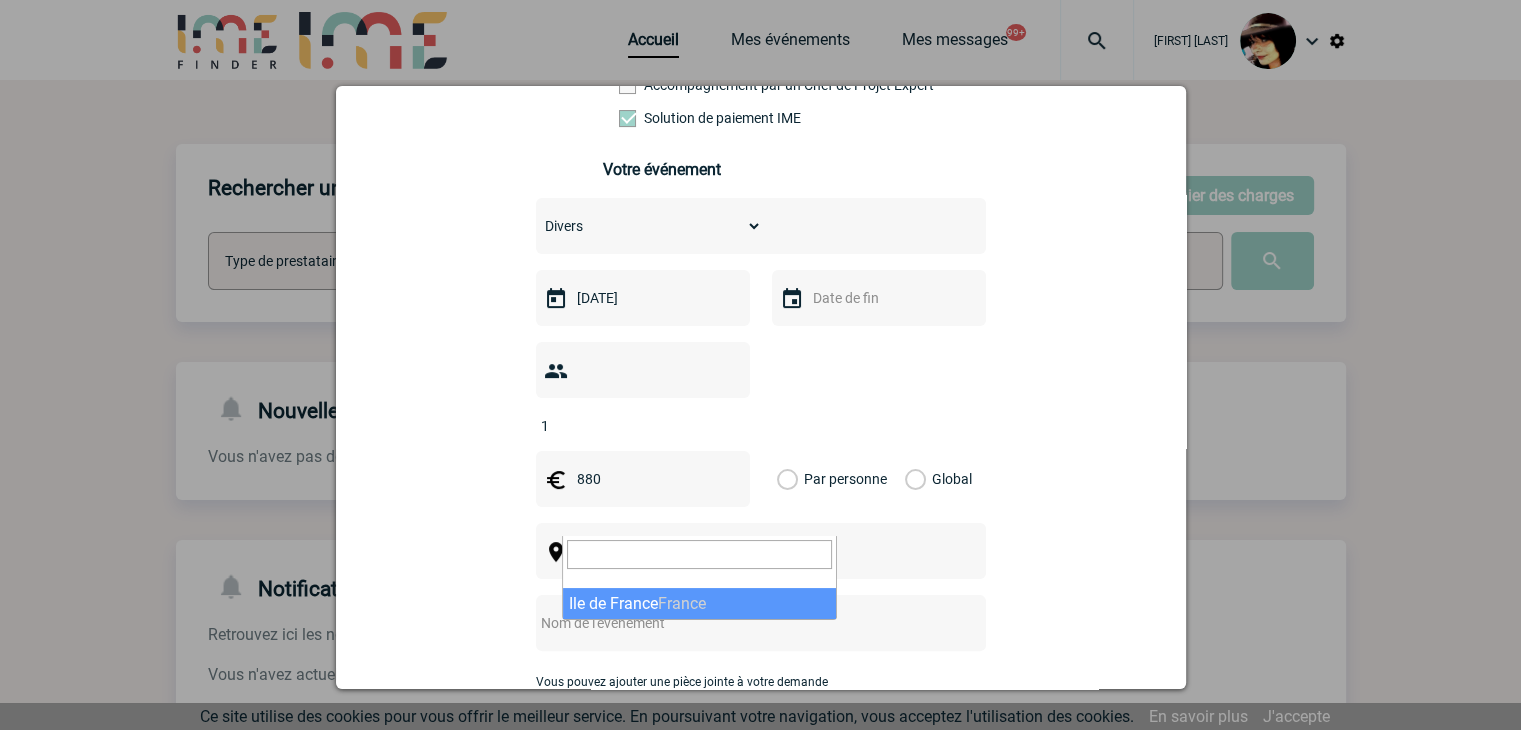select on "2" 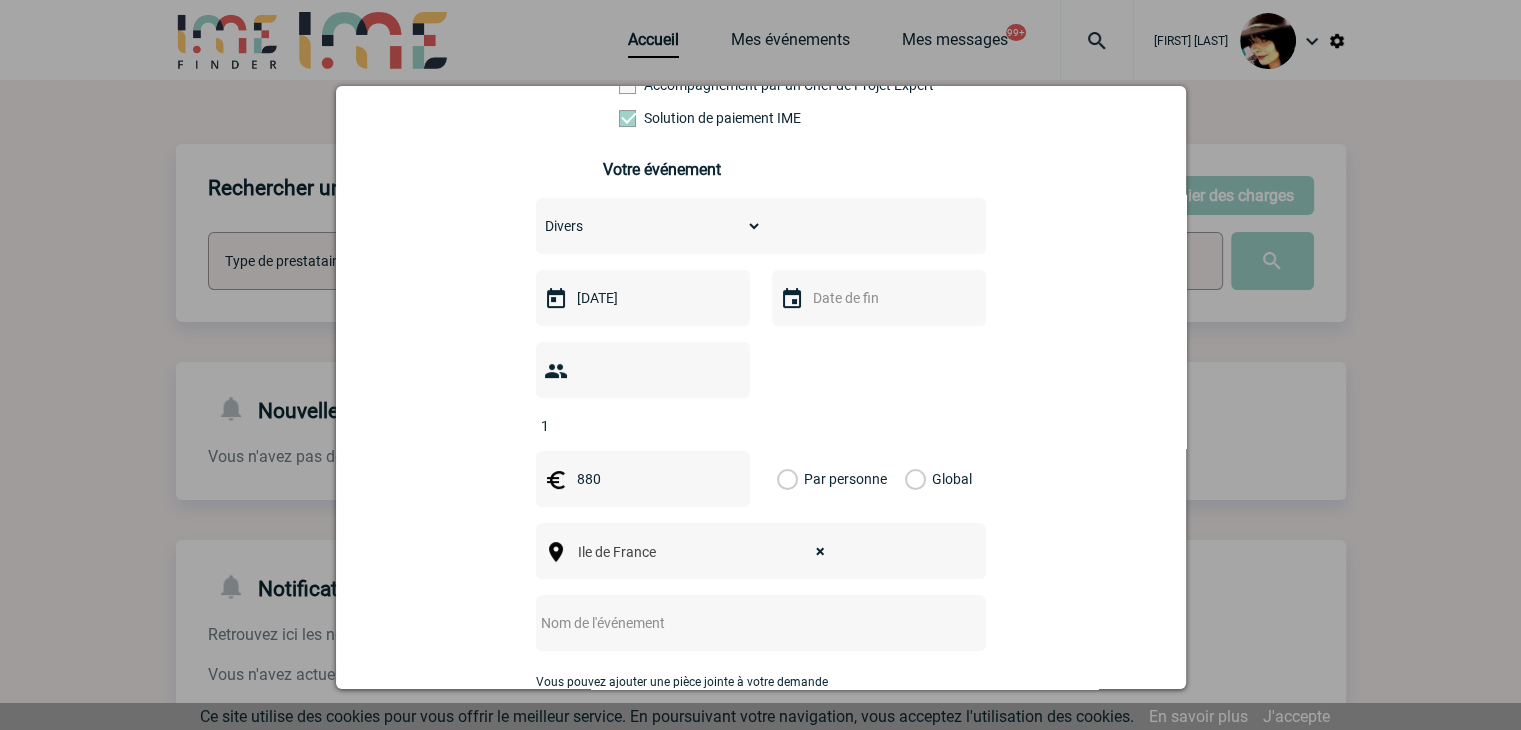 click at bounding box center (734, 623) 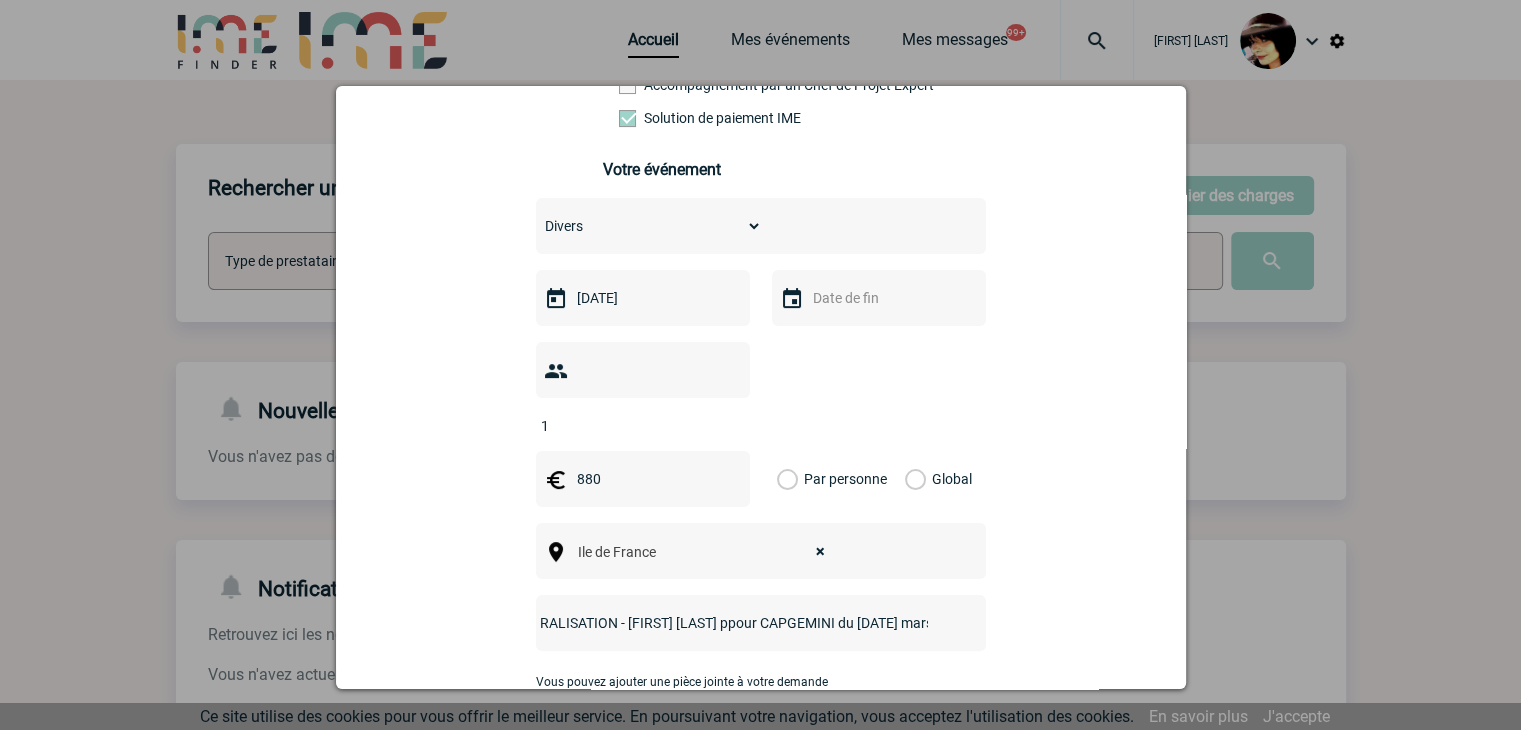 scroll, scrollTop: 0, scrollLeft: 44, axis: horizontal 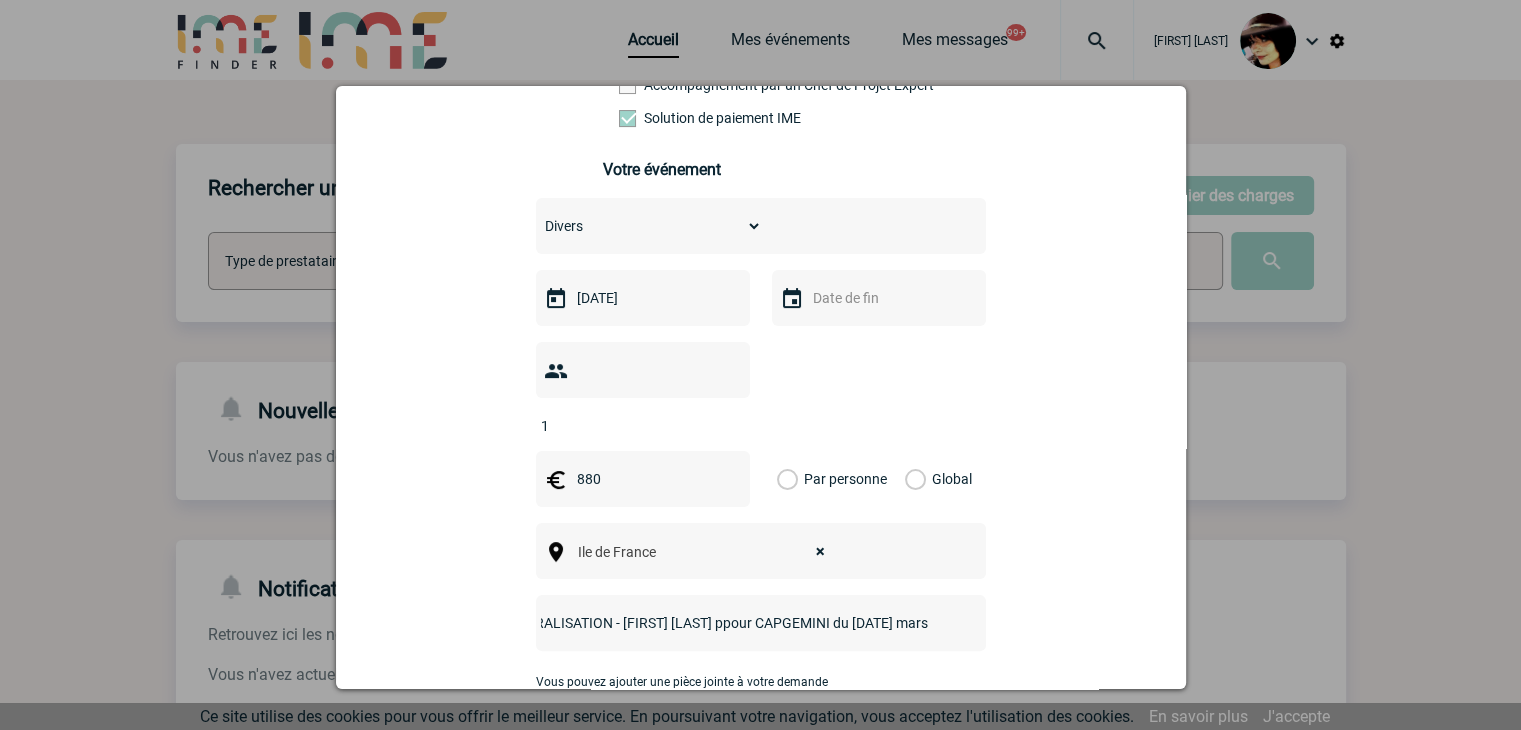 click on "CENTRALISATION - Matthieu & Pauline ppour CAPGEMINI du 27 mars" at bounding box center [734, 623] 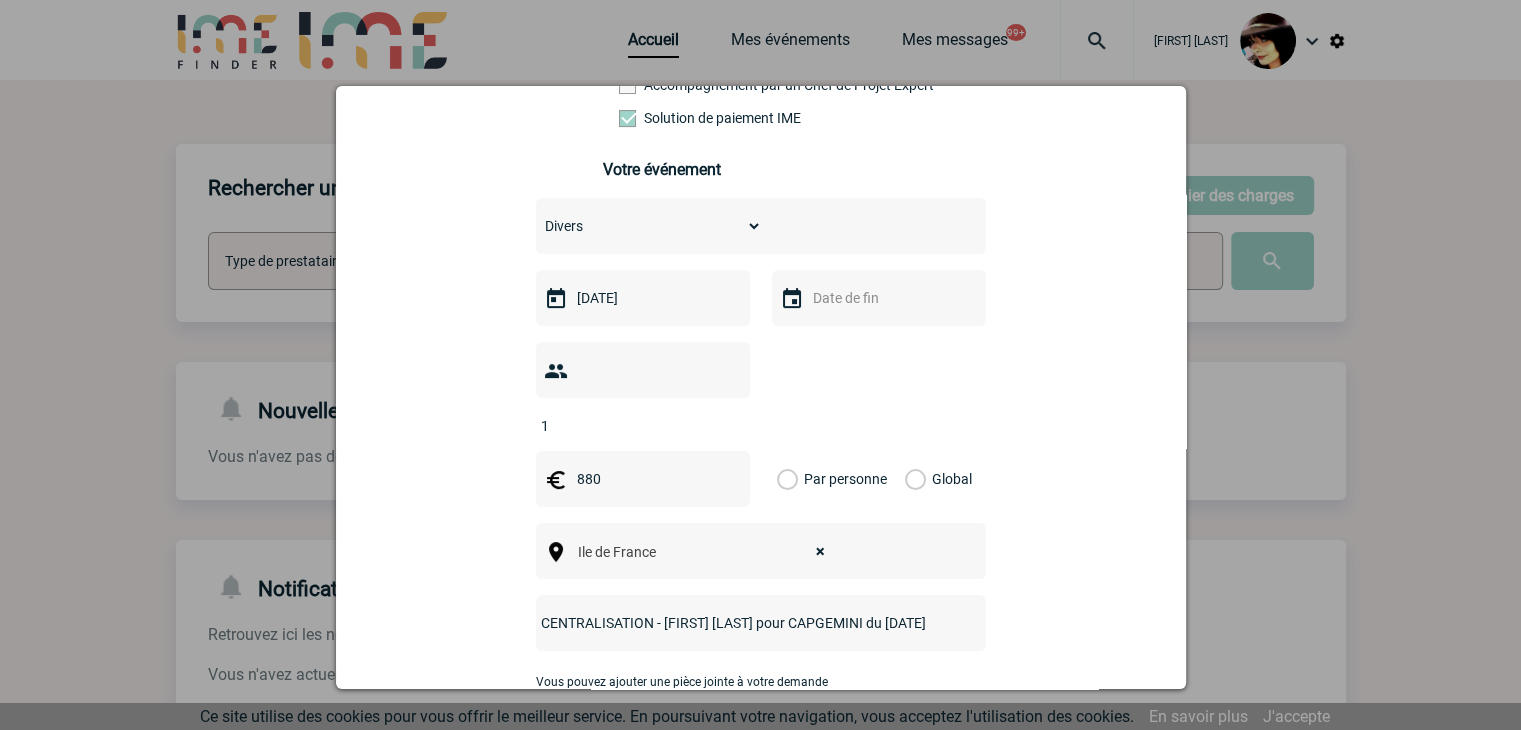 scroll, scrollTop: 0, scrollLeft: 36, axis: horizontal 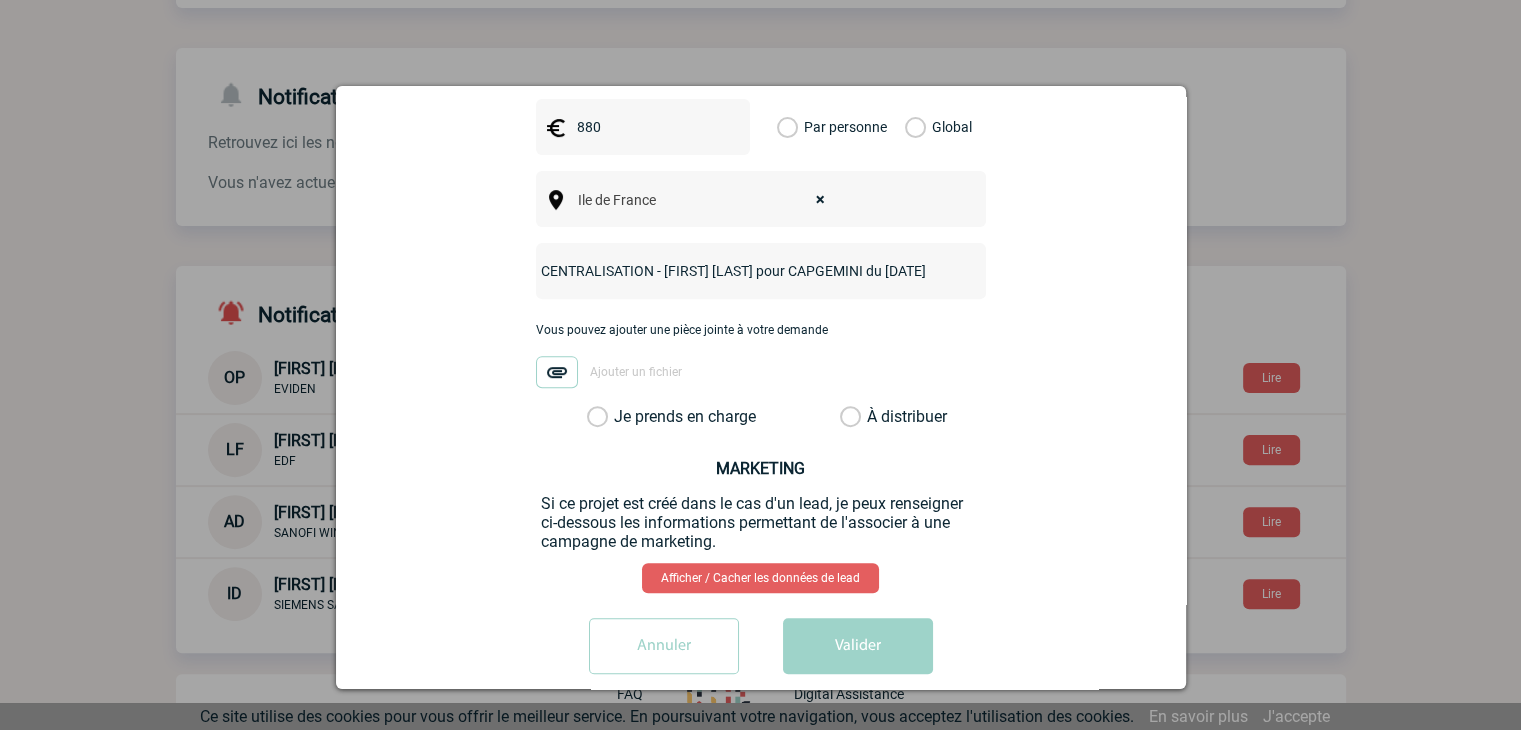 type on "CENTRALISATION - Matthieu & Pauline pour CAPGEMINI du 27 mars" 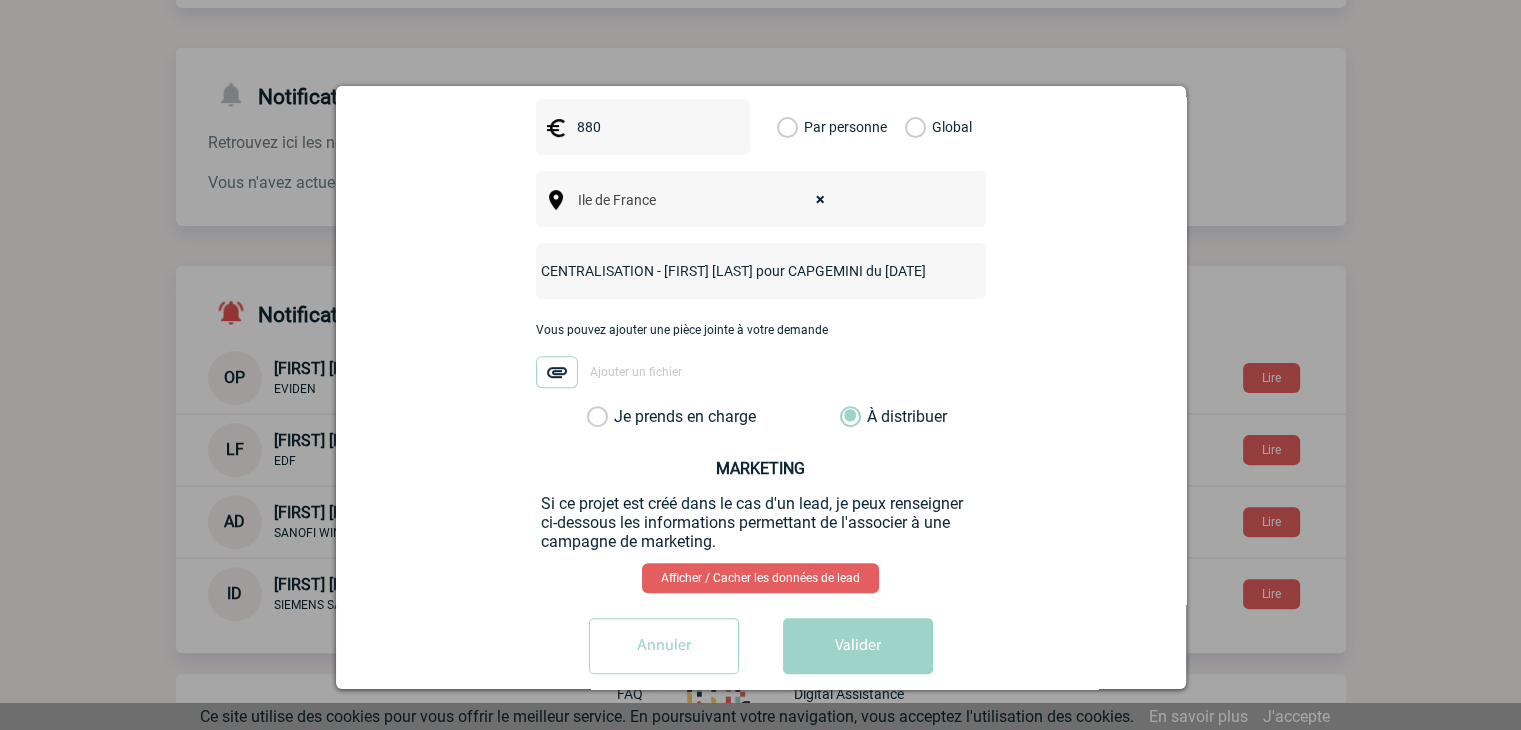scroll, scrollTop: 0, scrollLeft: 0, axis: both 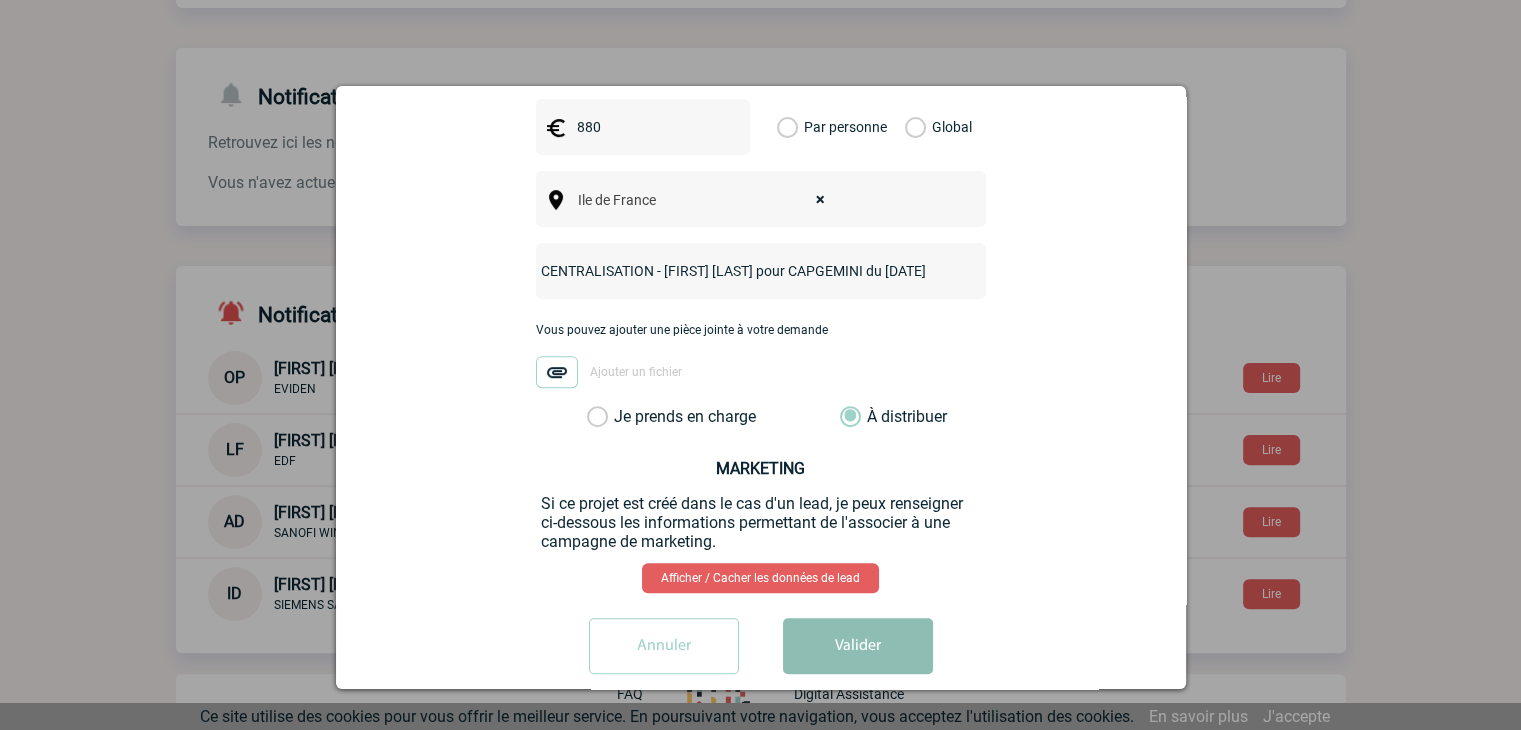 click on "Valider" at bounding box center (858, 646) 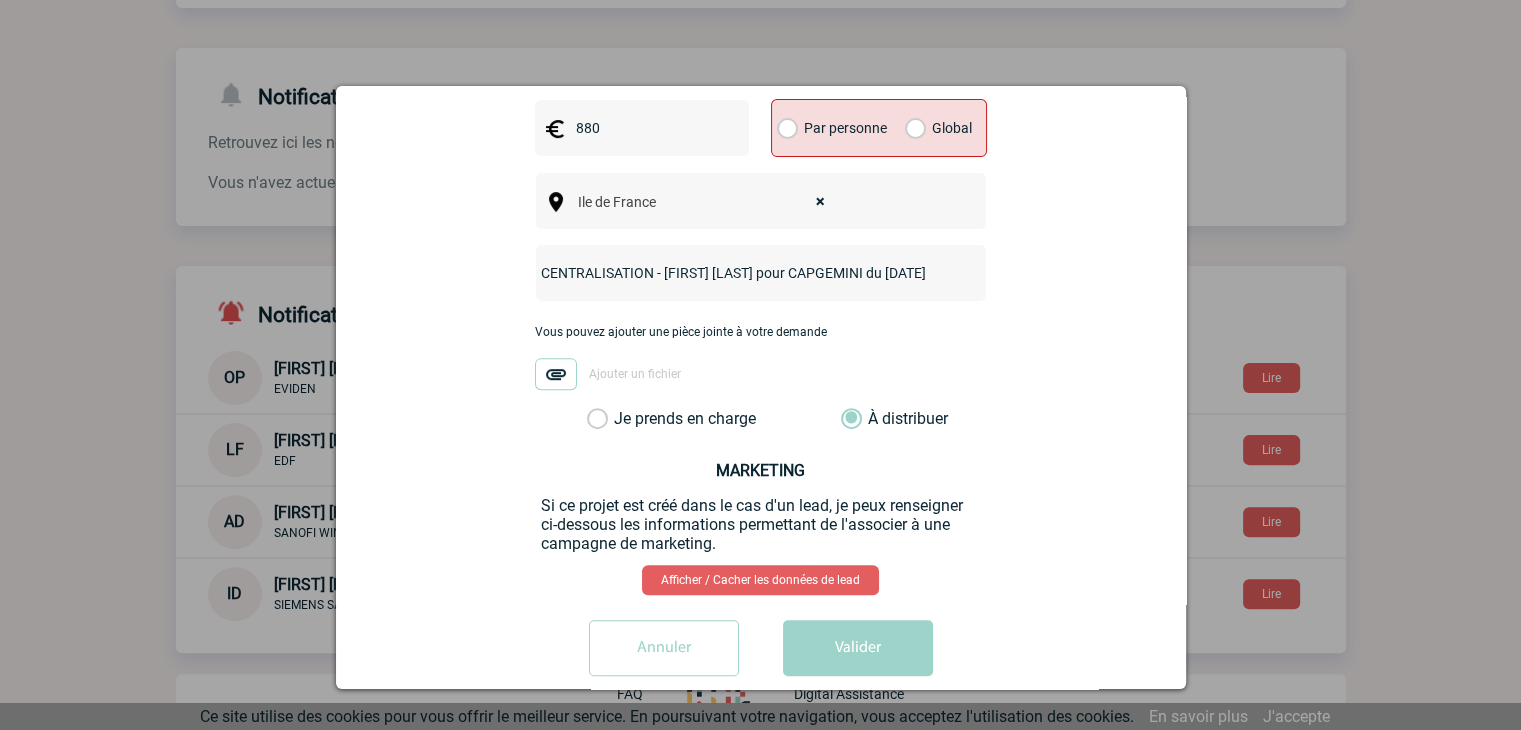 scroll, scrollTop: 753, scrollLeft: 0, axis: vertical 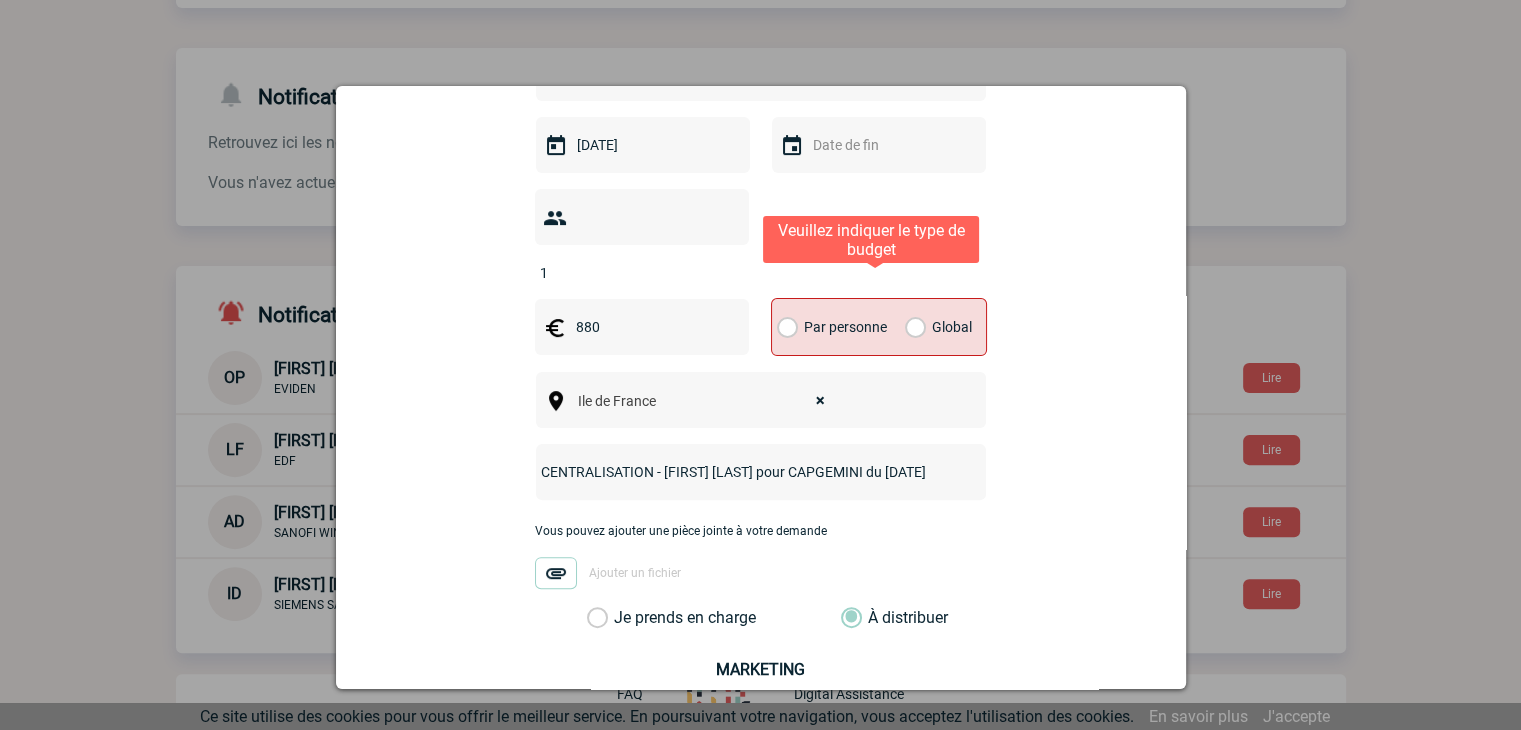 click on "Global" at bounding box center (911, 327) 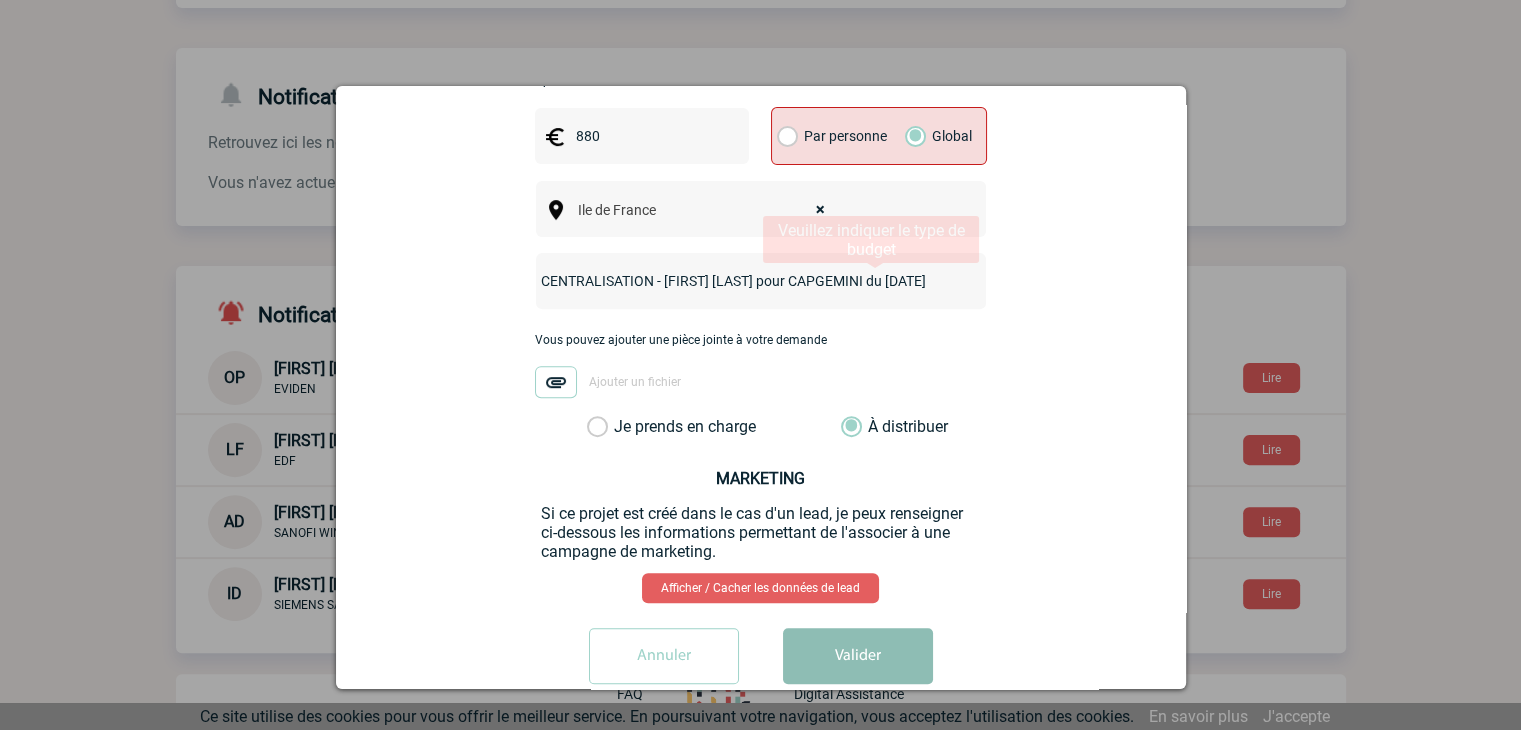 scroll, scrollTop: 754, scrollLeft: 0, axis: vertical 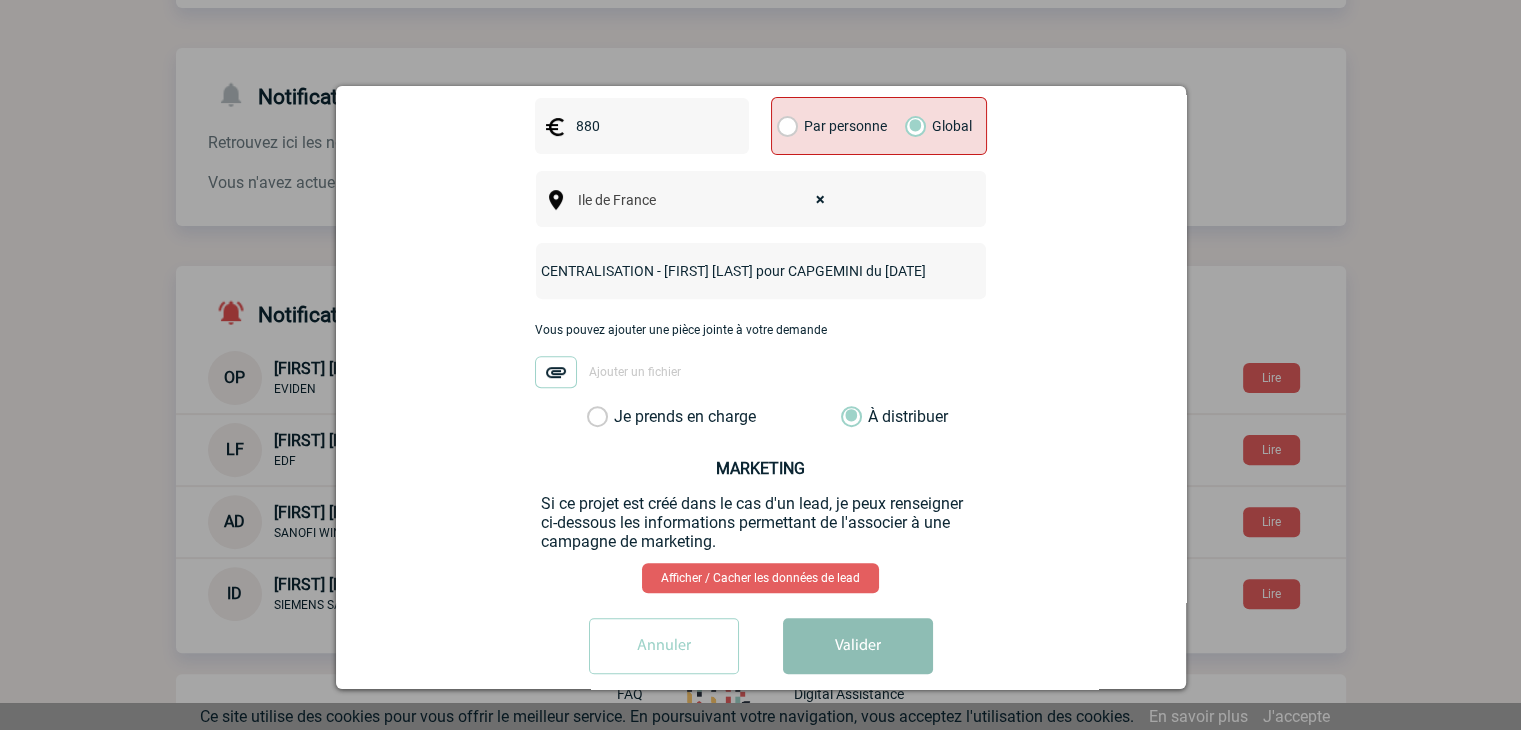click on "Valider" at bounding box center (858, 646) 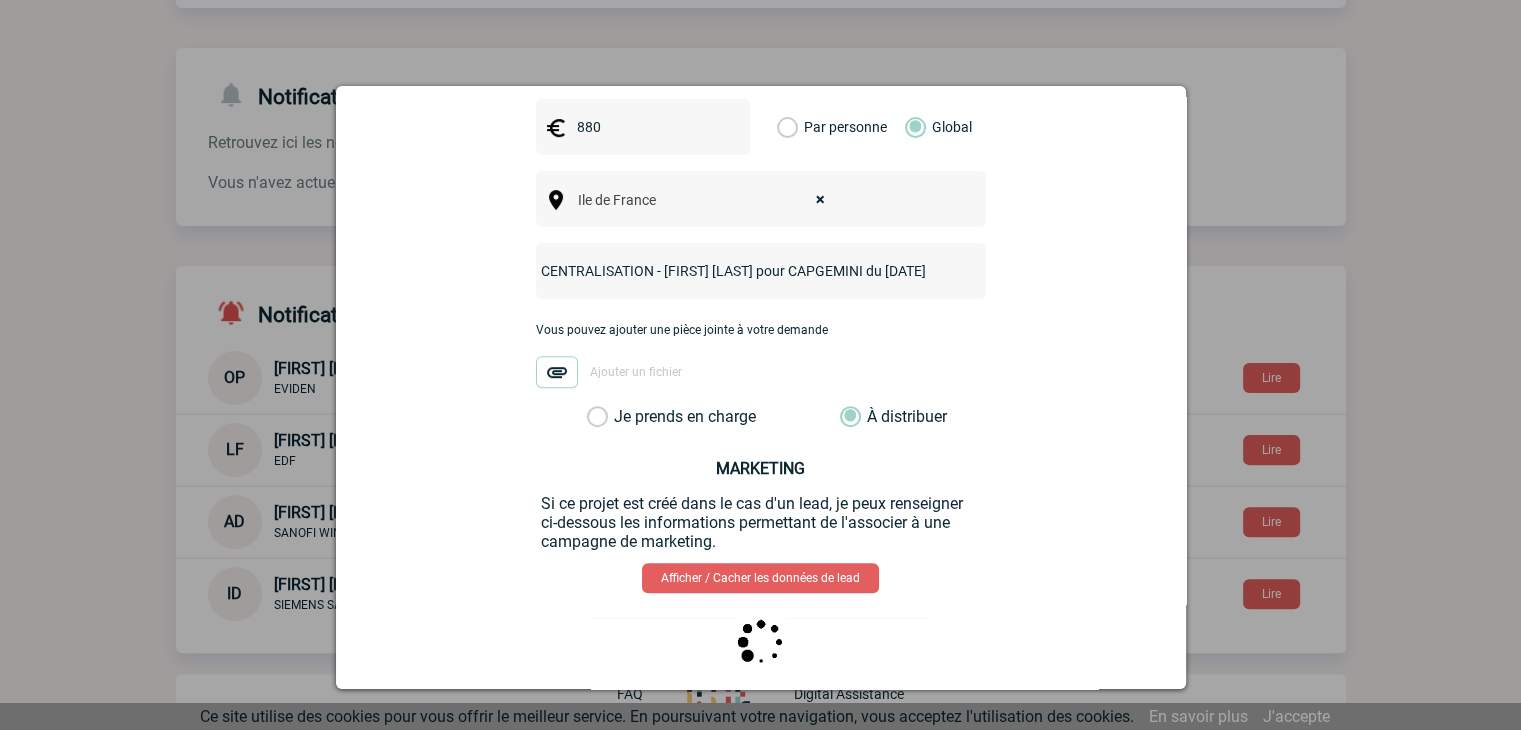 scroll, scrollTop: 0, scrollLeft: 0, axis: both 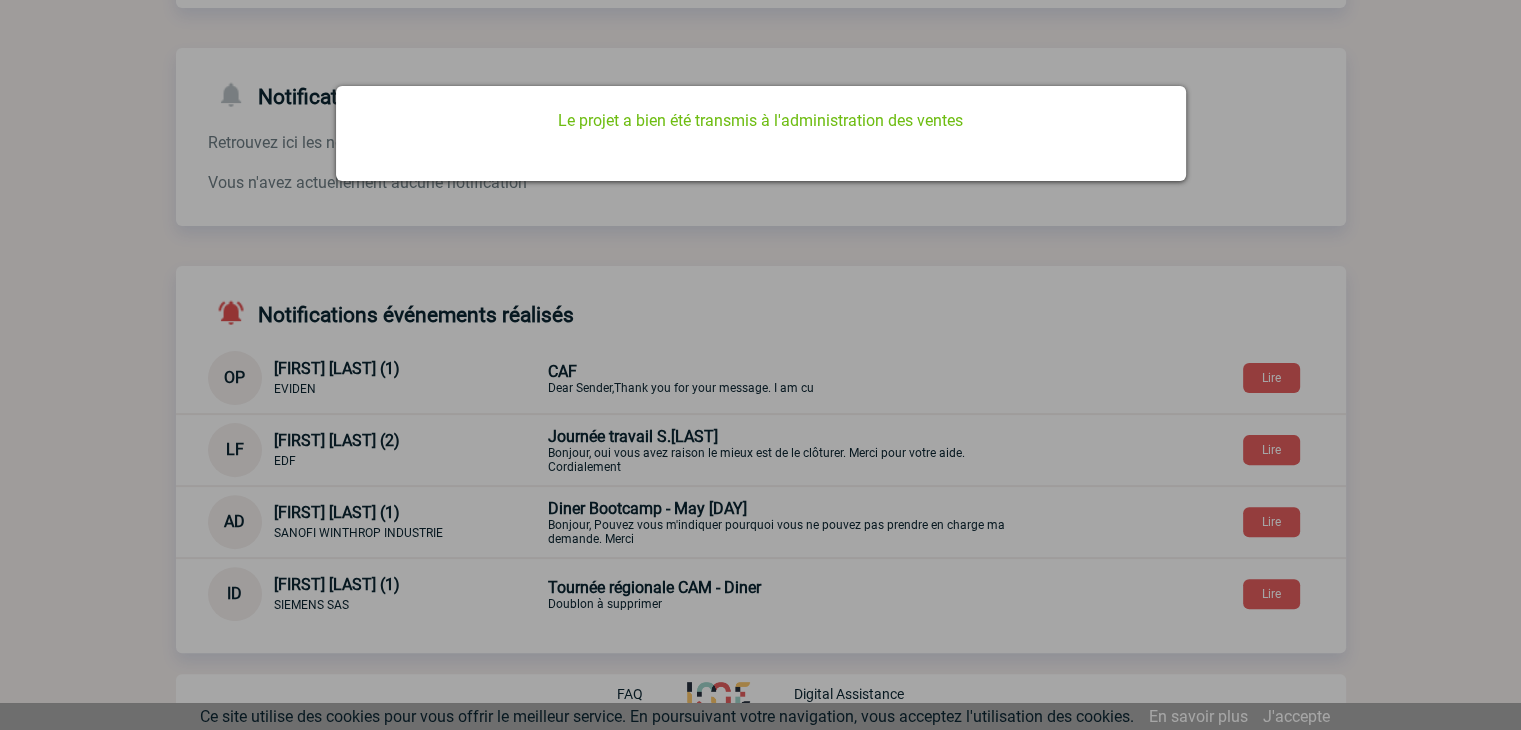 click at bounding box center (760, 365) 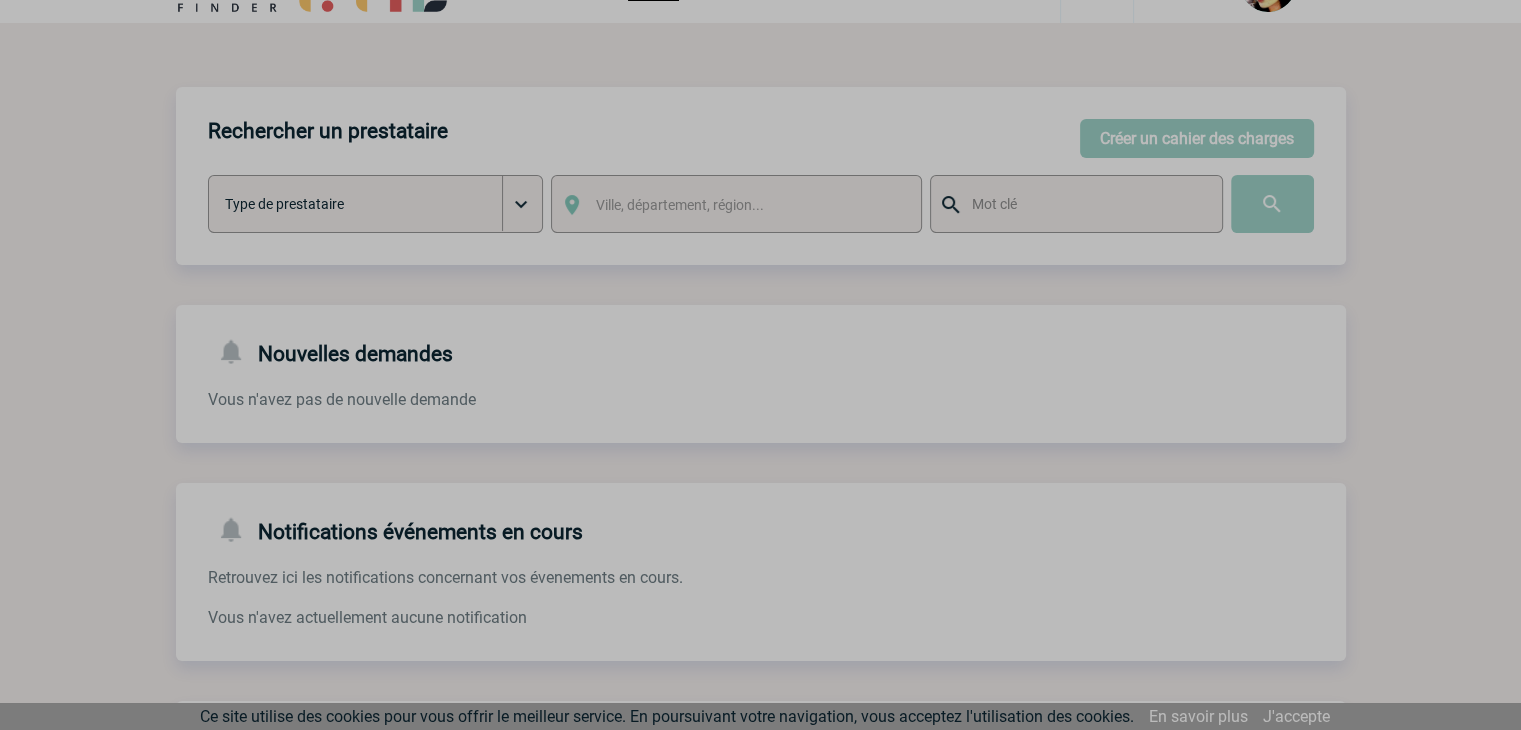 scroll, scrollTop: 0, scrollLeft: 0, axis: both 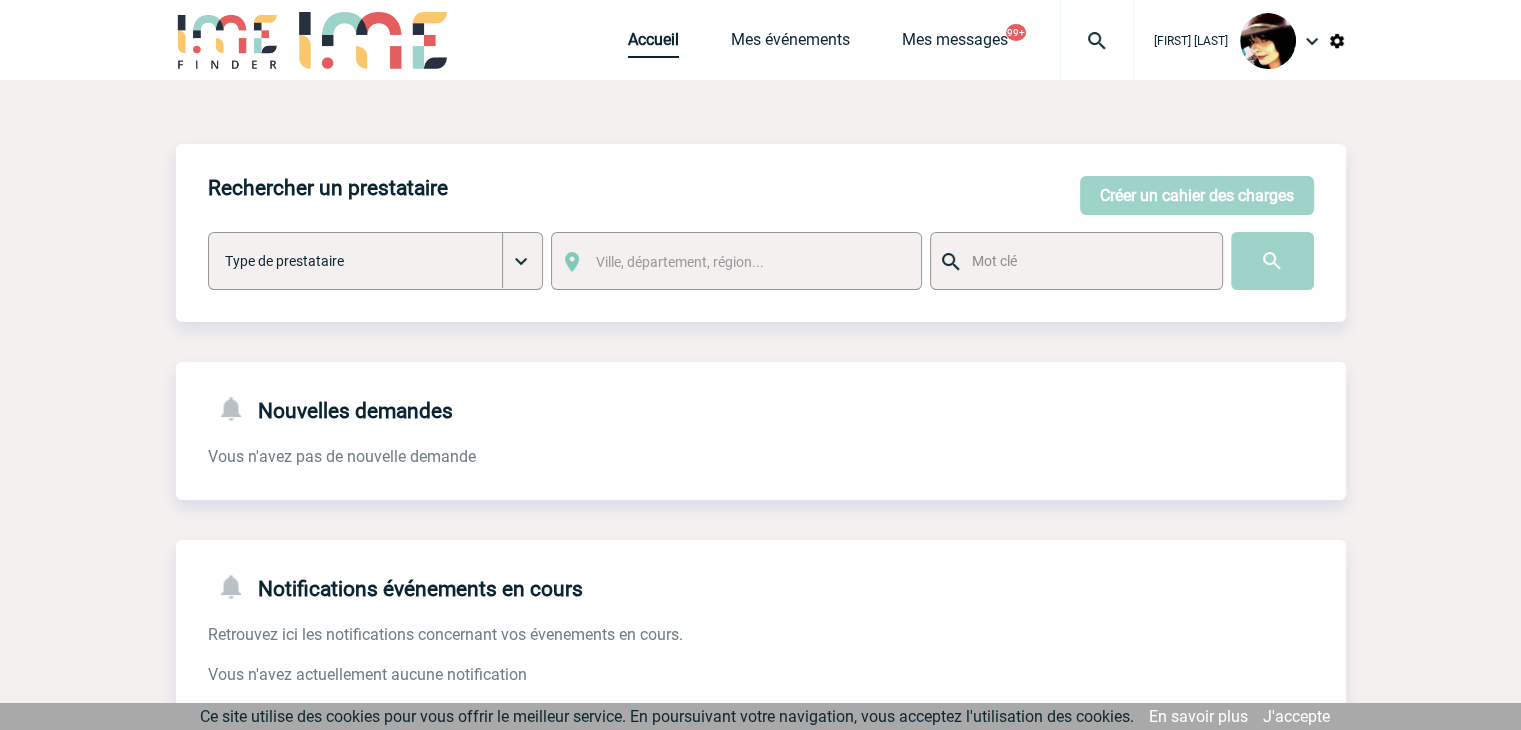 click on "Accueil" at bounding box center [653, 44] 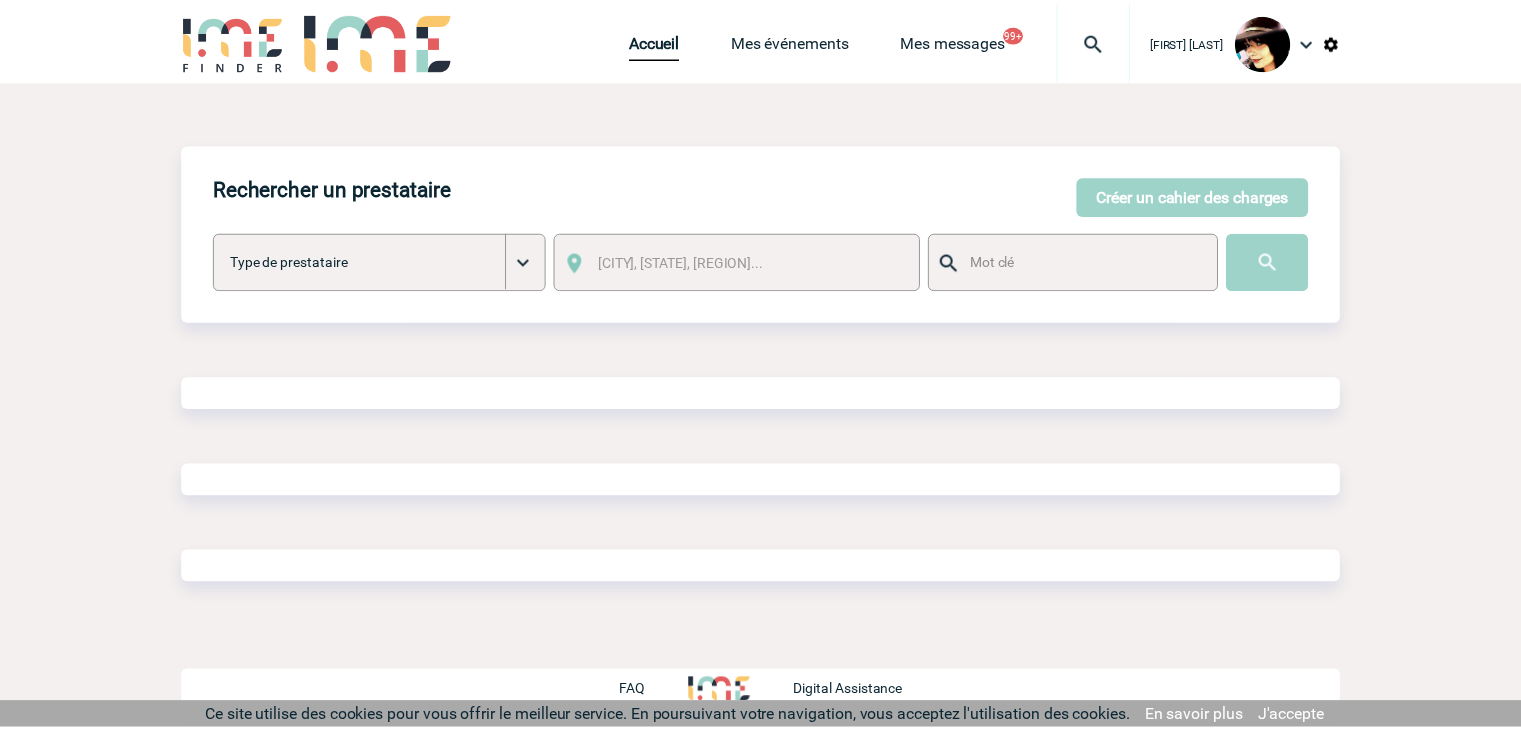 scroll, scrollTop: 0, scrollLeft: 0, axis: both 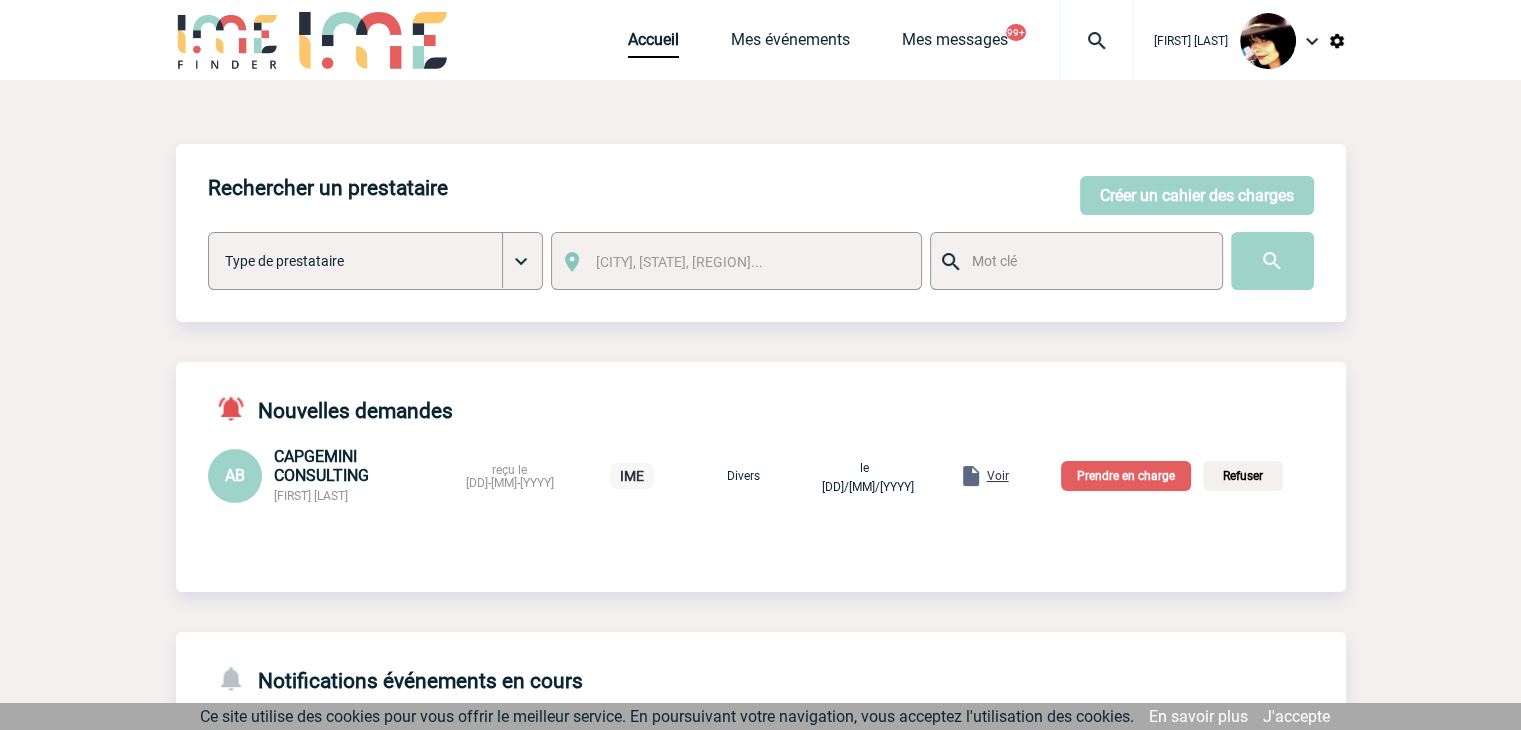 click on "Voir" at bounding box center [998, 476] 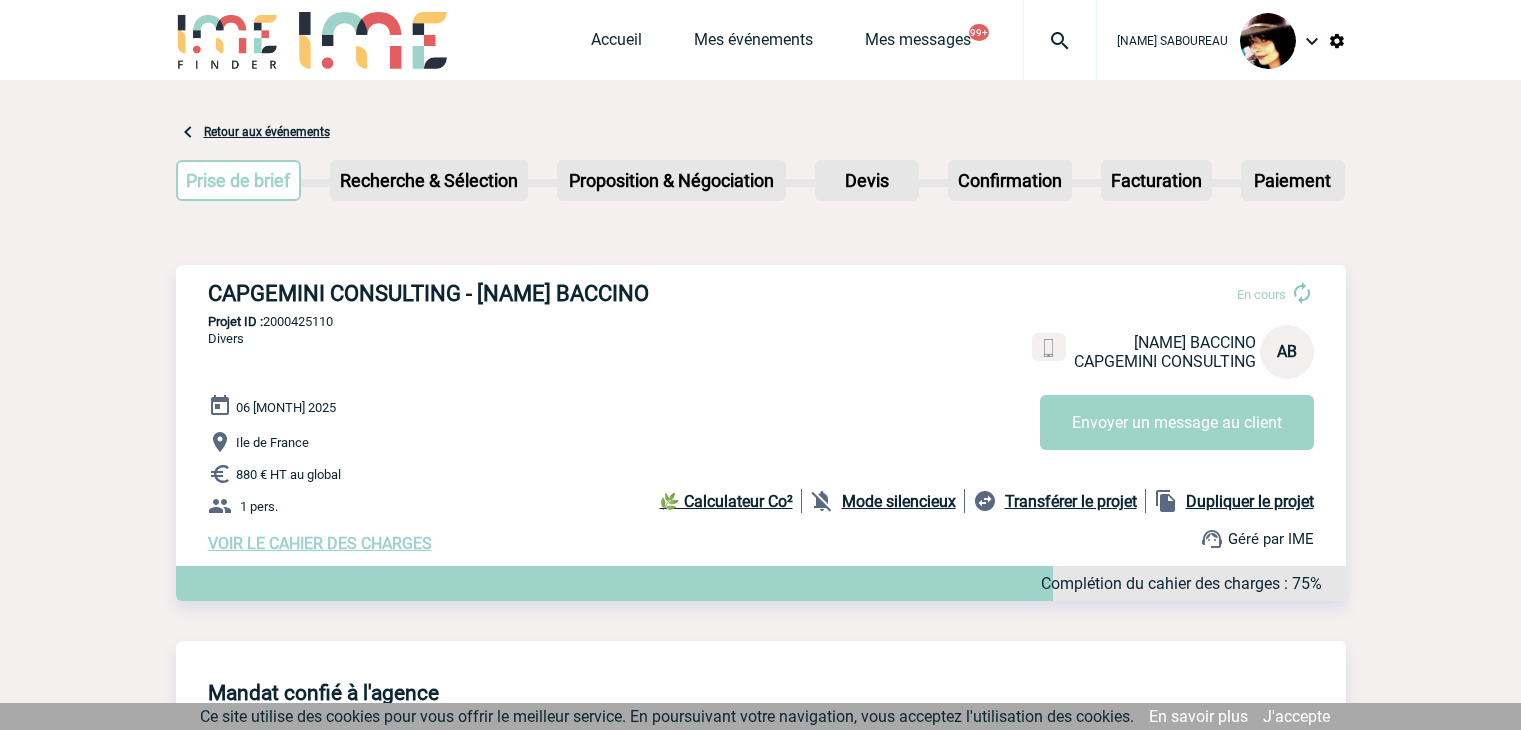 scroll, scrollTop: 0, scrollLeft: 0, axis: both 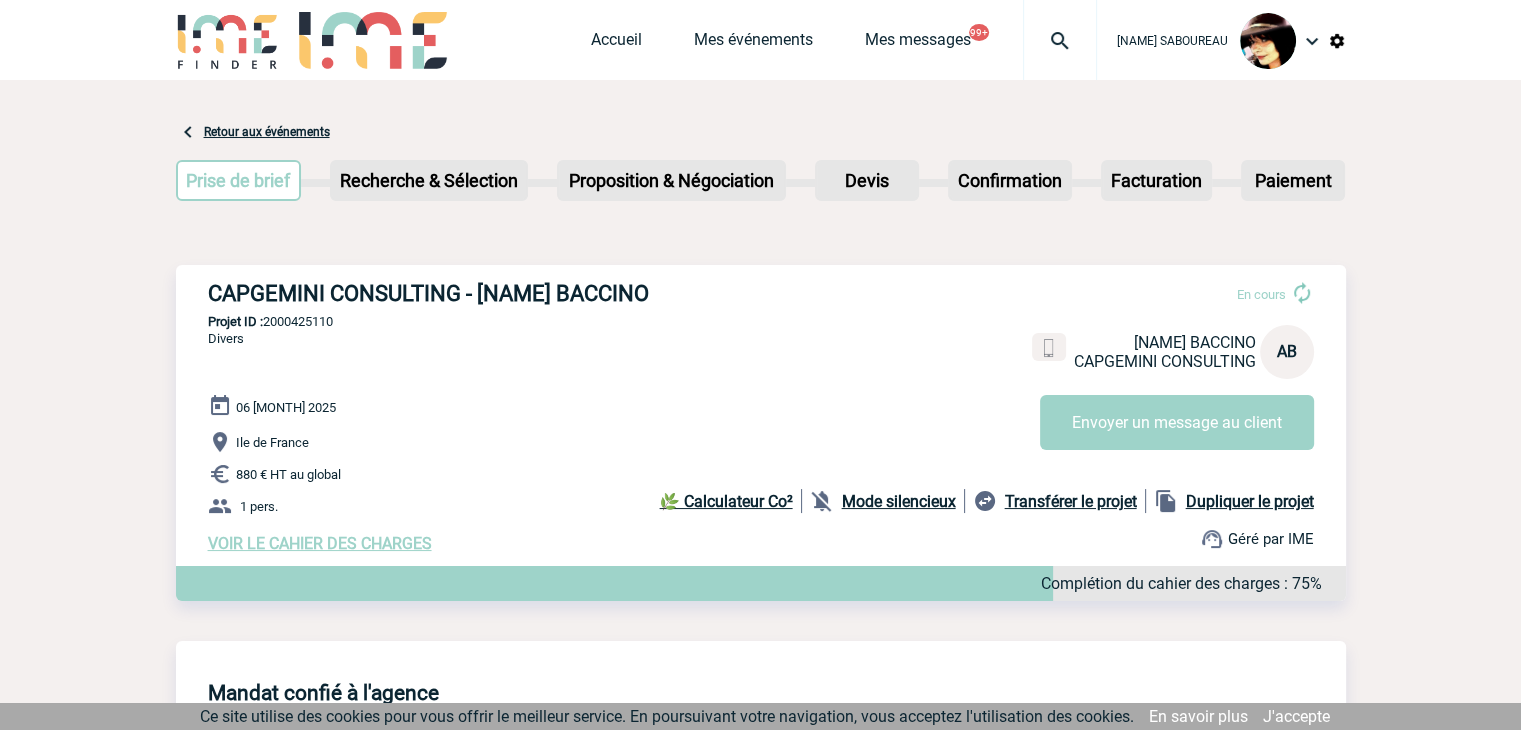 click on "[NAME] SABOUREAU
Accueil
Mes événements
99+" at bounding box center (760, 1166) 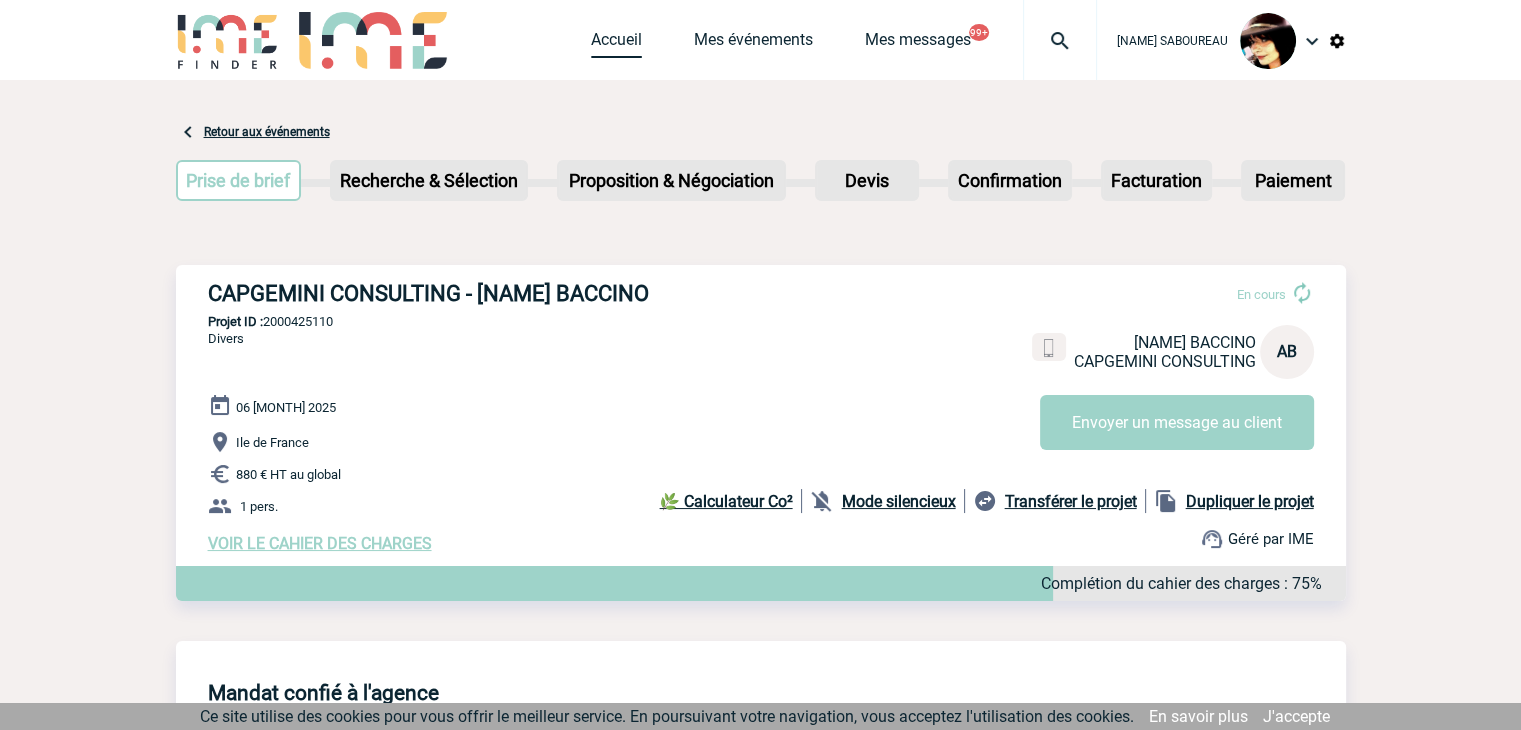 click on "Accueil" at bounding box center [616, 44] 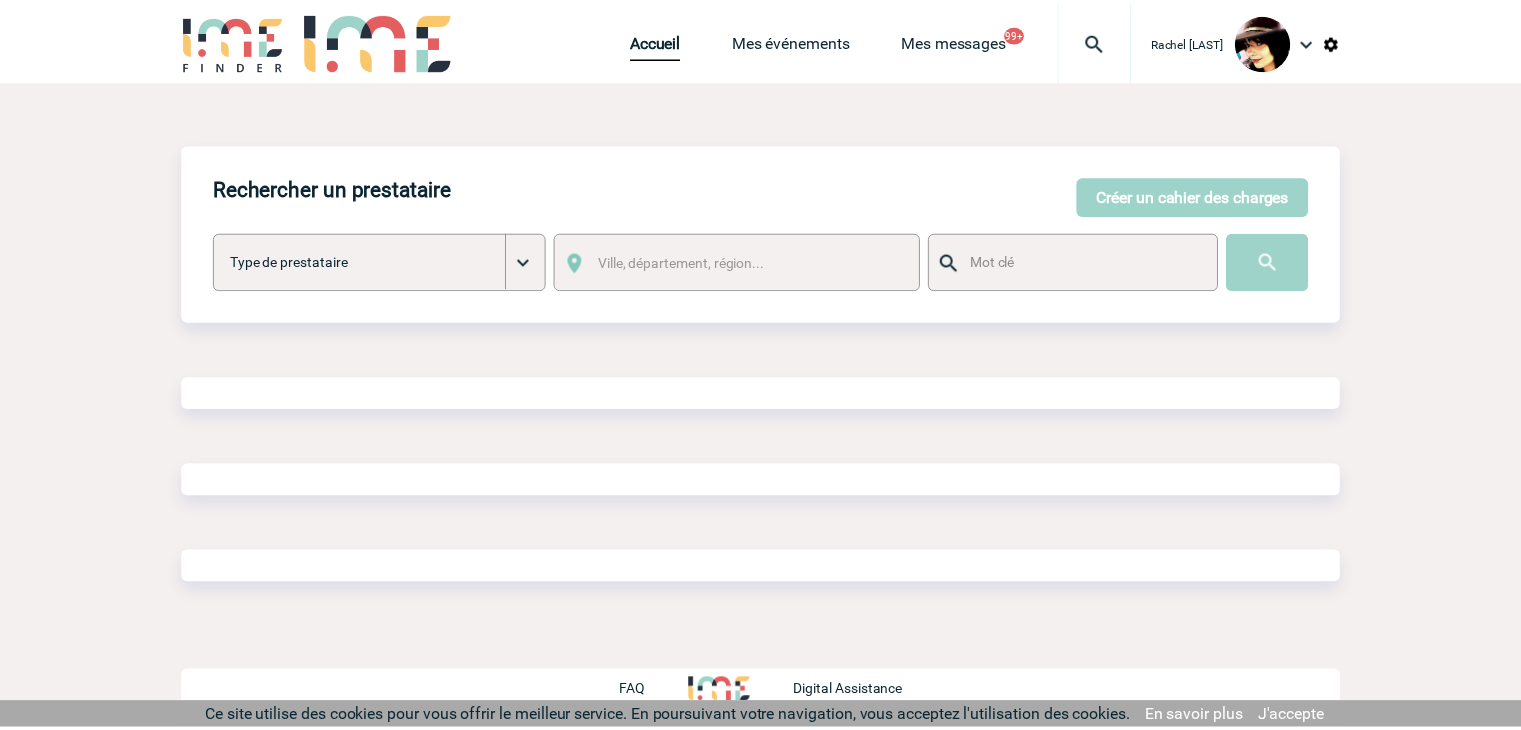 scroll, scrollTop: 0, scrollLeft: 0, axis: both 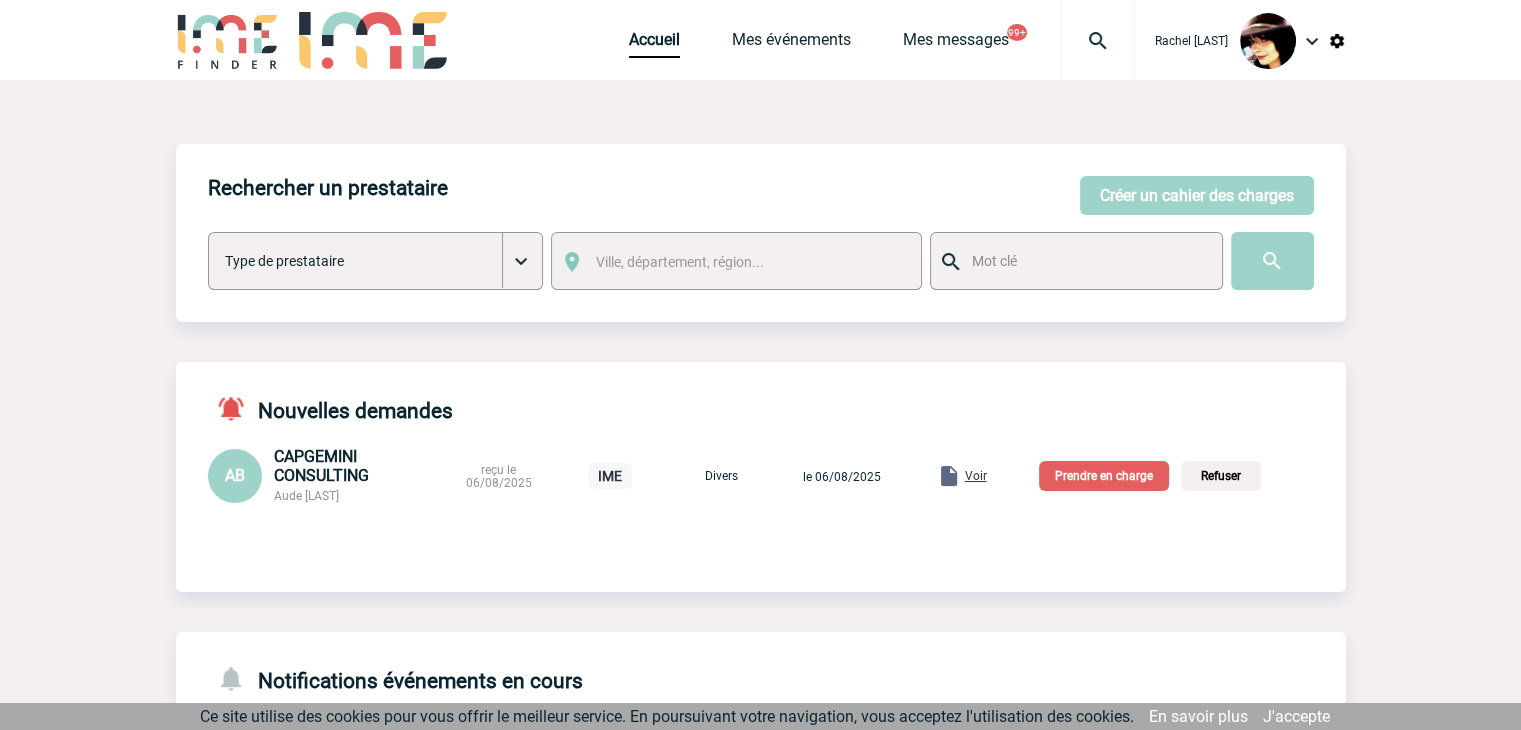 click on "Prendre en charge" at bounding box center [1104, 476] 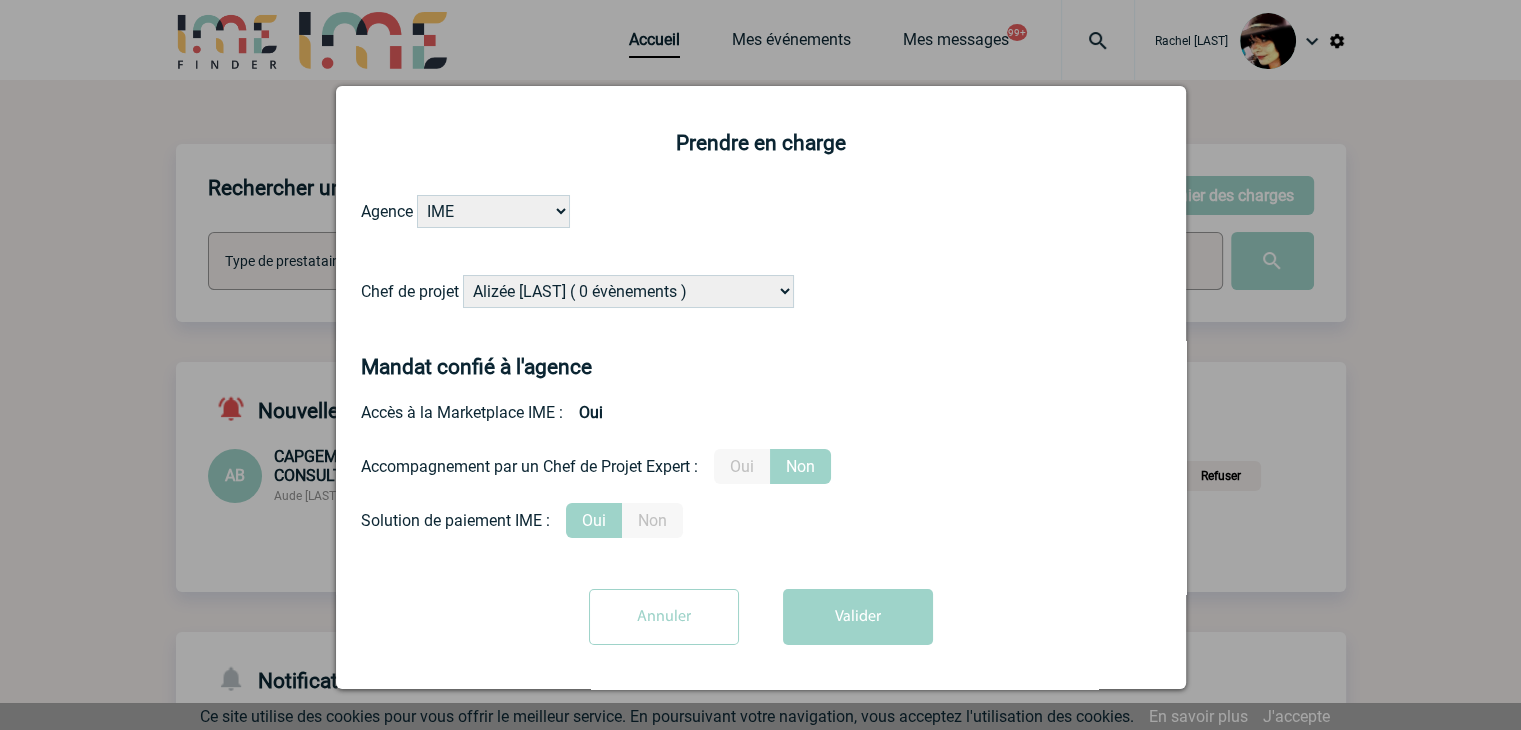 click on "Alizée VERLAGUET ( 0 évènements )
Anne GIRAUD ( 1196 évènements )
Anne-Françoise BONHOMME ( 169 évènements )
Anne-Sophie DELION ( 0 évènements )
Baptiste FEYEUX ( 0 évènements )
Benjamin ROLAND ( 1046 évènements )
Bérengère LEMONNIER ( 1005 évènements )
Caroline BAATZ ( 0 évènements )
Caroline CORNU ( 13 évènements )
Céline MERCIER ( 5 évènements )
Céline THIENOT ( 0 évènements )" at bounding box center (628, 291) 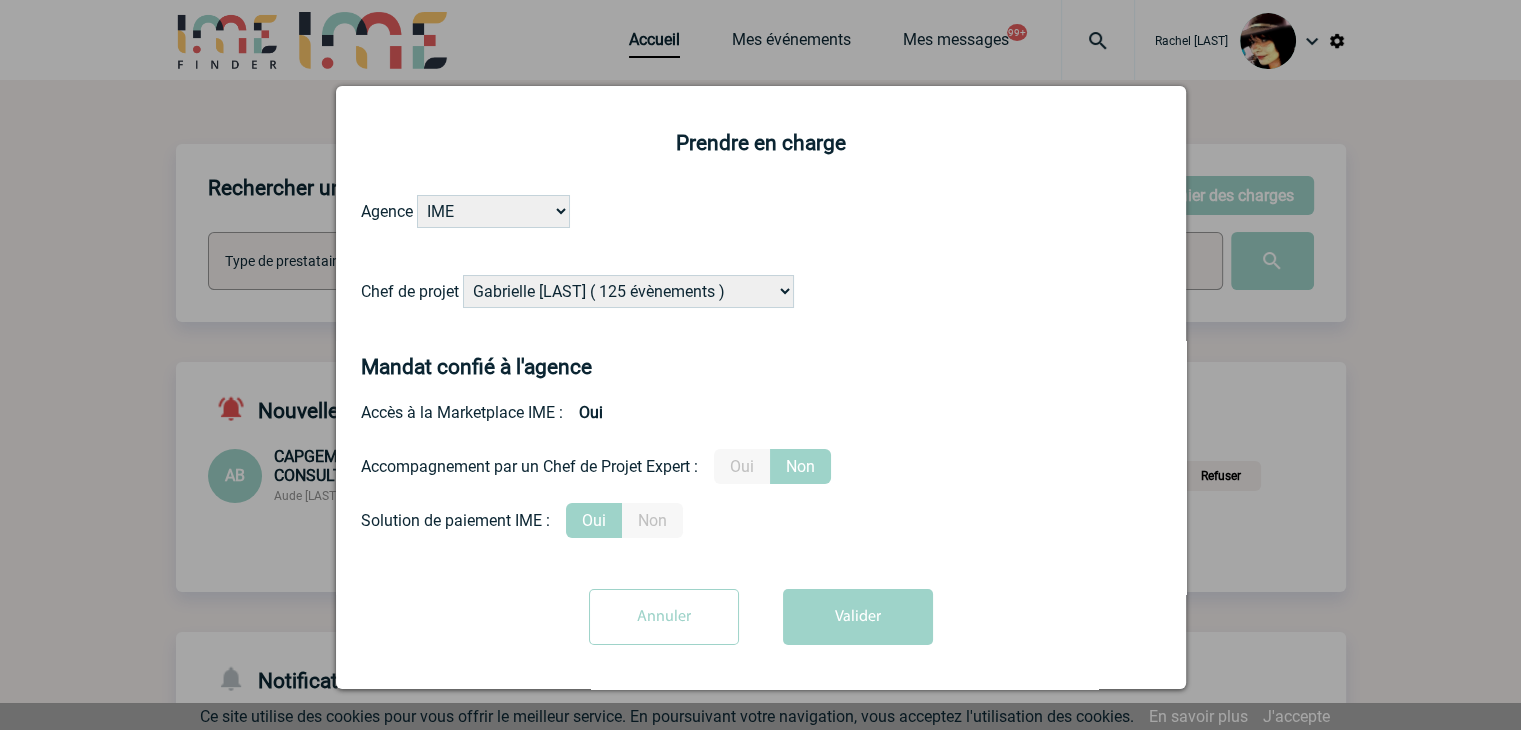 click on "Alizée VERLAGUET ( 0 évènements )
Anne GIRAUD ( 1196 évènements )
Anne-Françoise BONHOMME ( 169 évènements )
Anne-Sophie DELION ( 0 évènements )
Baptiste FEYEUX ( 0 évènements )
Benjamin ROLAND ( 1046 évènements )
Bérengère LEMONNIER ( 1005 évènements )
Caroline BAATZ ( 0 évènements )
Caroline CORNU ( 13 évènements )
Céline MERCIER ( 5 évènements )
Céline THIENOT ( 0 évènements )" at bounding box center [628, 291] 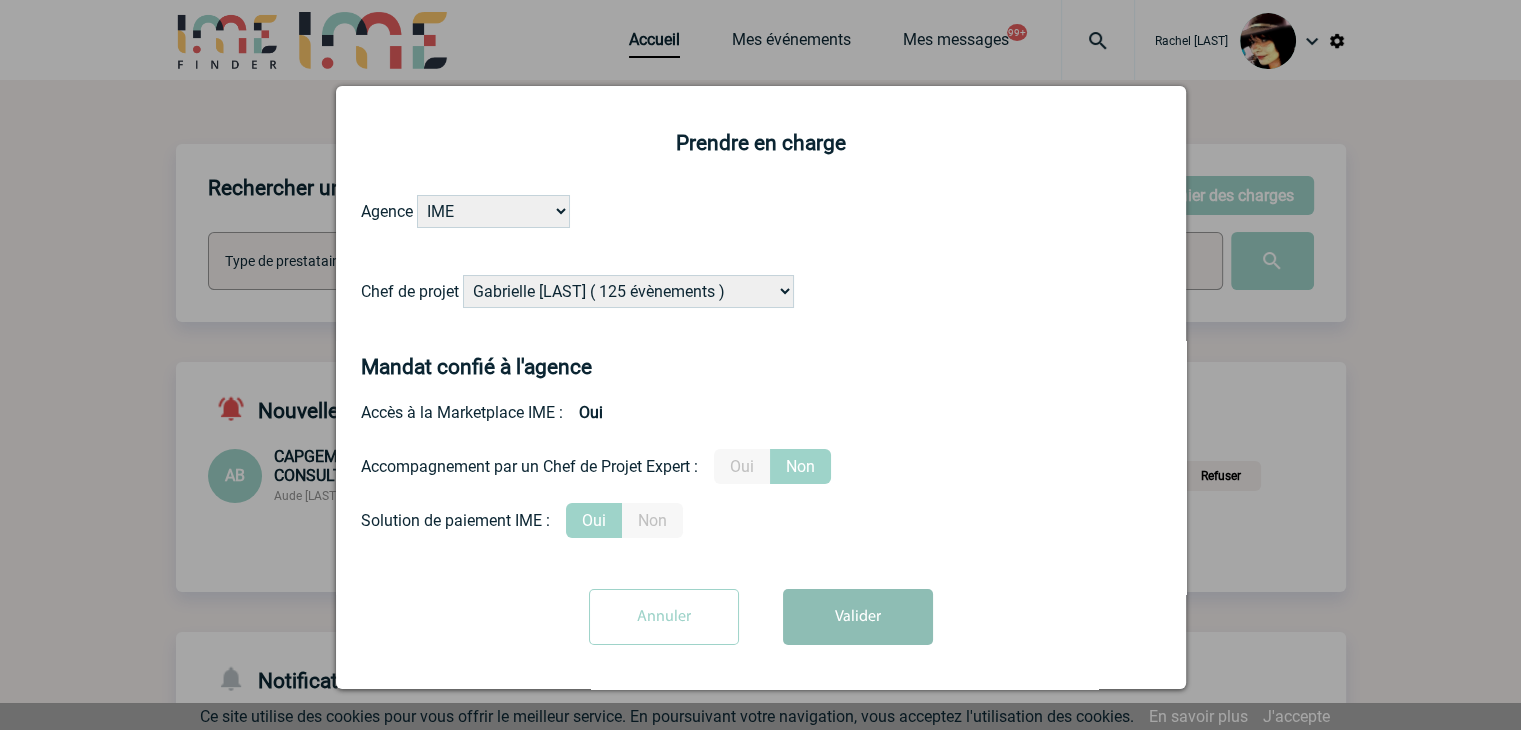click on "Valider" at bounding box center [858, 617] 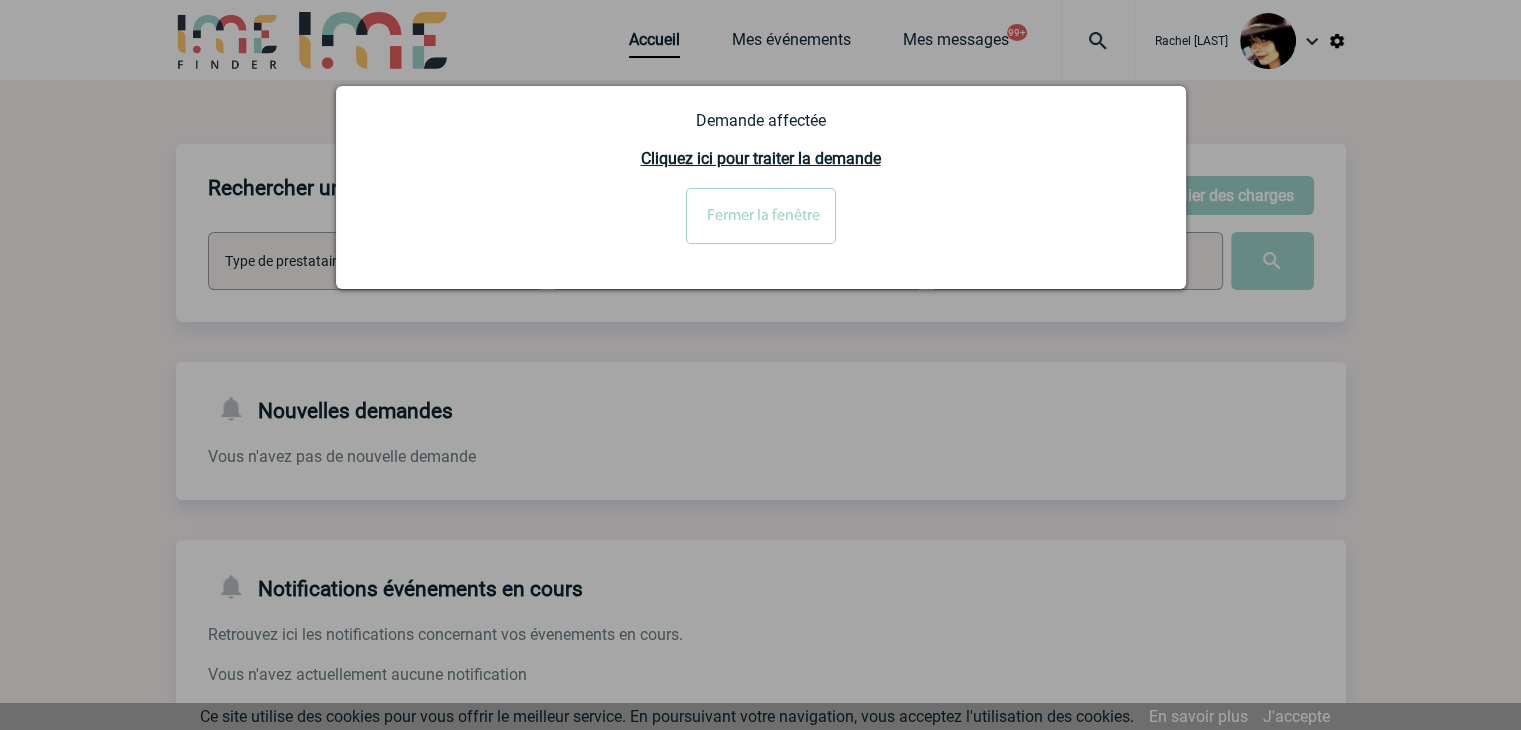 drag, startPoint x: 1017, startPoint y: 571, endPoint x: 999, endPoint y: 554, distance: 24.758837 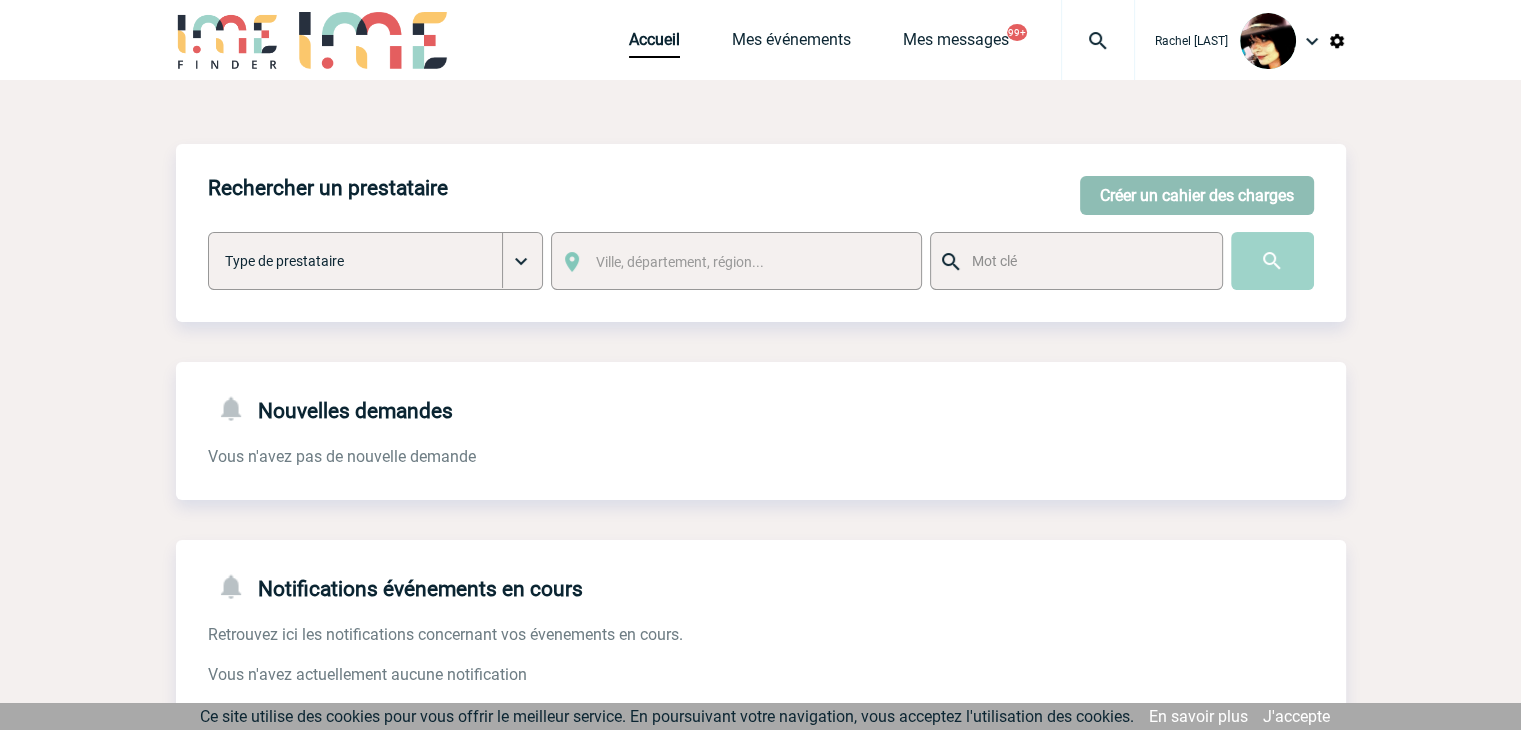 click on "Créer un cahier des charges" at bounding box center [1197, 195] 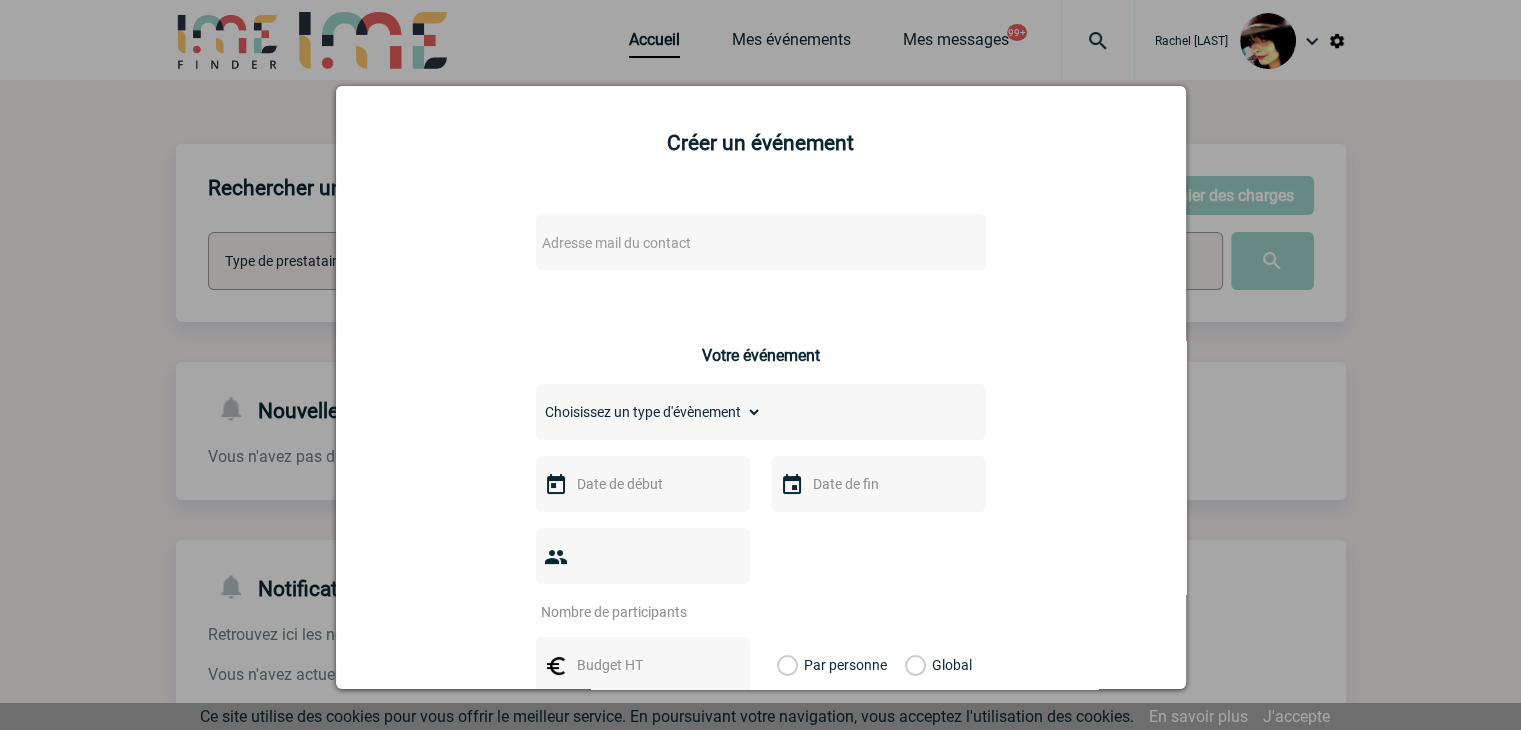 click on "Adresse mail du contact" at bounding box center (761, 242) 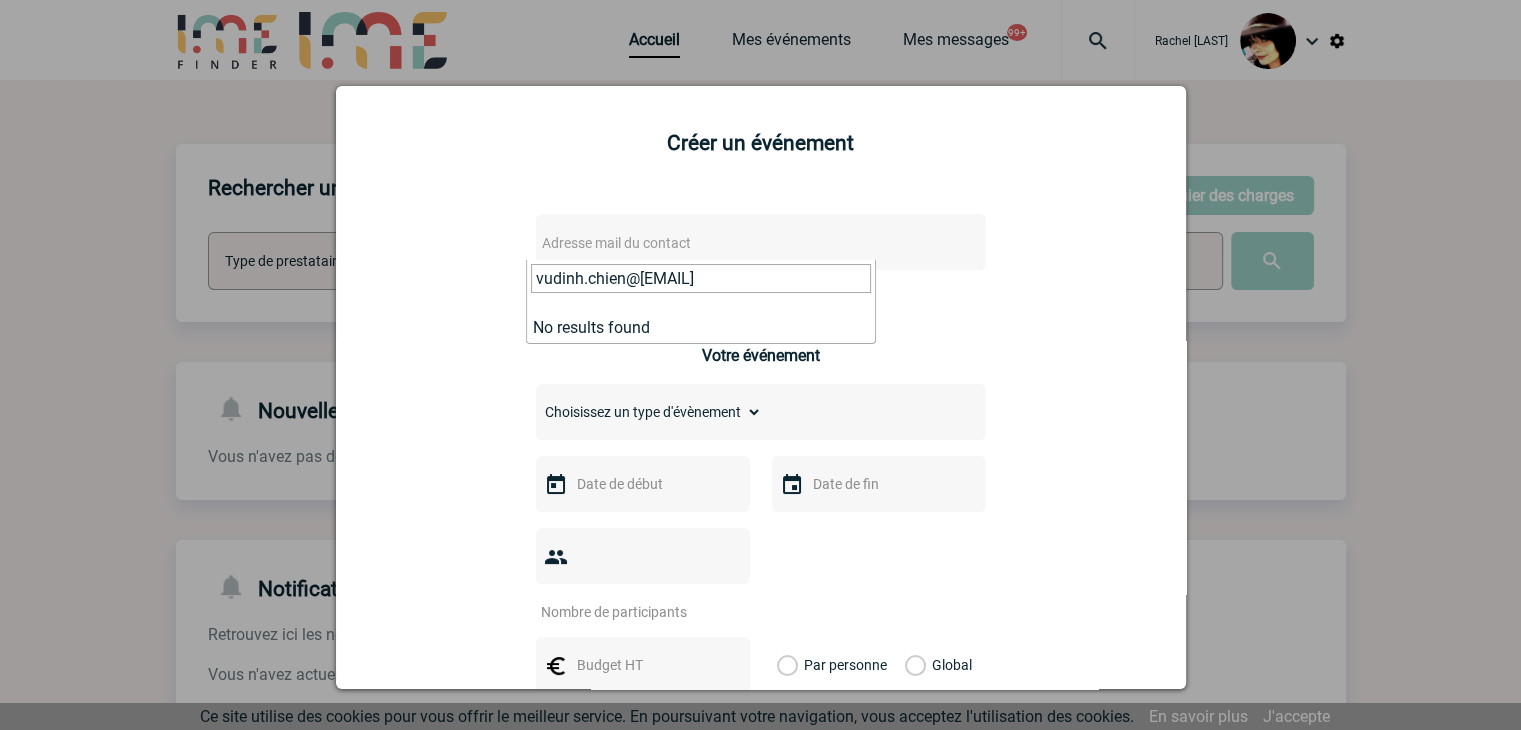 type on "vudinh.chien@sanofi.com" 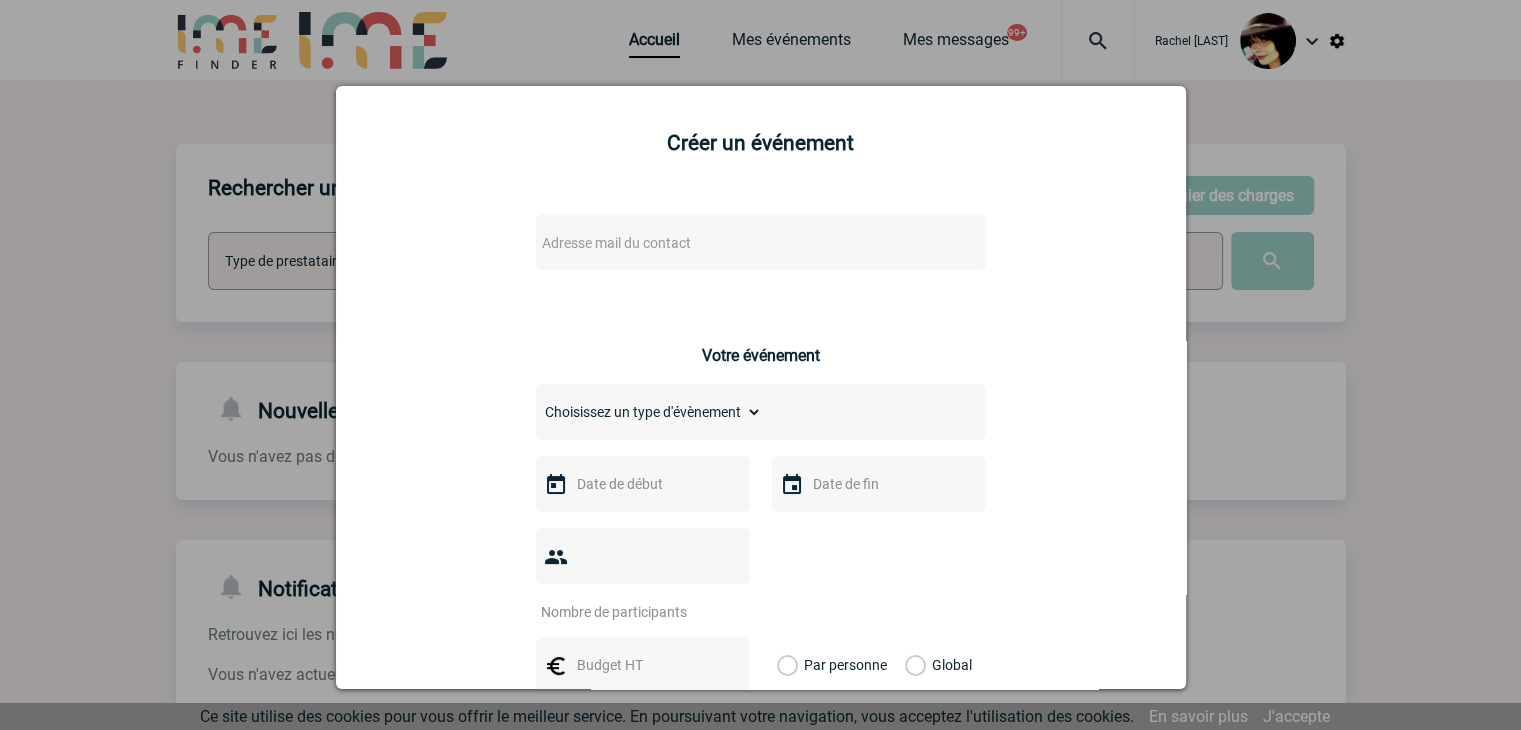 click at bounding box center (760, 365) 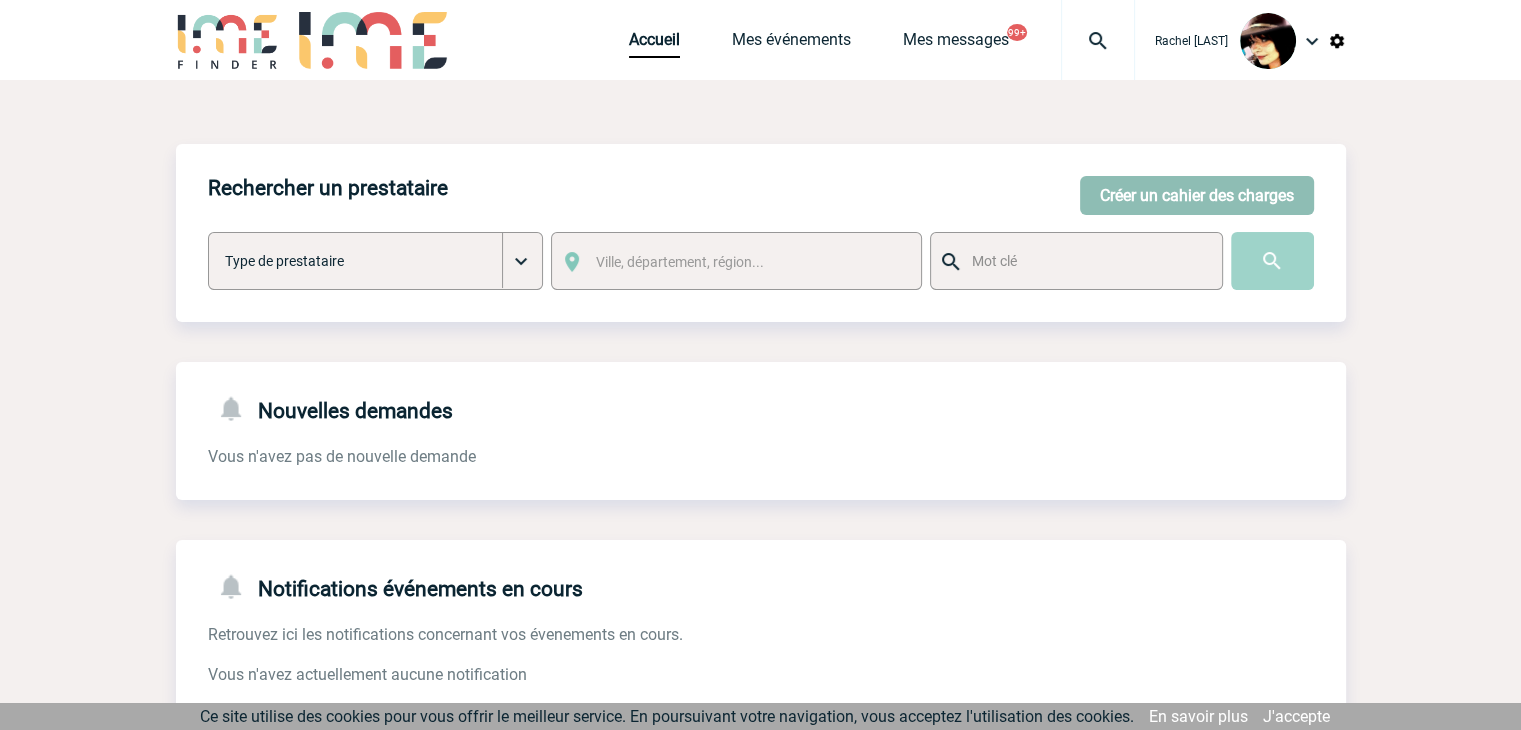 click on "Créer un cahier des charges" at bounding box center [1197, 195] 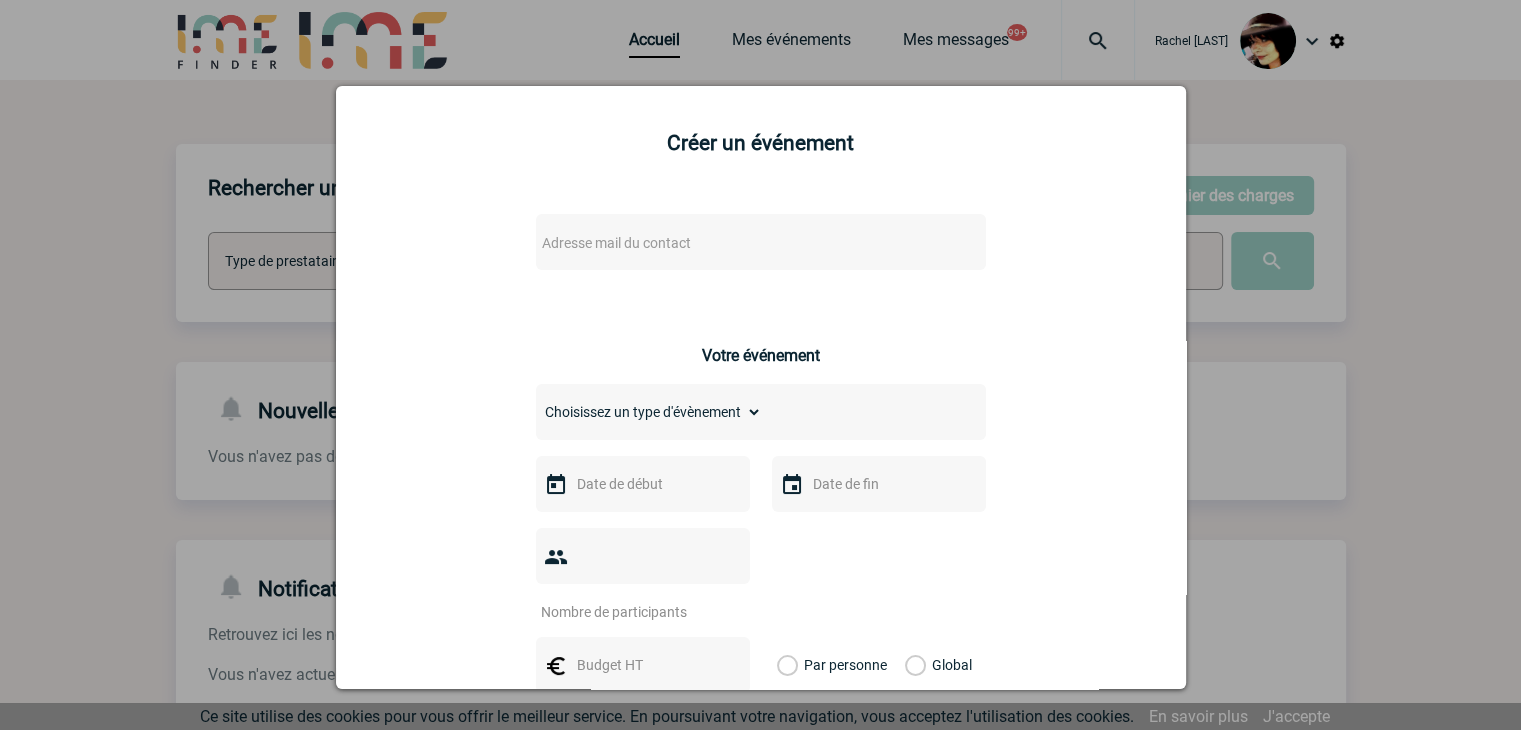 click on "Adresse mail du contact" at bounding box center [709, 243] 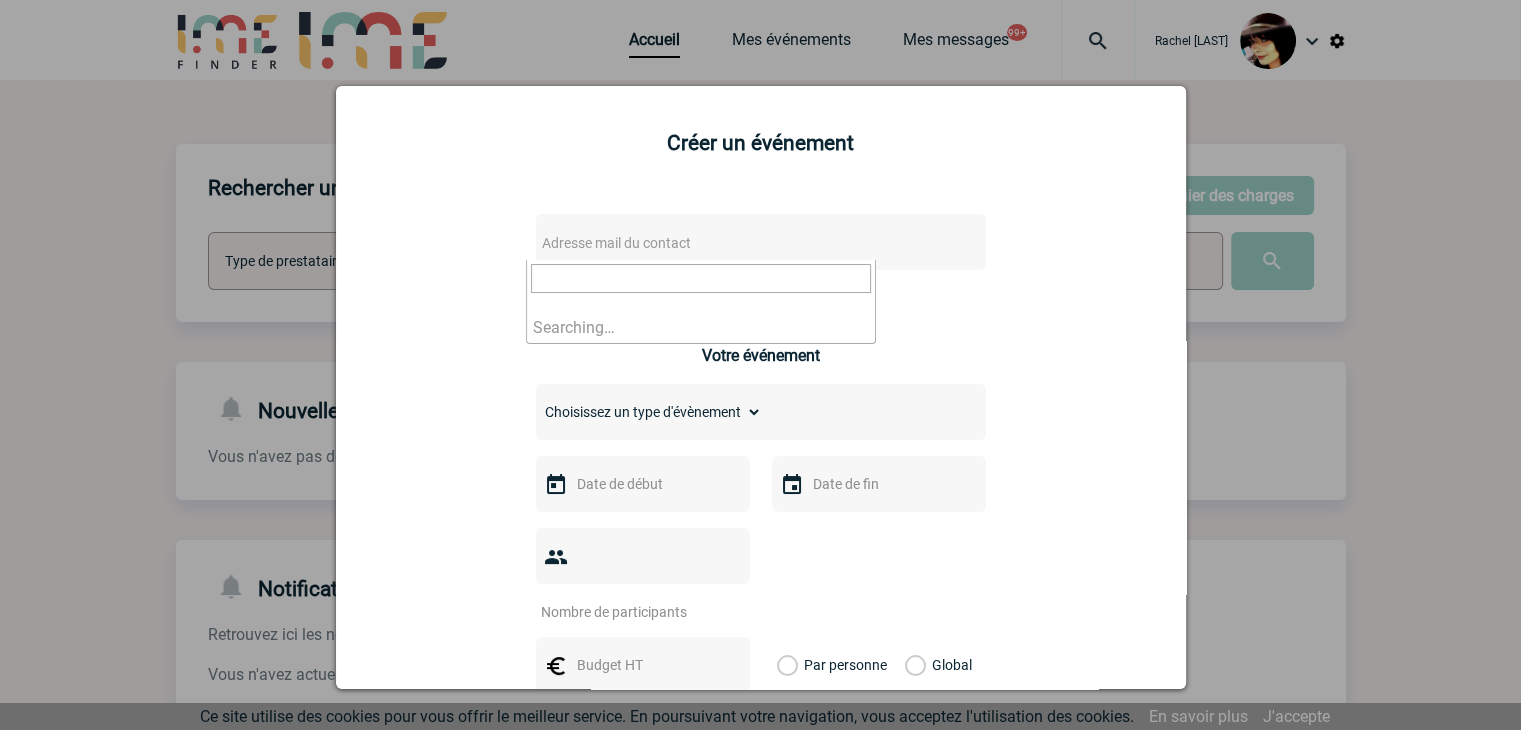type on "astollis@healthcademia.fr" 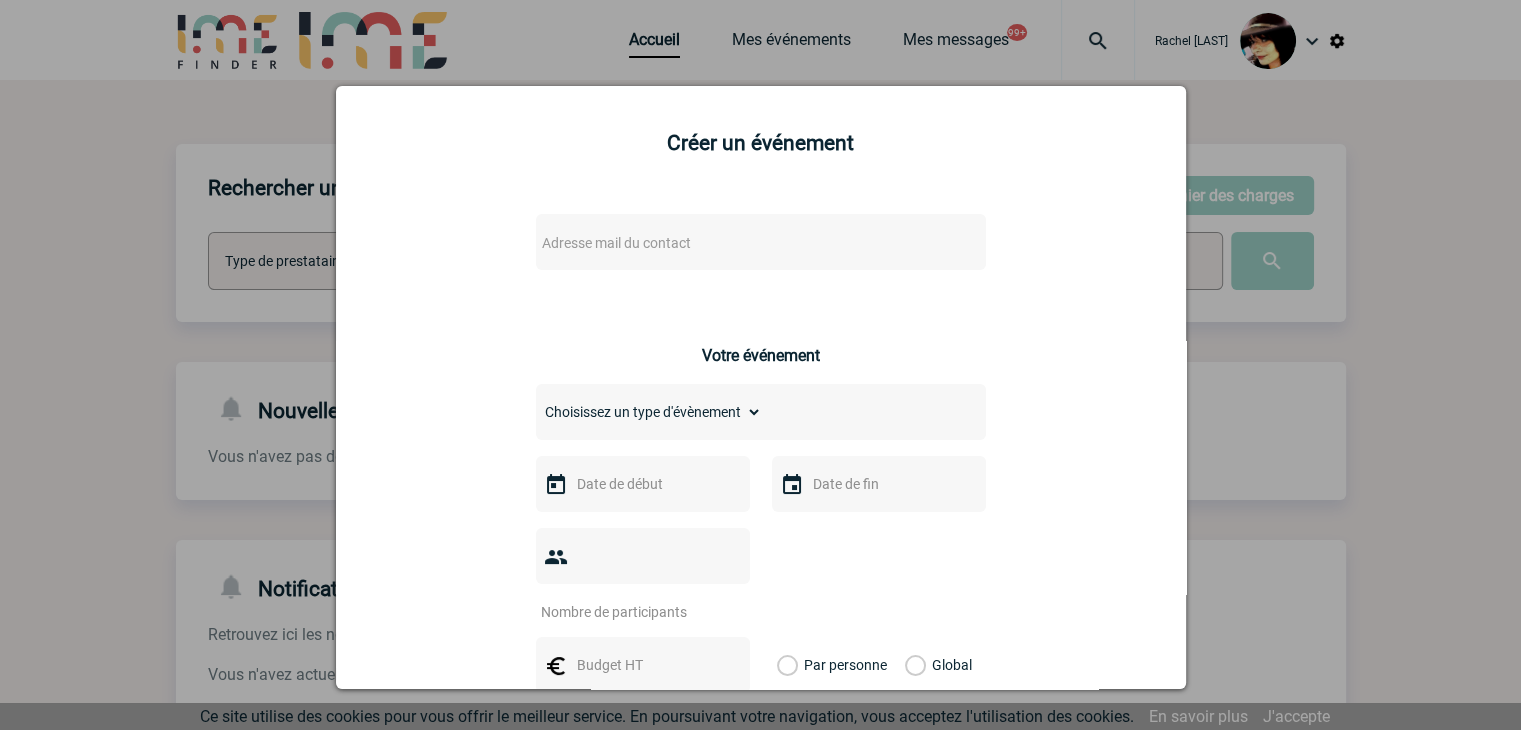 click at bounding box center [760, 365] 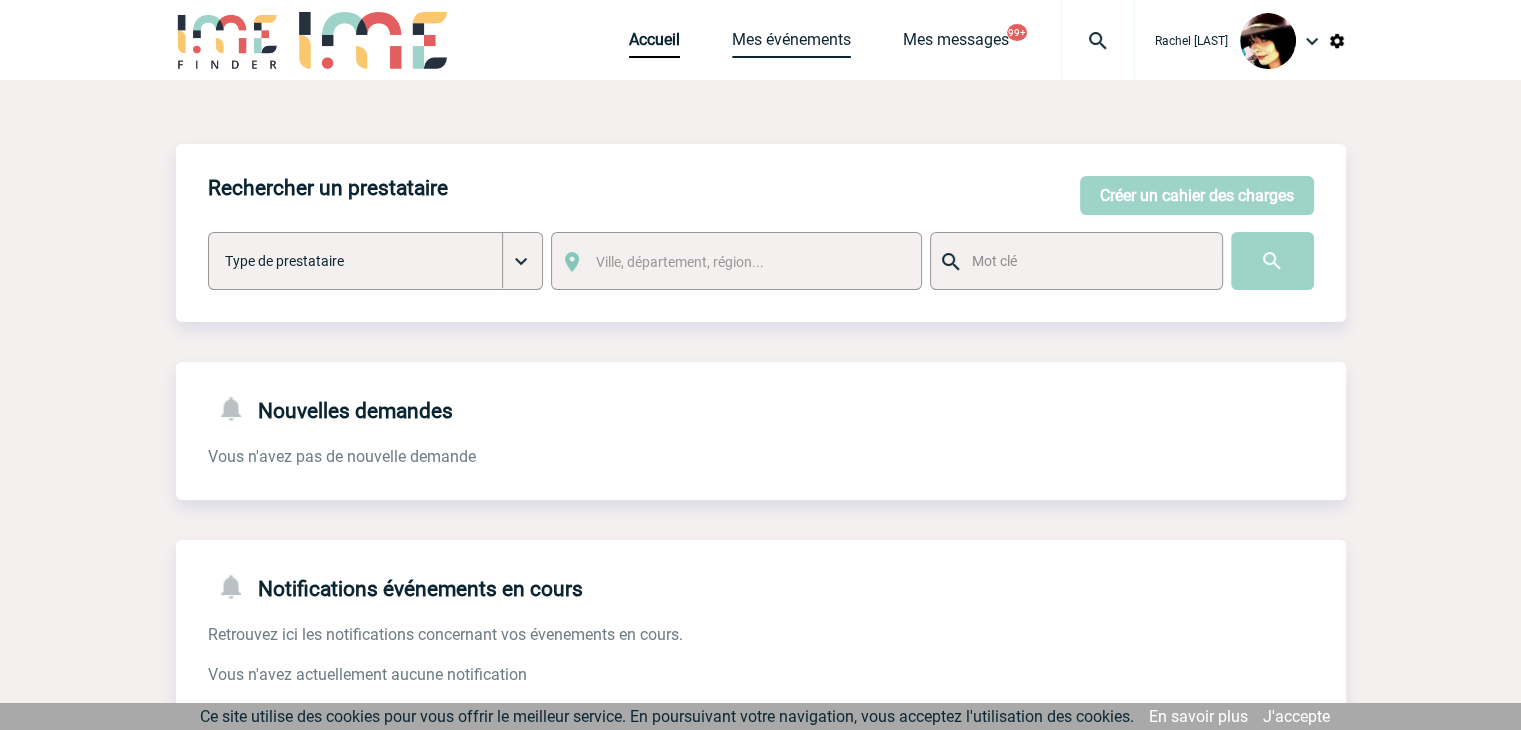 click on "Mes événements" at bounding box center [791, 44] 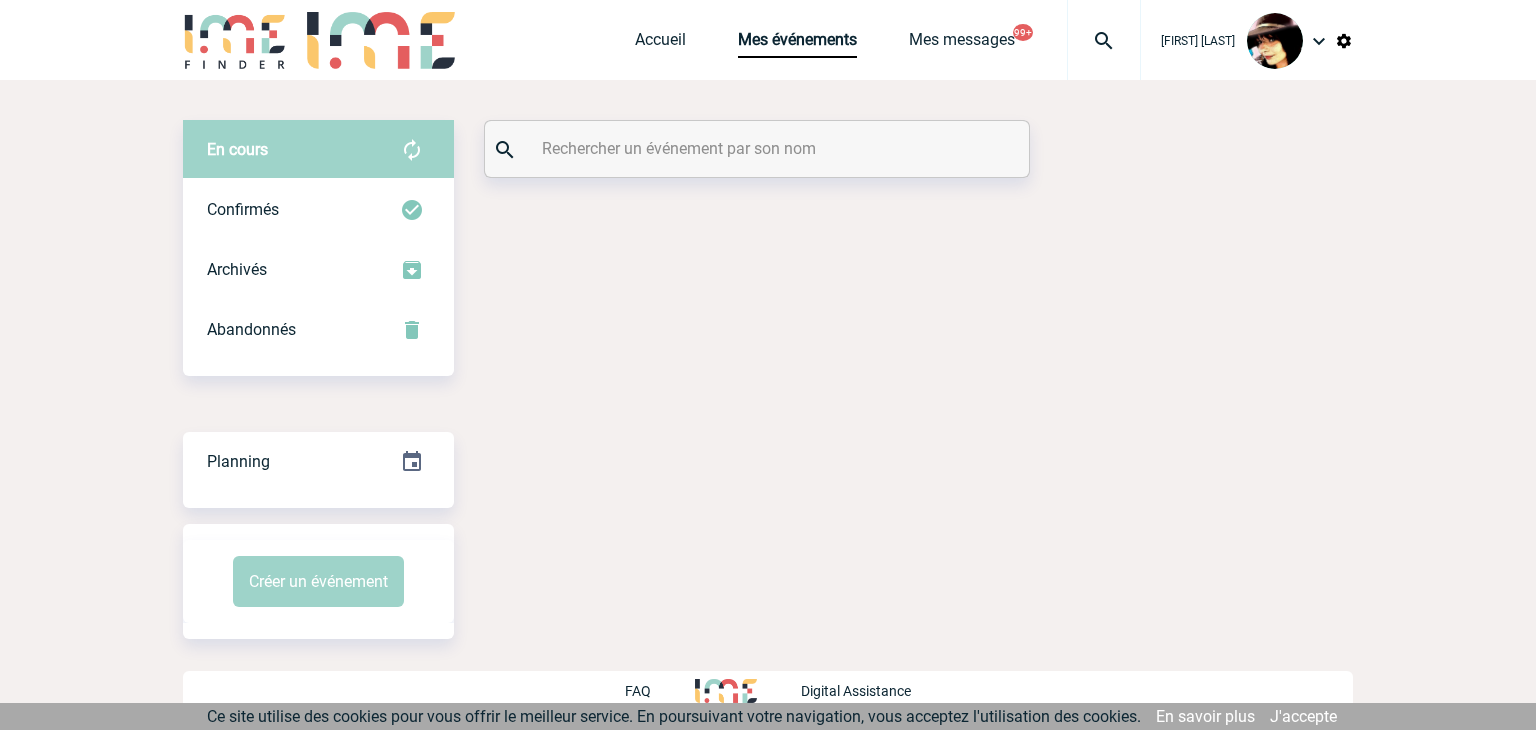scroll, scrollTop: 0, scrollLeft: 0, axis: both 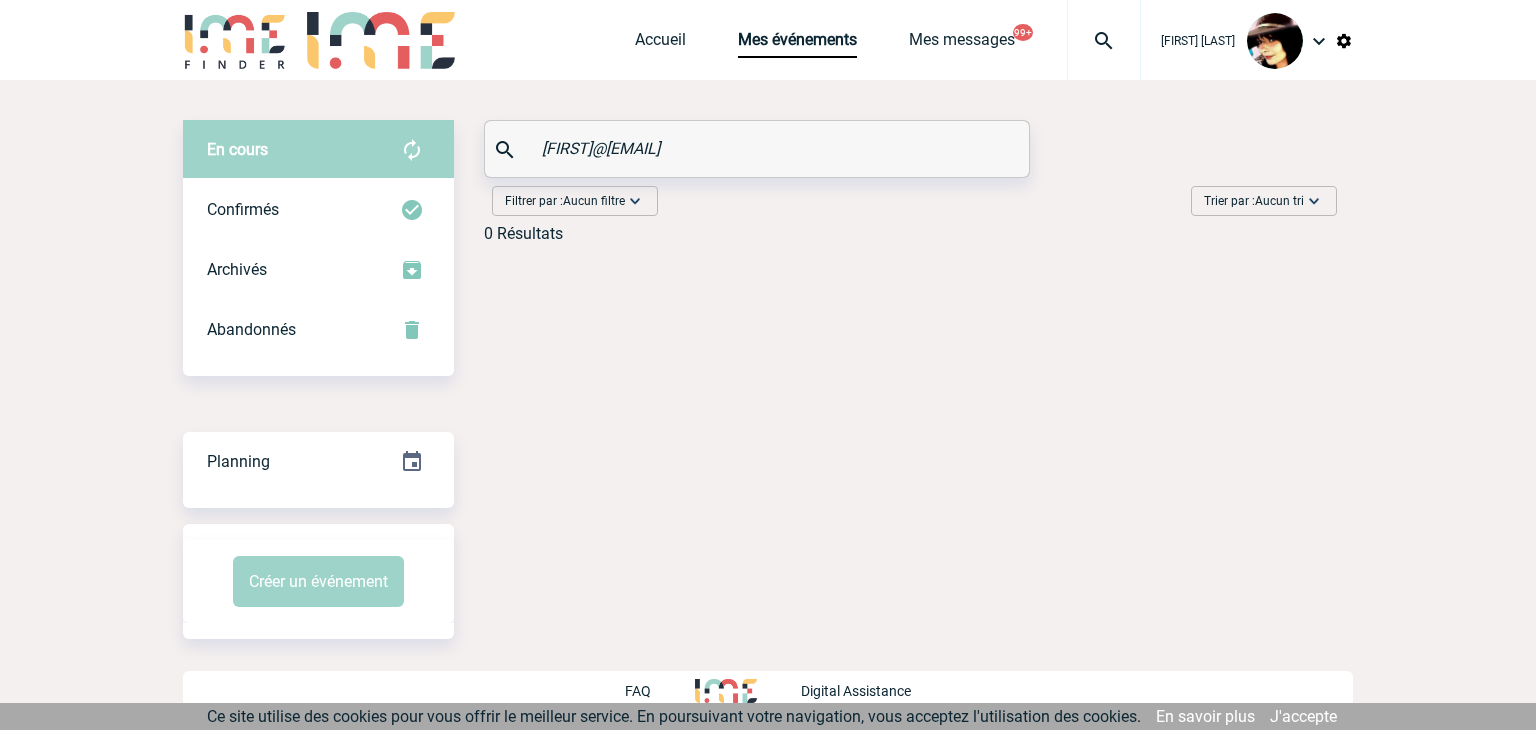 drag, startPoint x: 609, startPoint y: 149, endPoint x: 471, endPoint y: 149, distance: 138 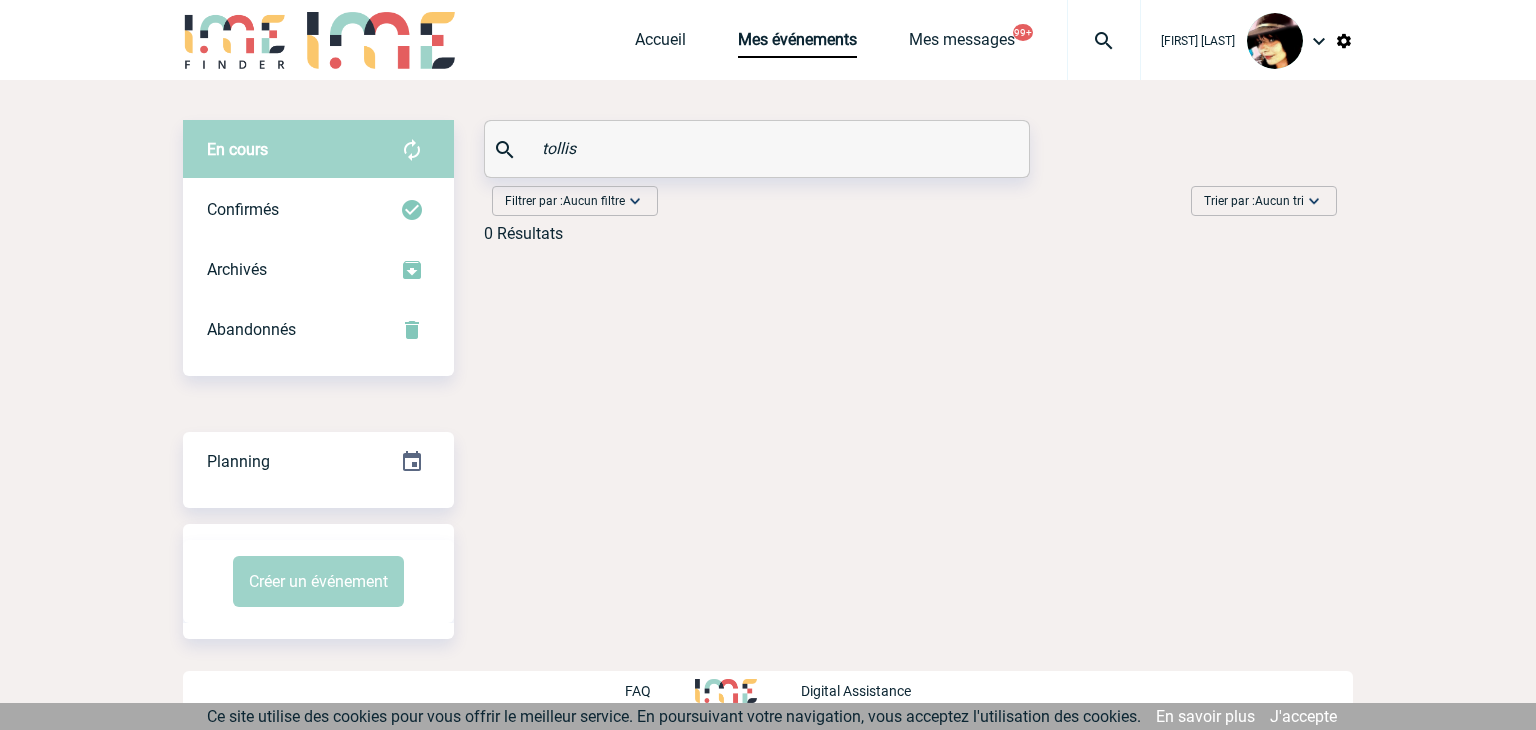 type on "tollis" 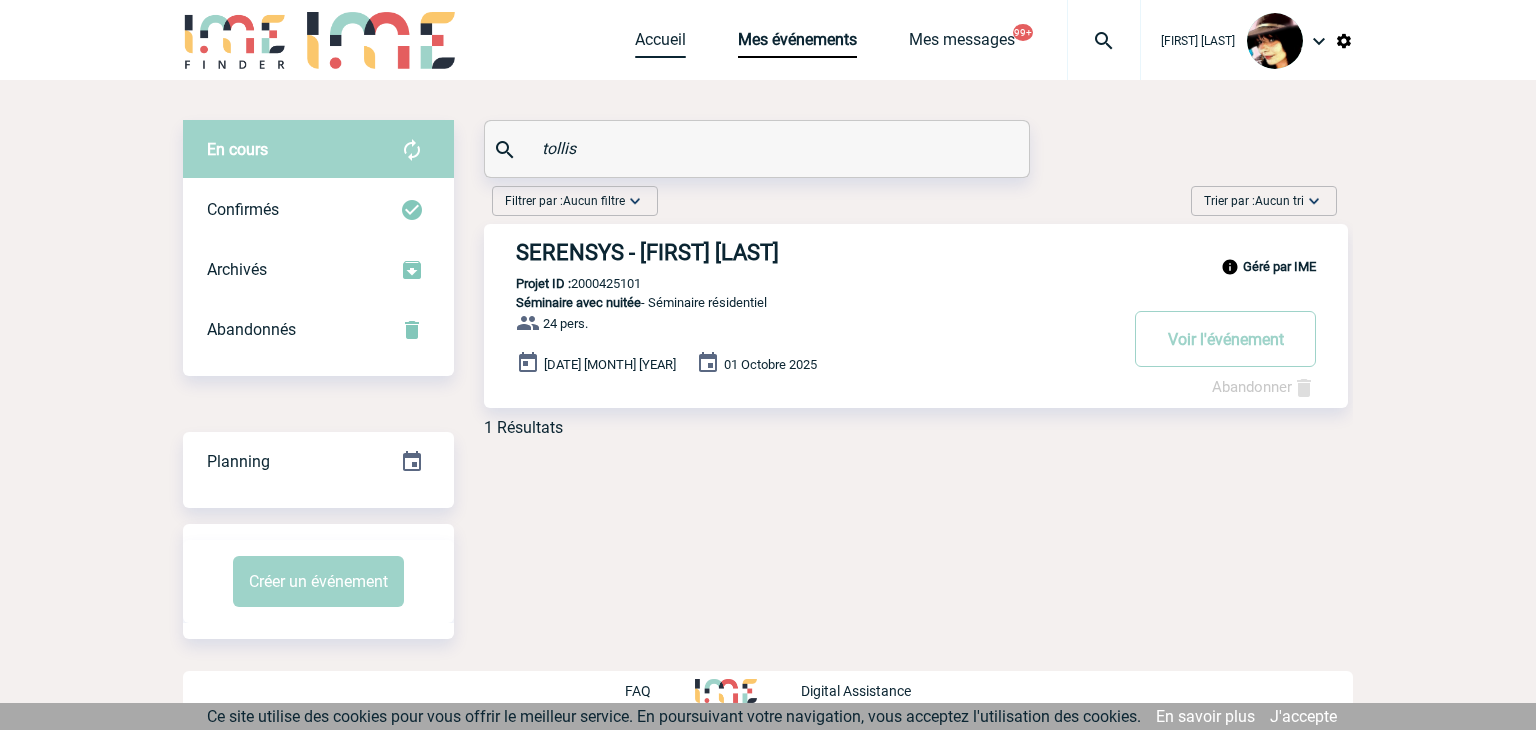 click on "Accueil" at bounding box center [660, 44] 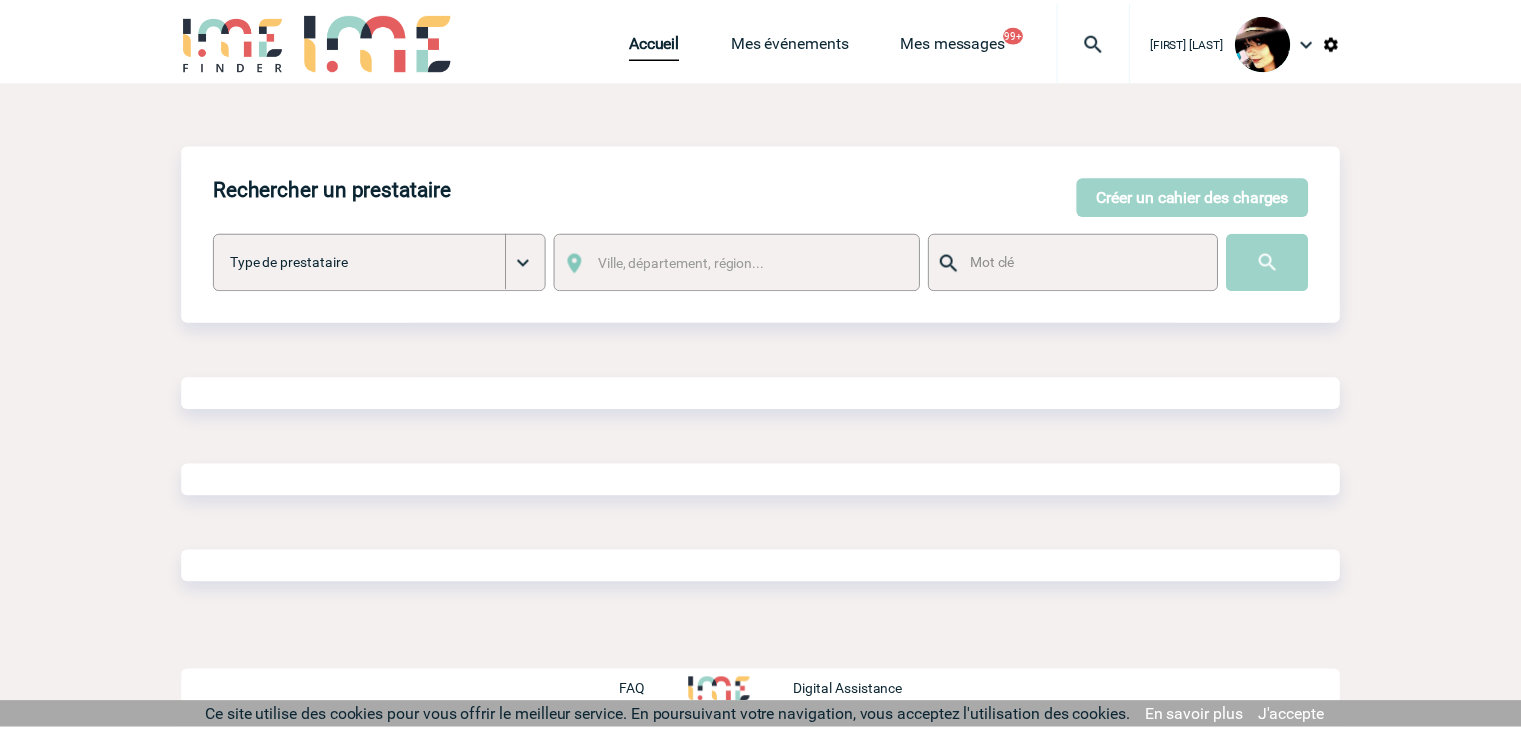 scroll, scrollTop: 0, scrollLeft: 0, axis: both 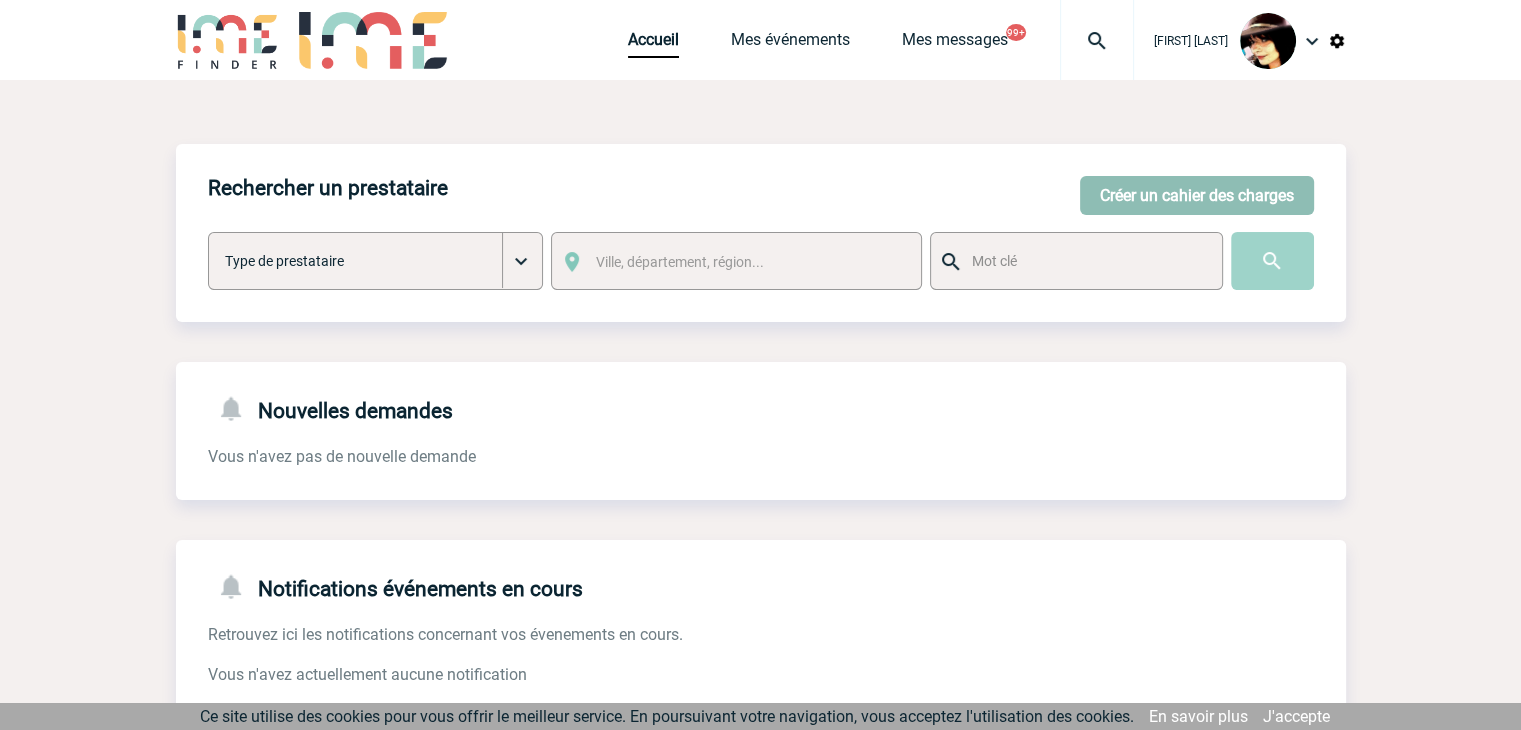 click on "Créer un cahier des charges" at bounding box center (1197, 195) 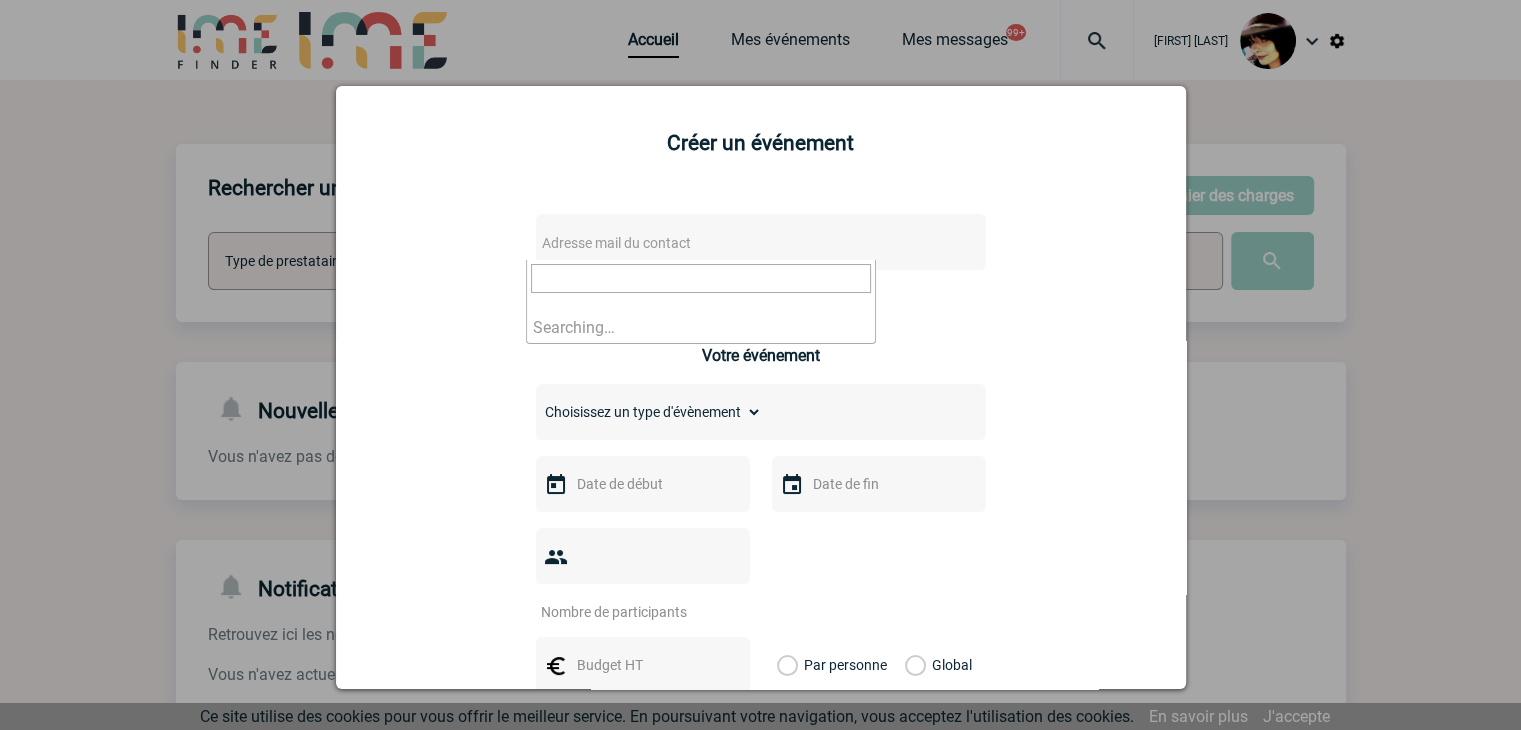 click on "Adresse mail du contact" at bounding box center [616, 243] 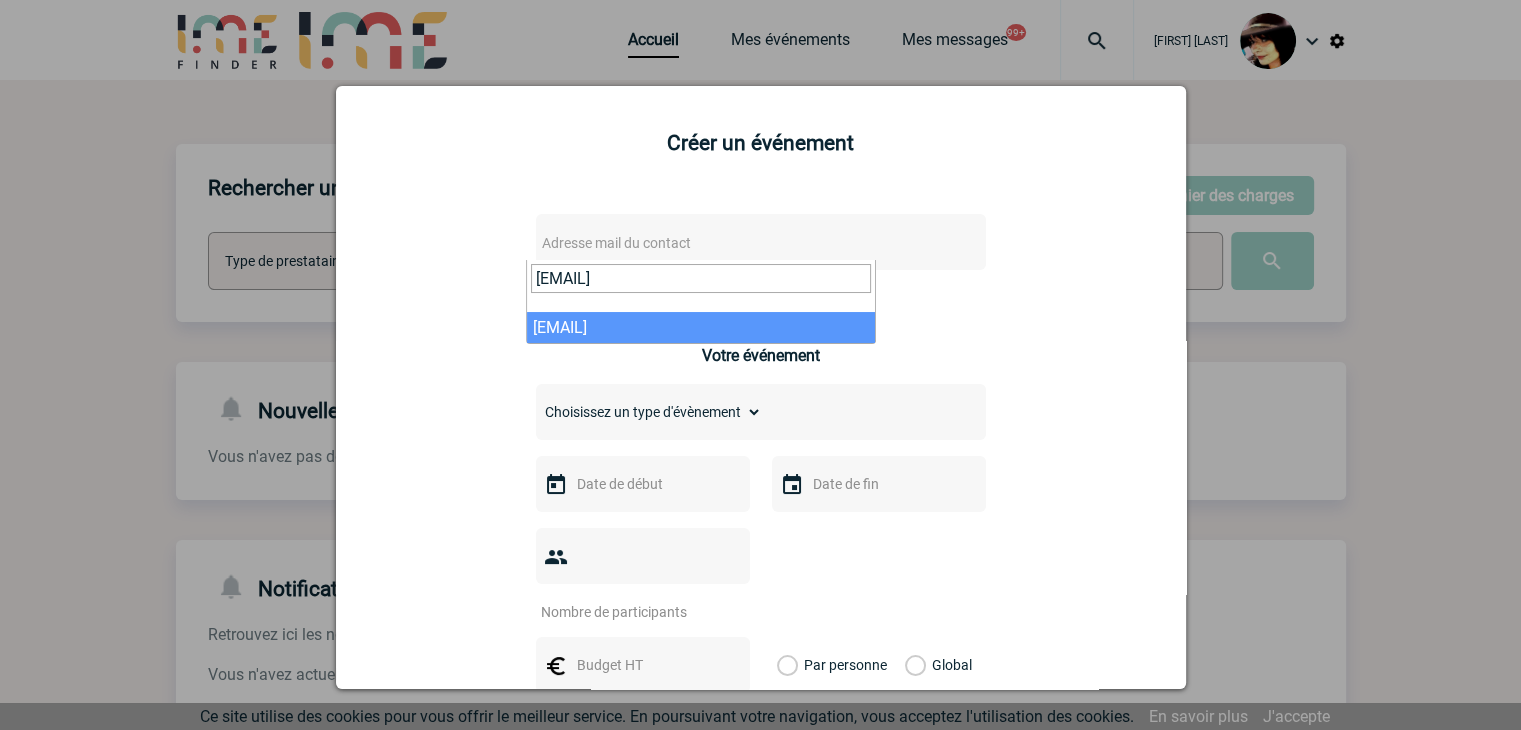 type on "estelle.fournie@amplifon.com" 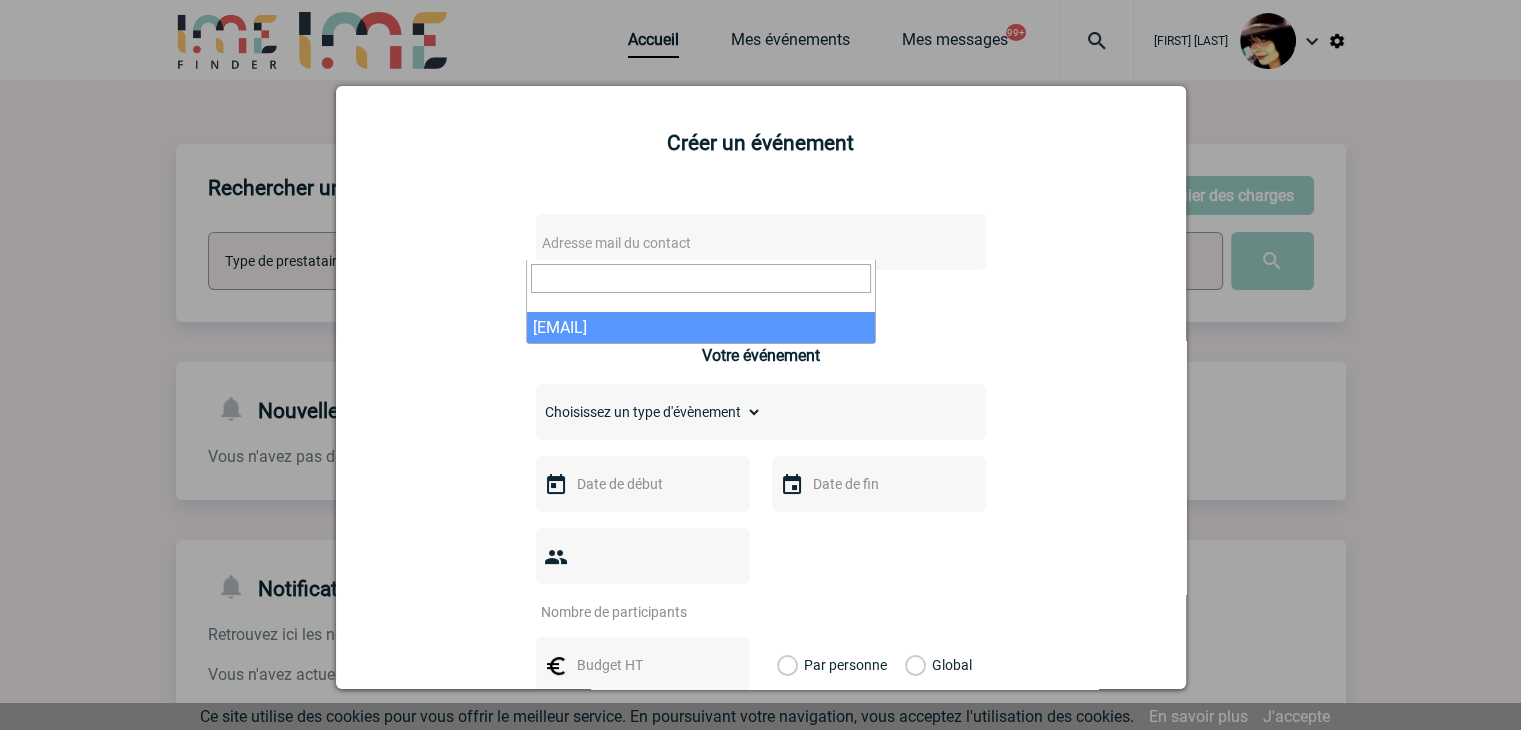 select on "125189" 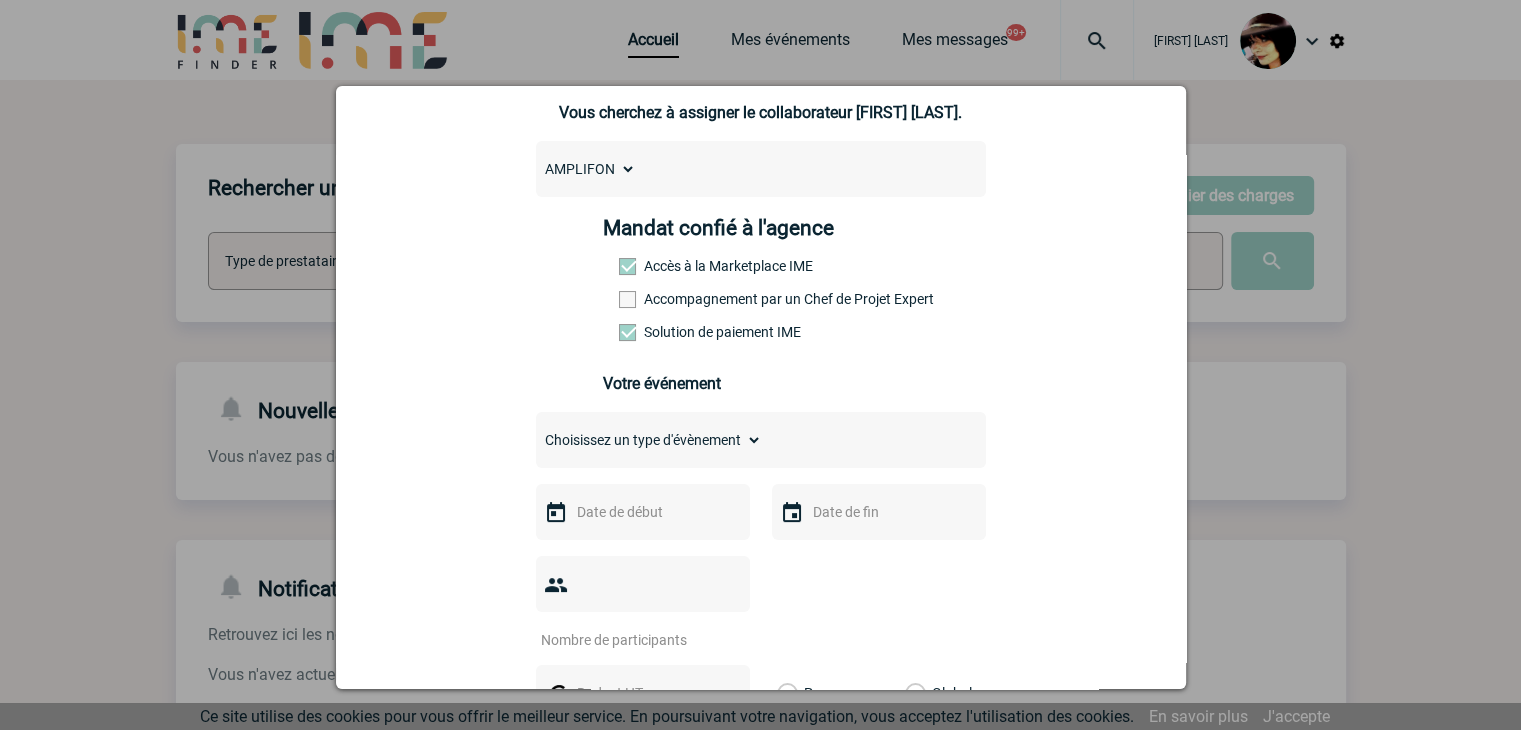 scroll, scrollTop: 200, scrollLeft: 0, axis: vertical 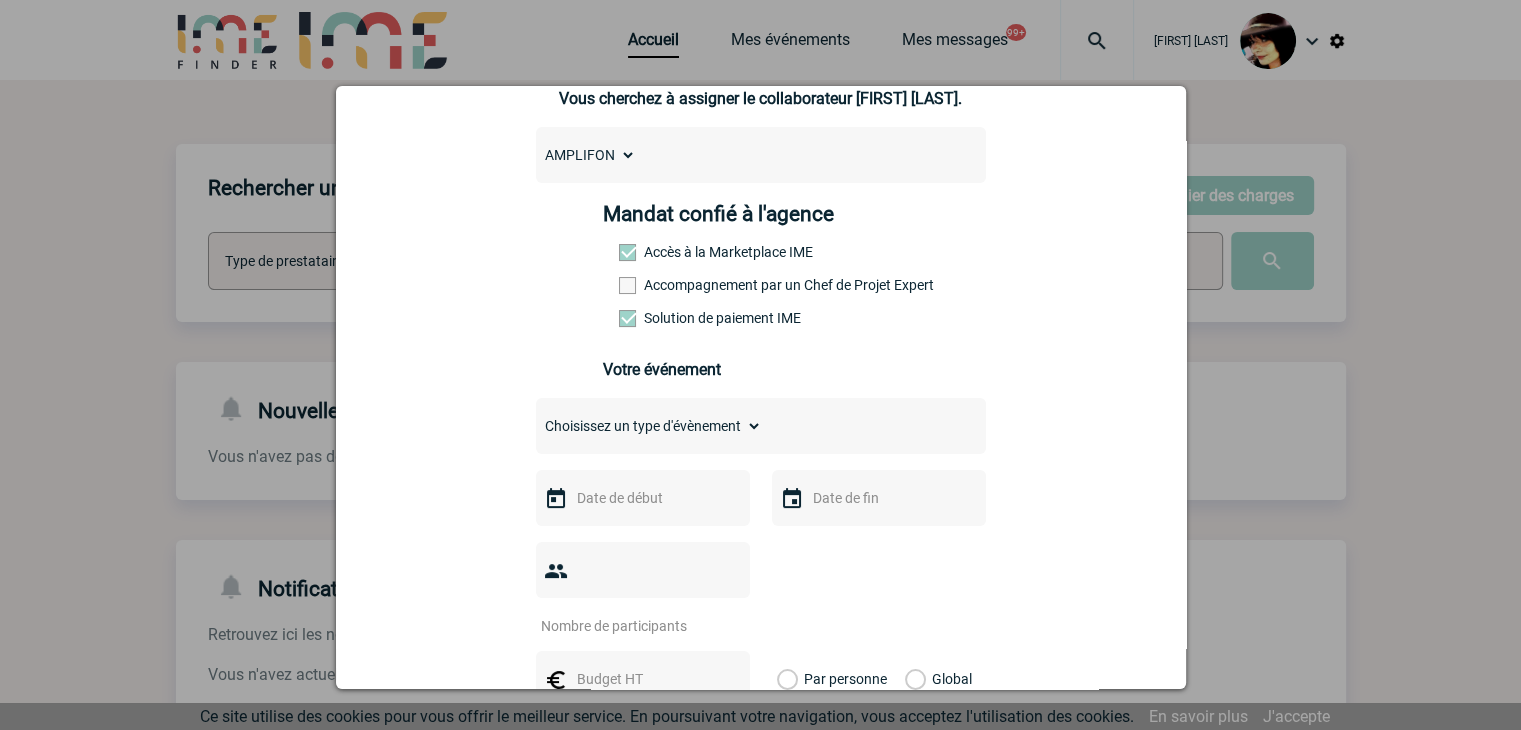 click on "Choisissez un type d'évènement
Séminaire avec nuitée Séminaire sans nuitée Repas de groupe Team Building & animation Prestation traiteur Divers" at bounding box center [649, 426] 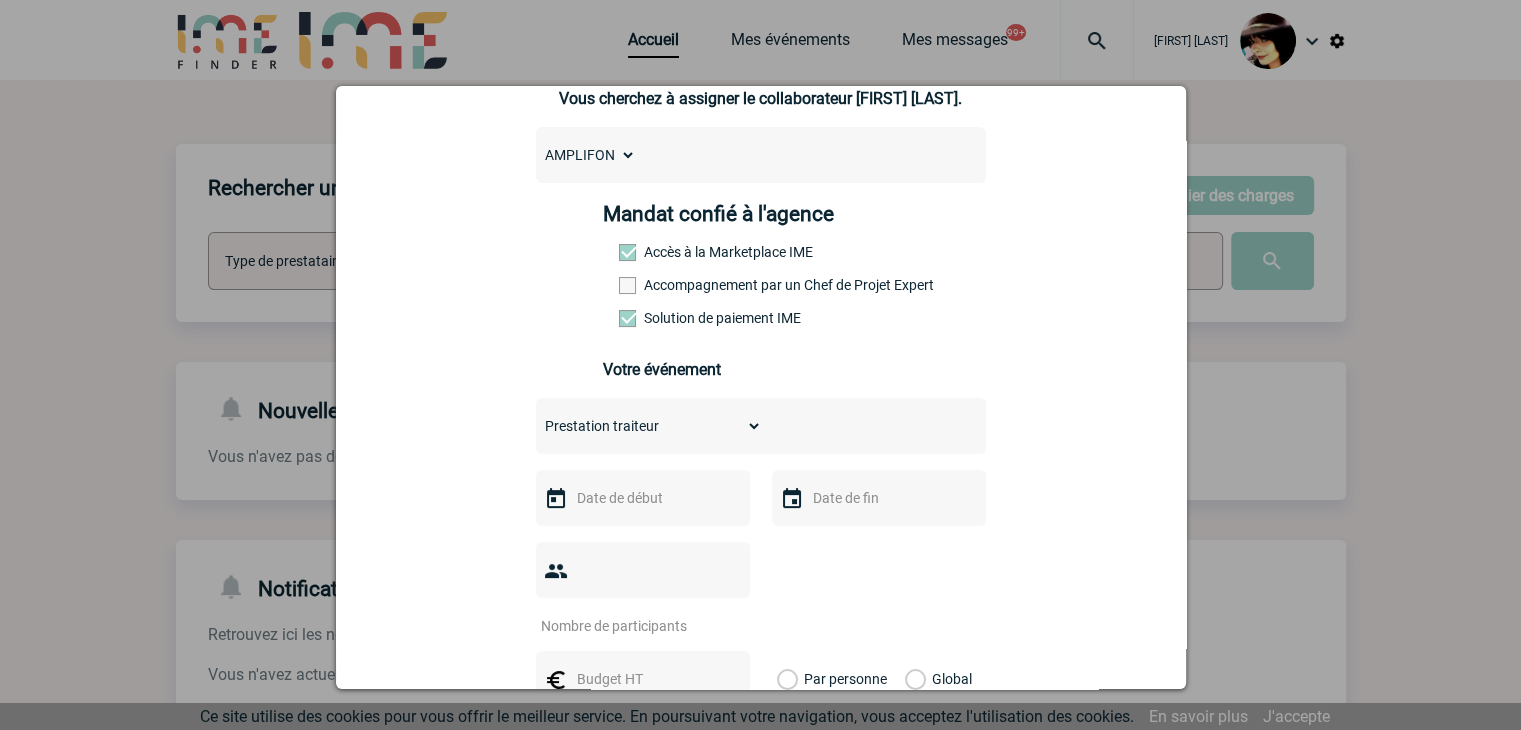 click on "Choisissez un type d'évènement
Séminaire avec nuitée Séminaire sans nuitée Repas de groupe Team Building & animation Prestation traiteur Divers" at bounding box center [649, 426] 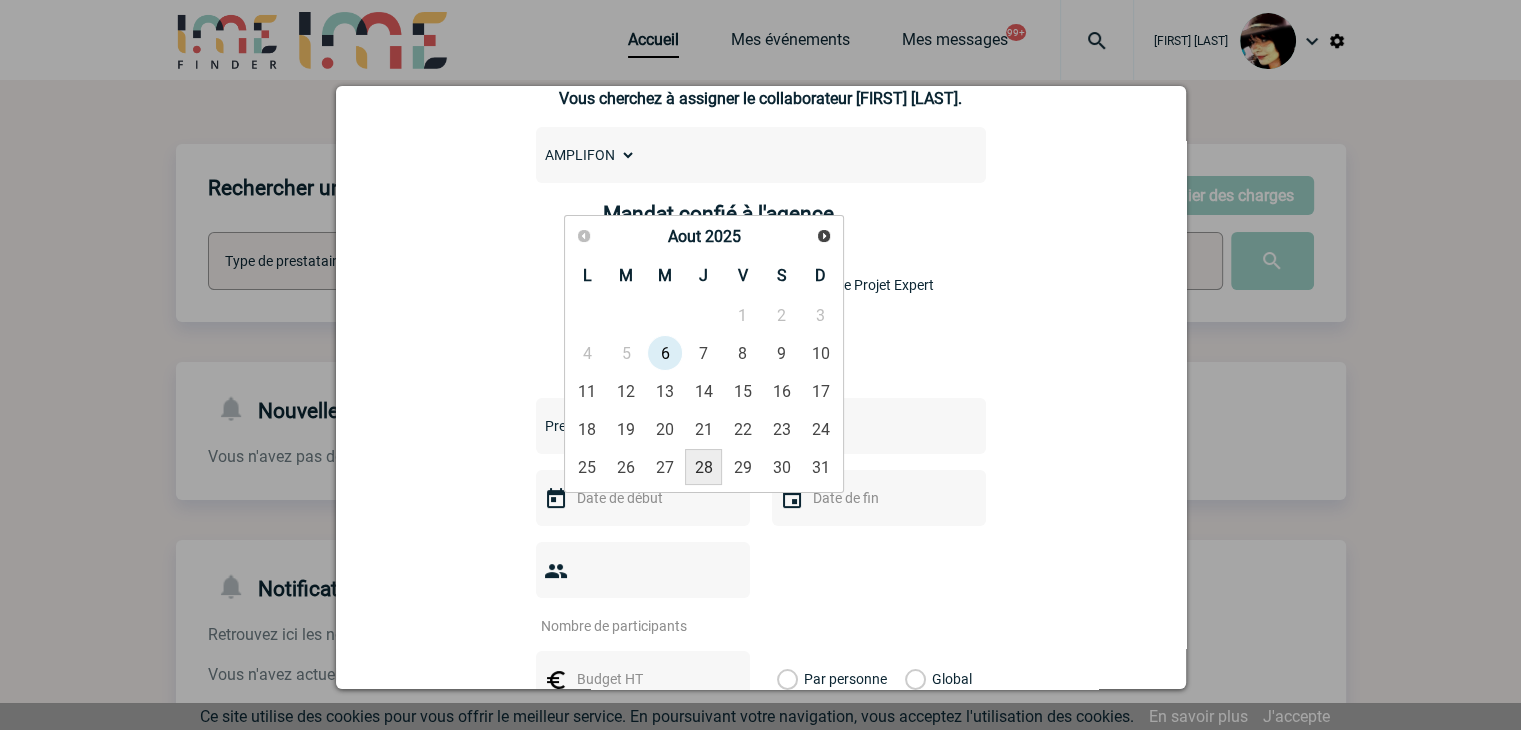 click on "28" at bounding box center [703, 467] 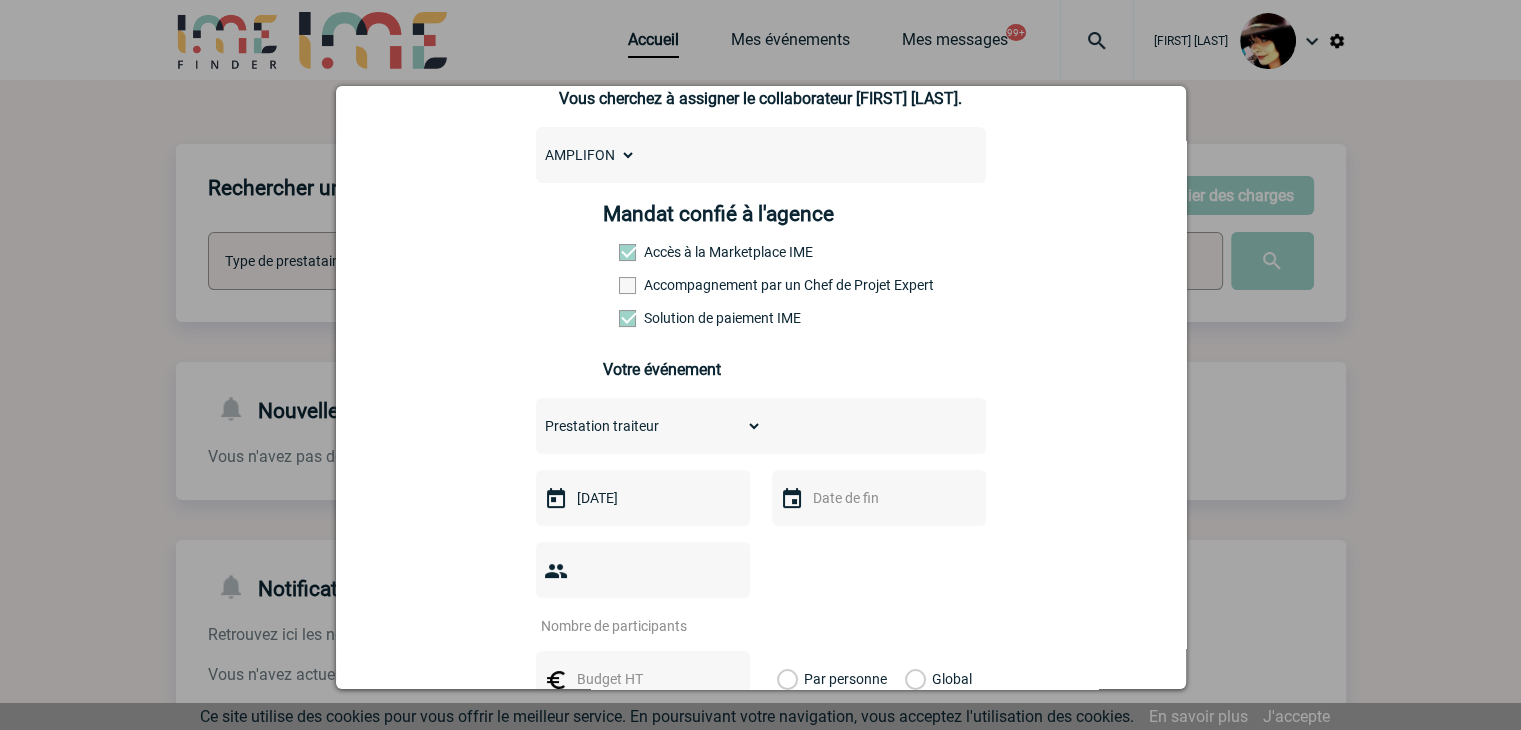 click at bounding box center (643, 570) 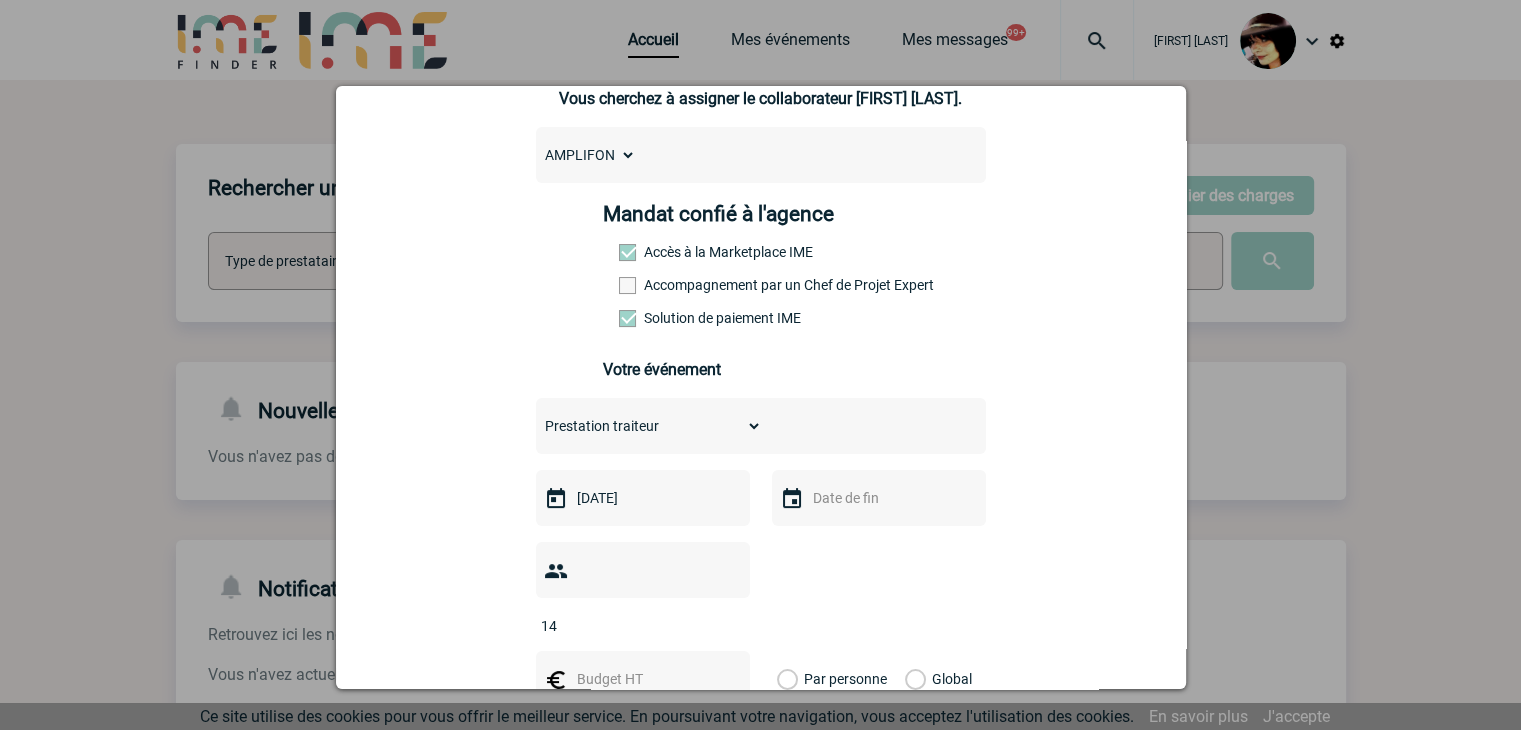 type on "14" 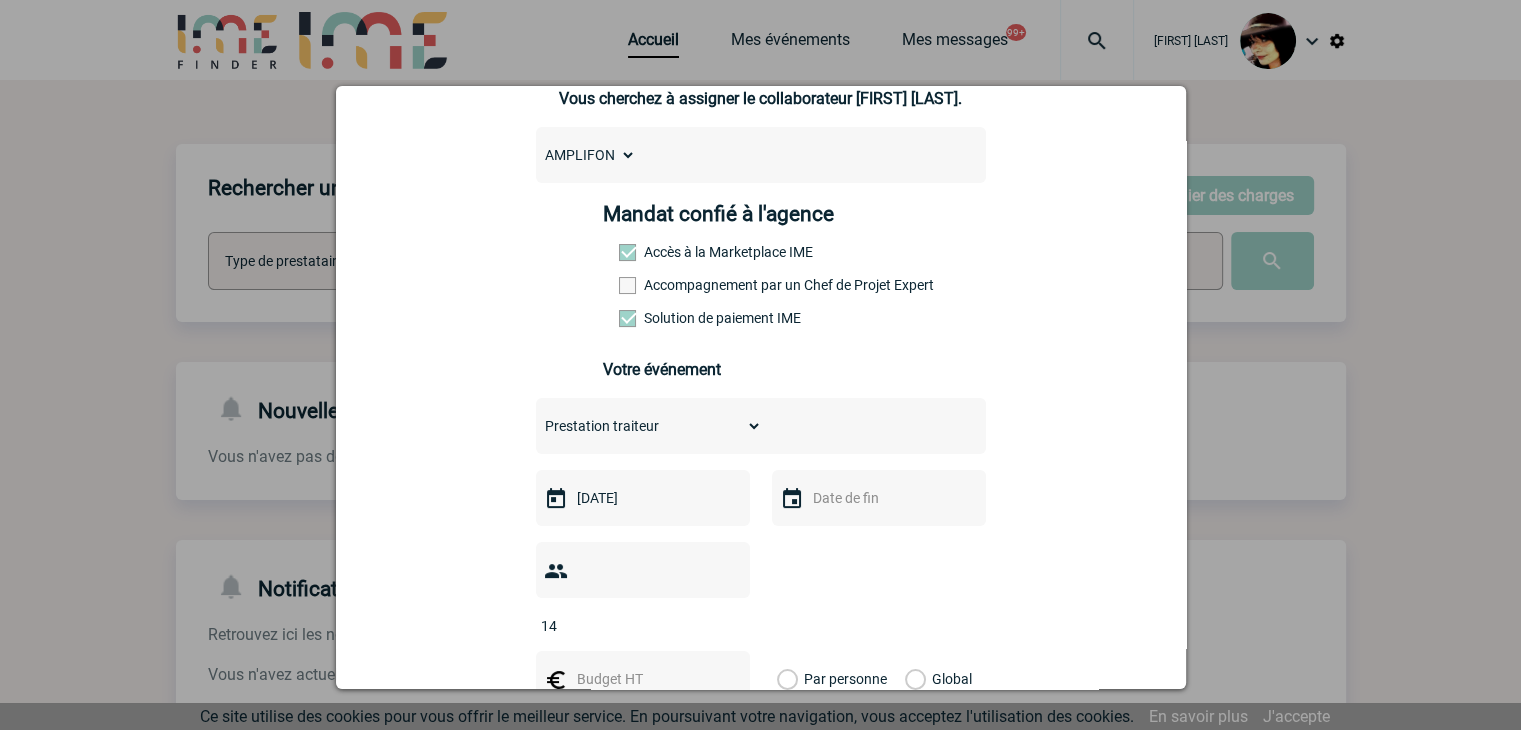 click at bounding box center [641, 679] 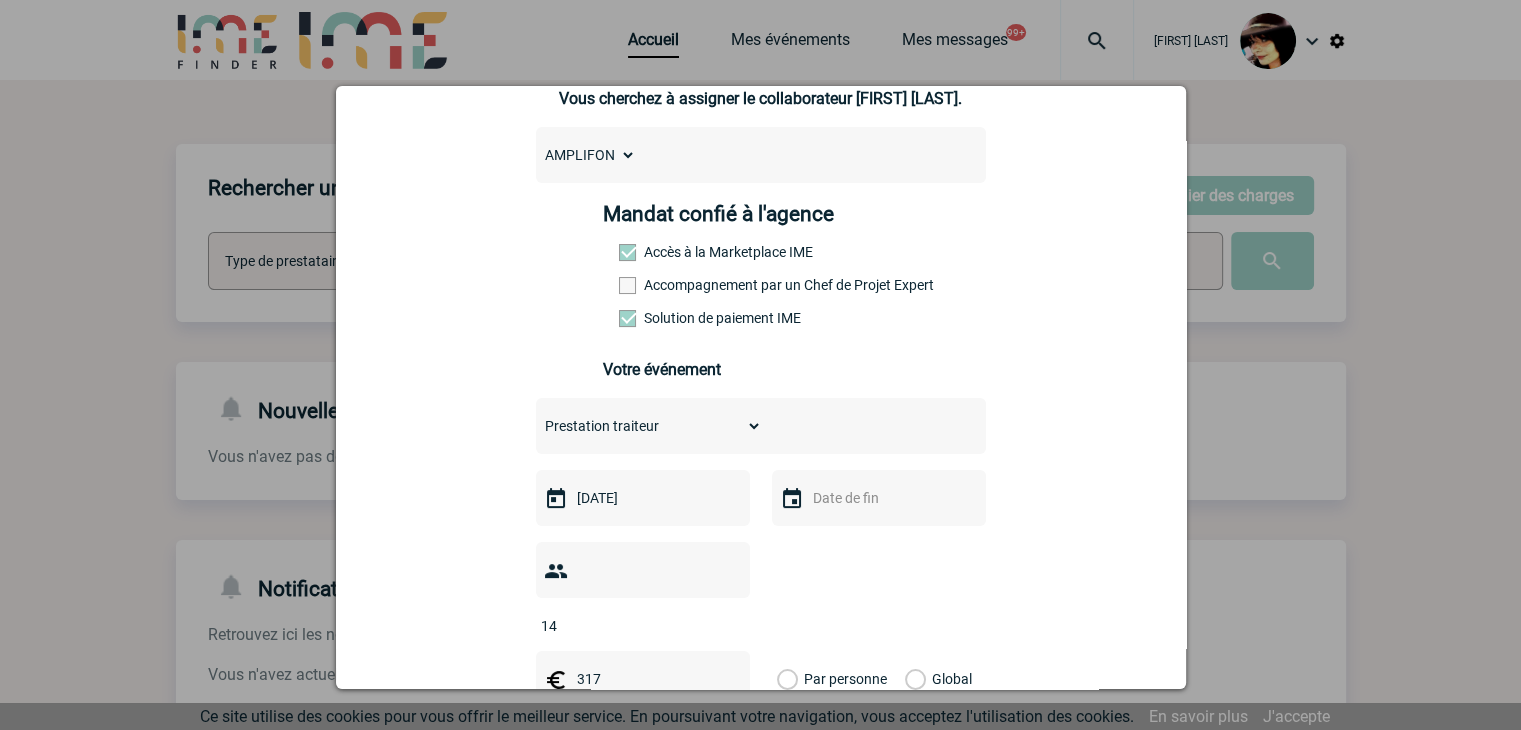 type on "317" 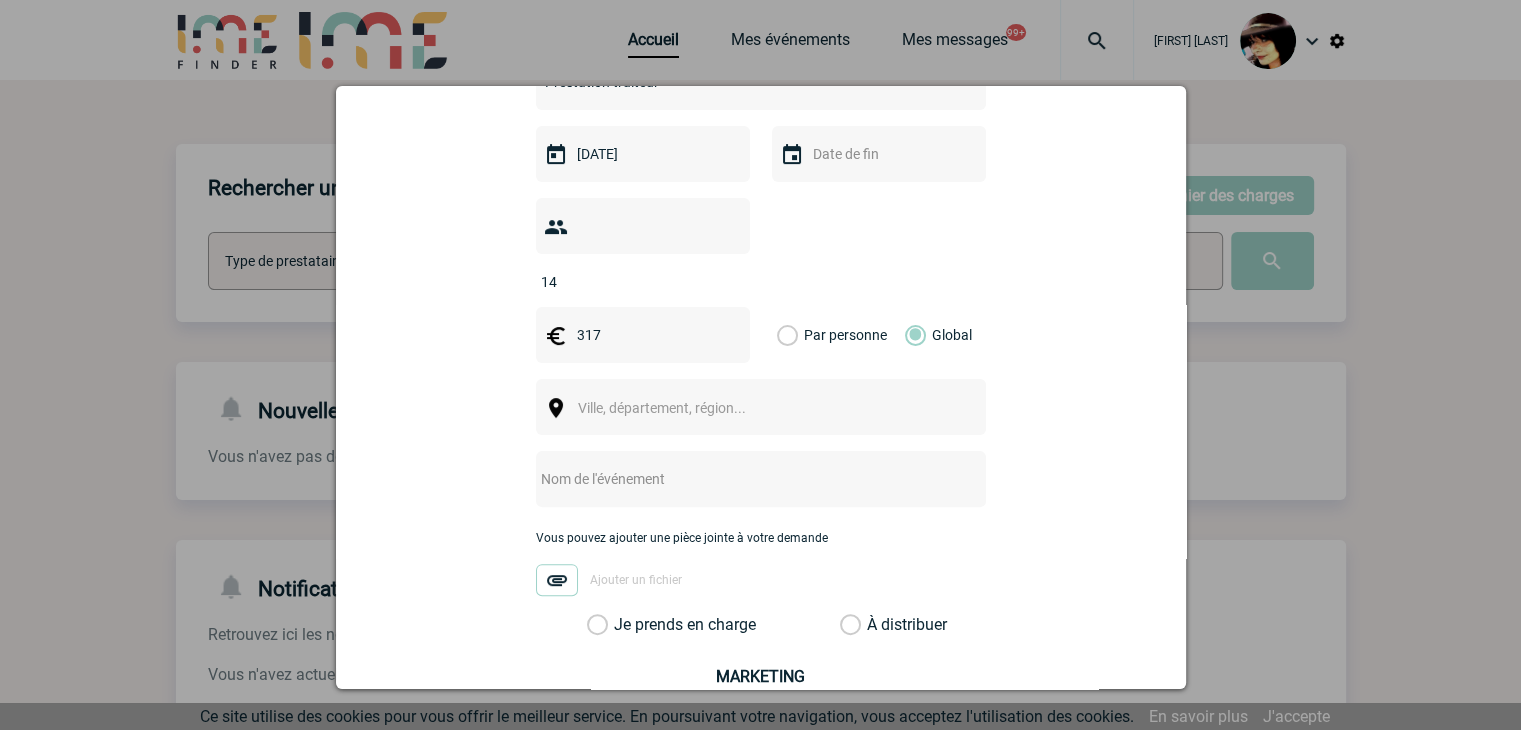 scroll, scrollTop: 600, scrollLeft: 0, axis: vertical 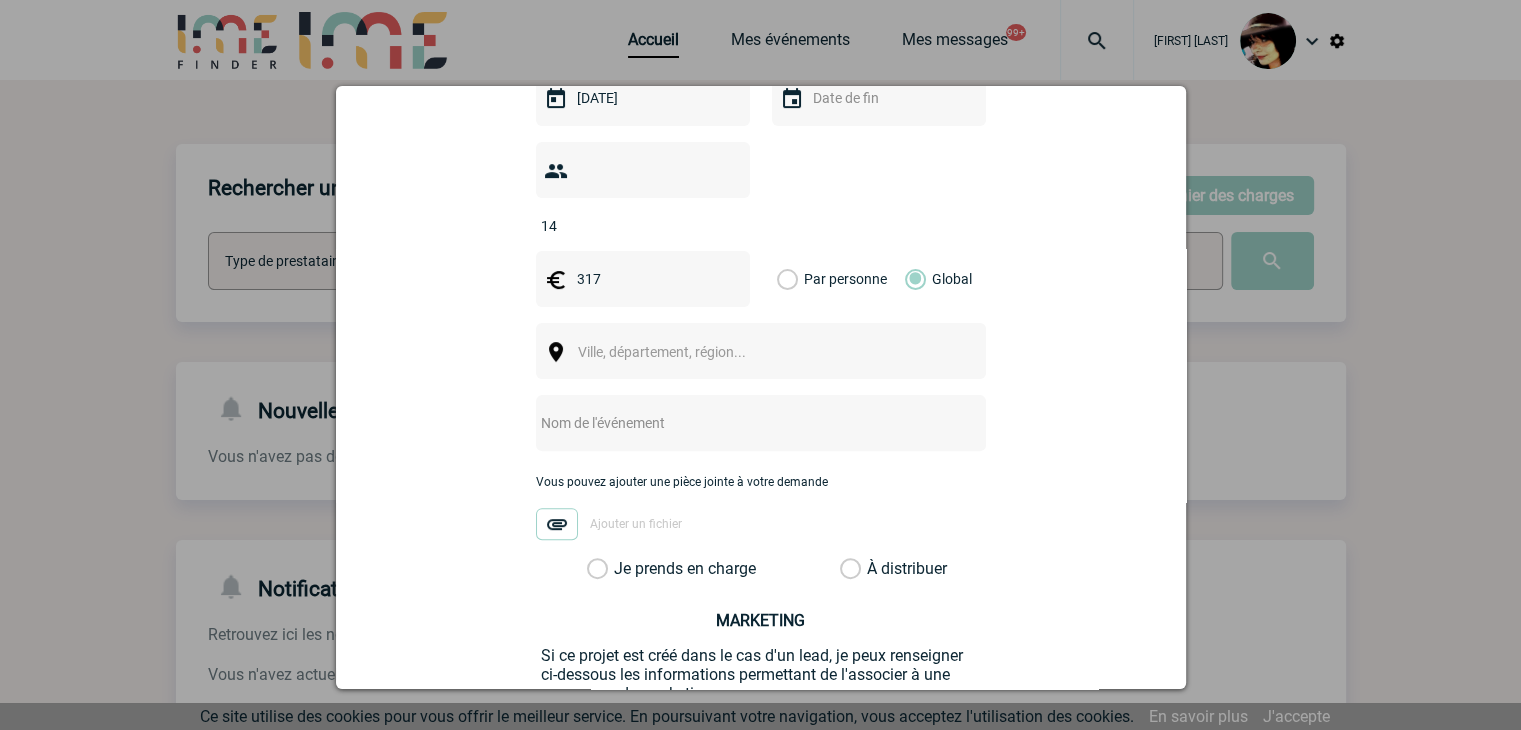 click on "Ville, département, région..." at bounding box center (707, 352) 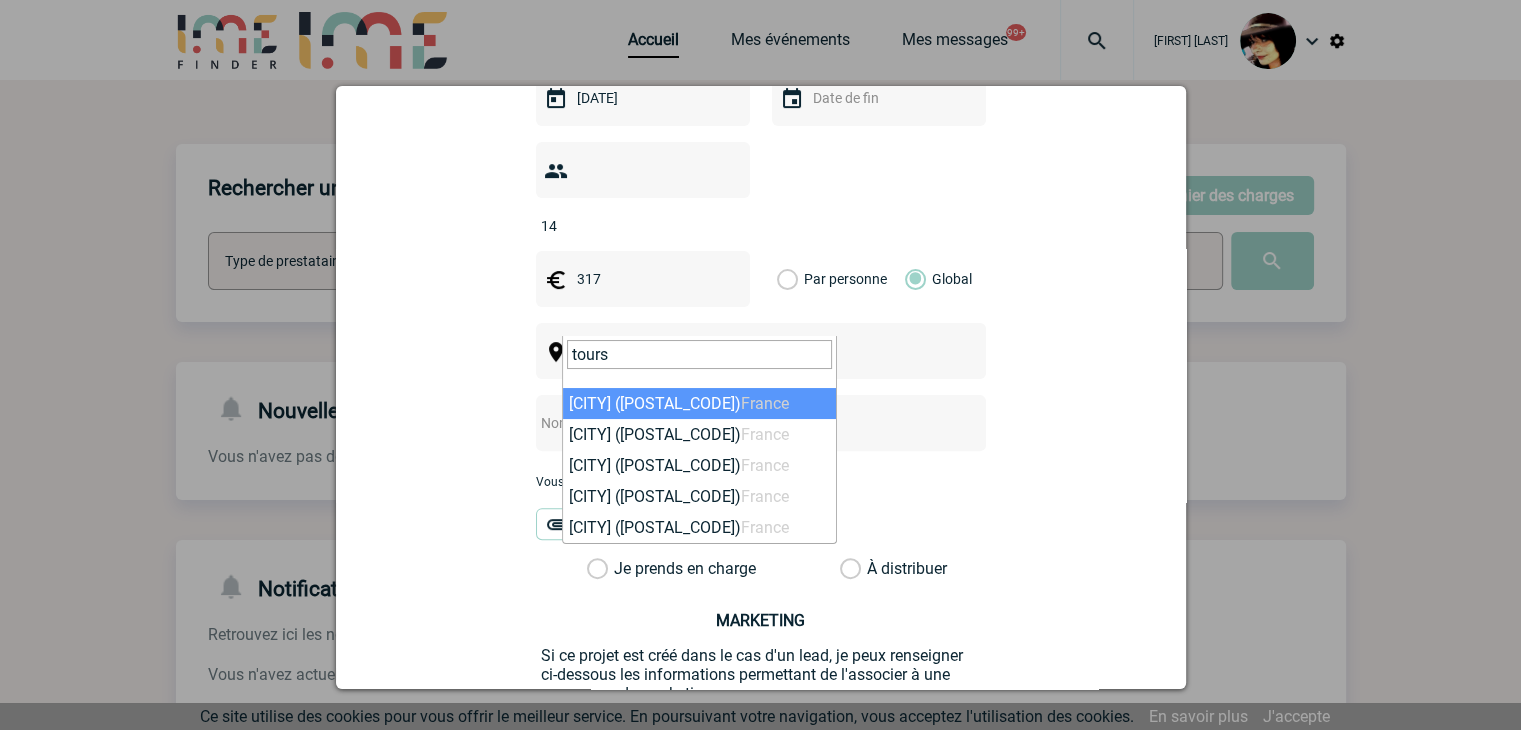 type on "tours" 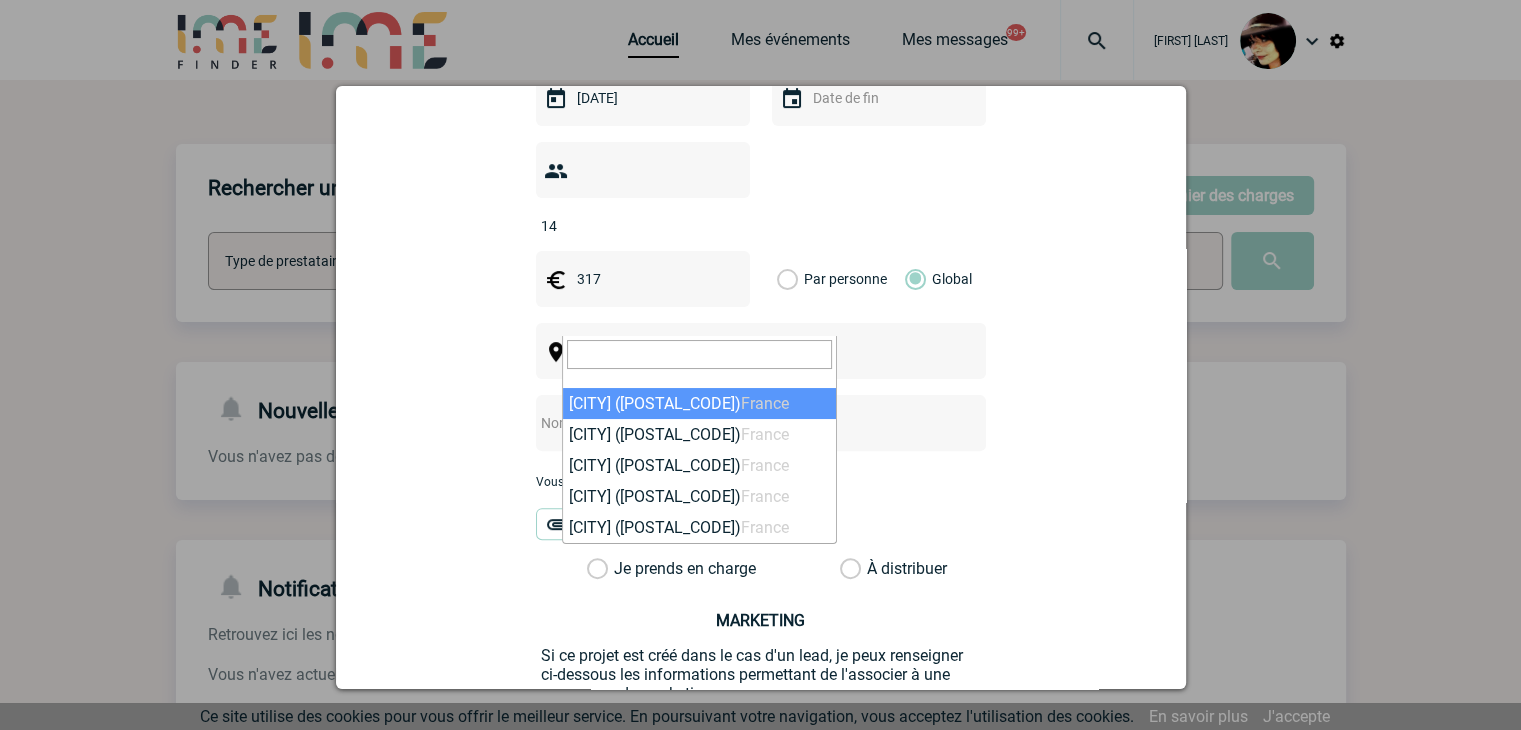 select on "3797" 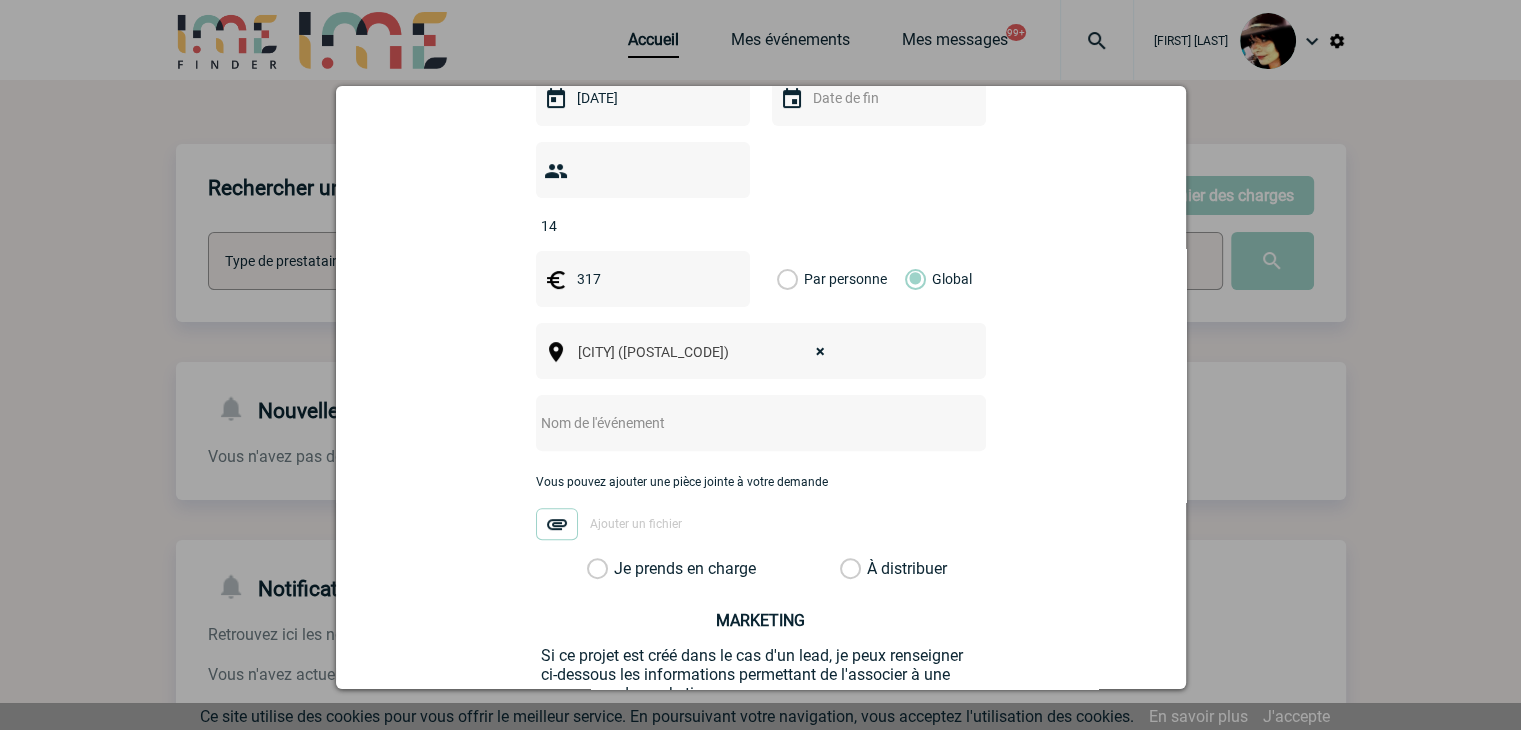 click at bounding box center (734, 423) 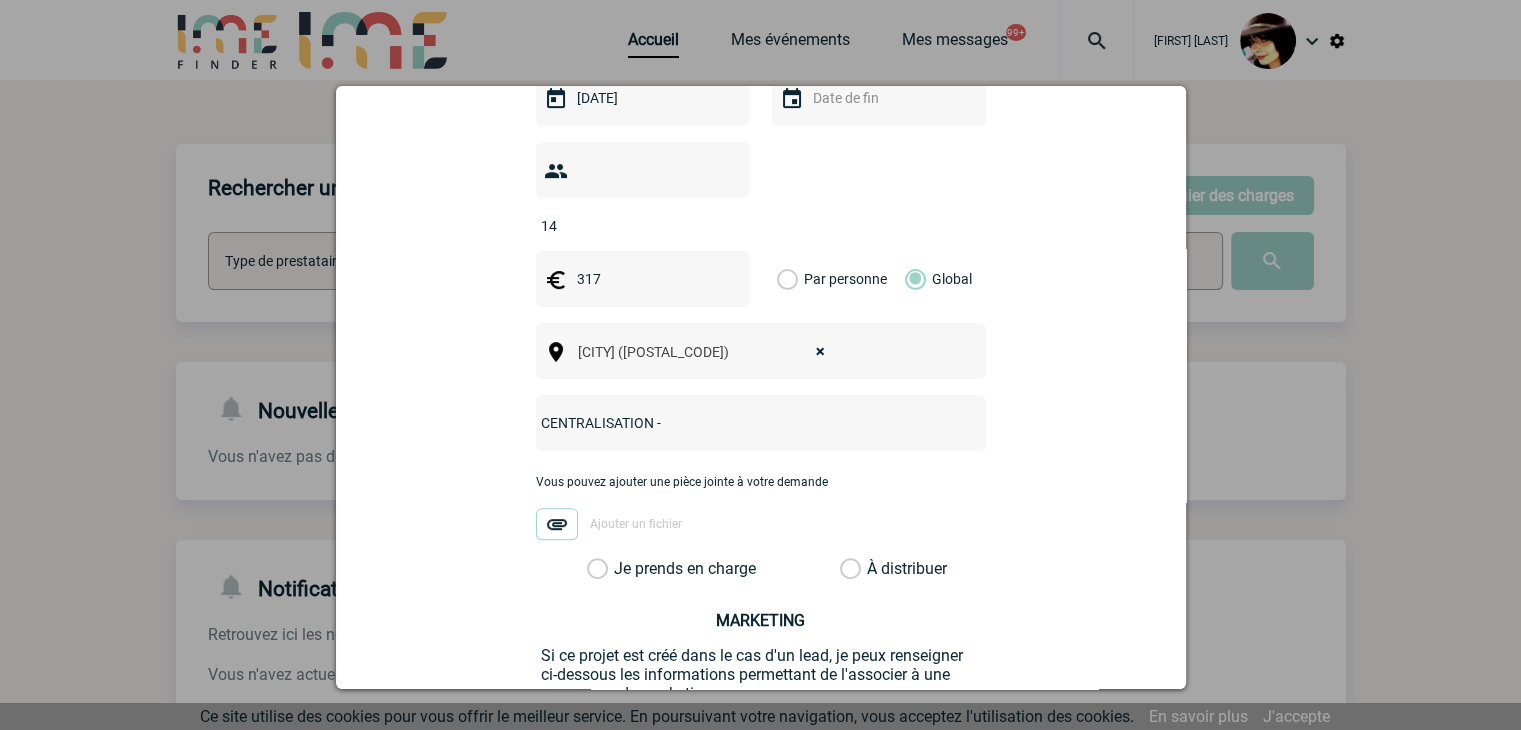 click on "CENTRALISATION -" at bounding box center [734, 423] 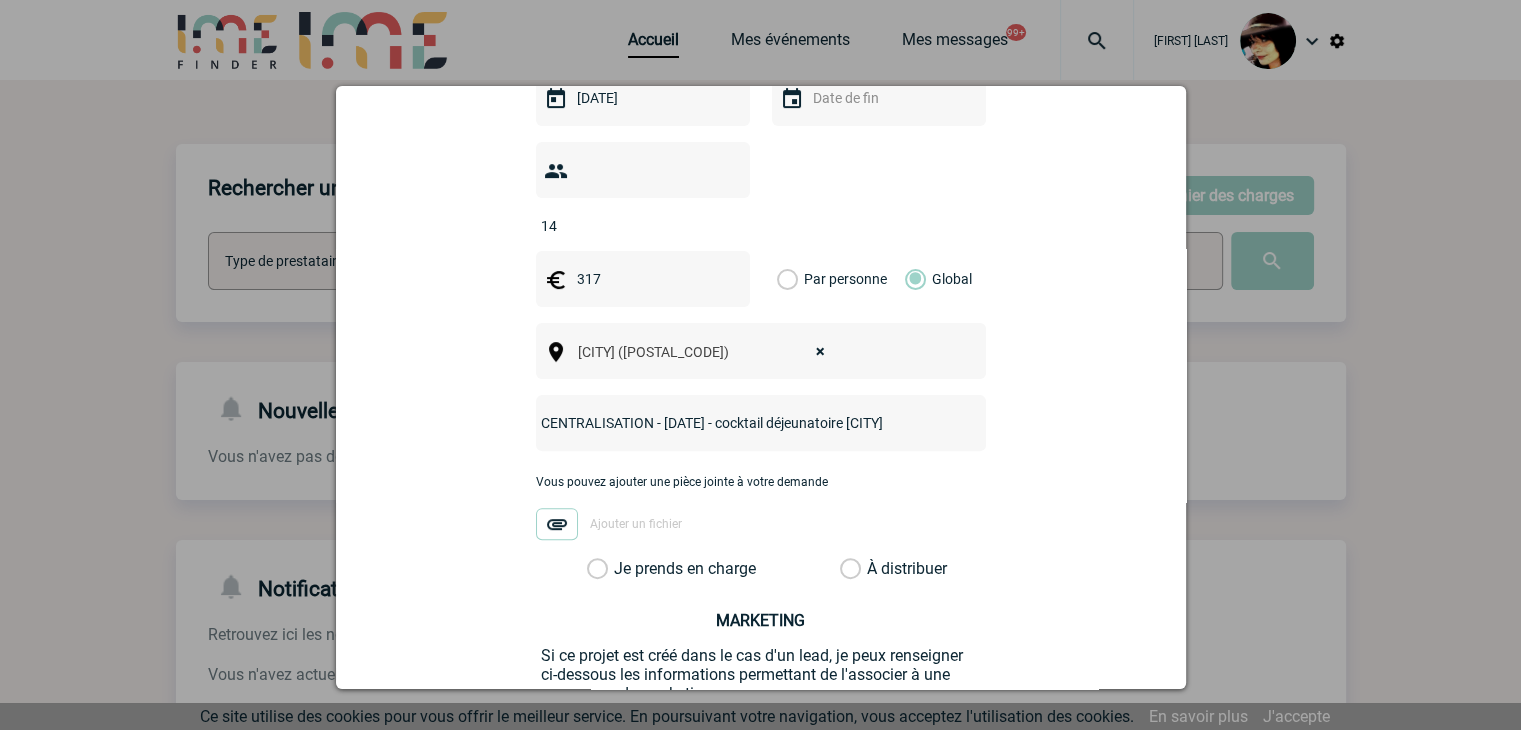 type on "CENTRALISATION - 28 août - cocktail déjeunatoire Tours" 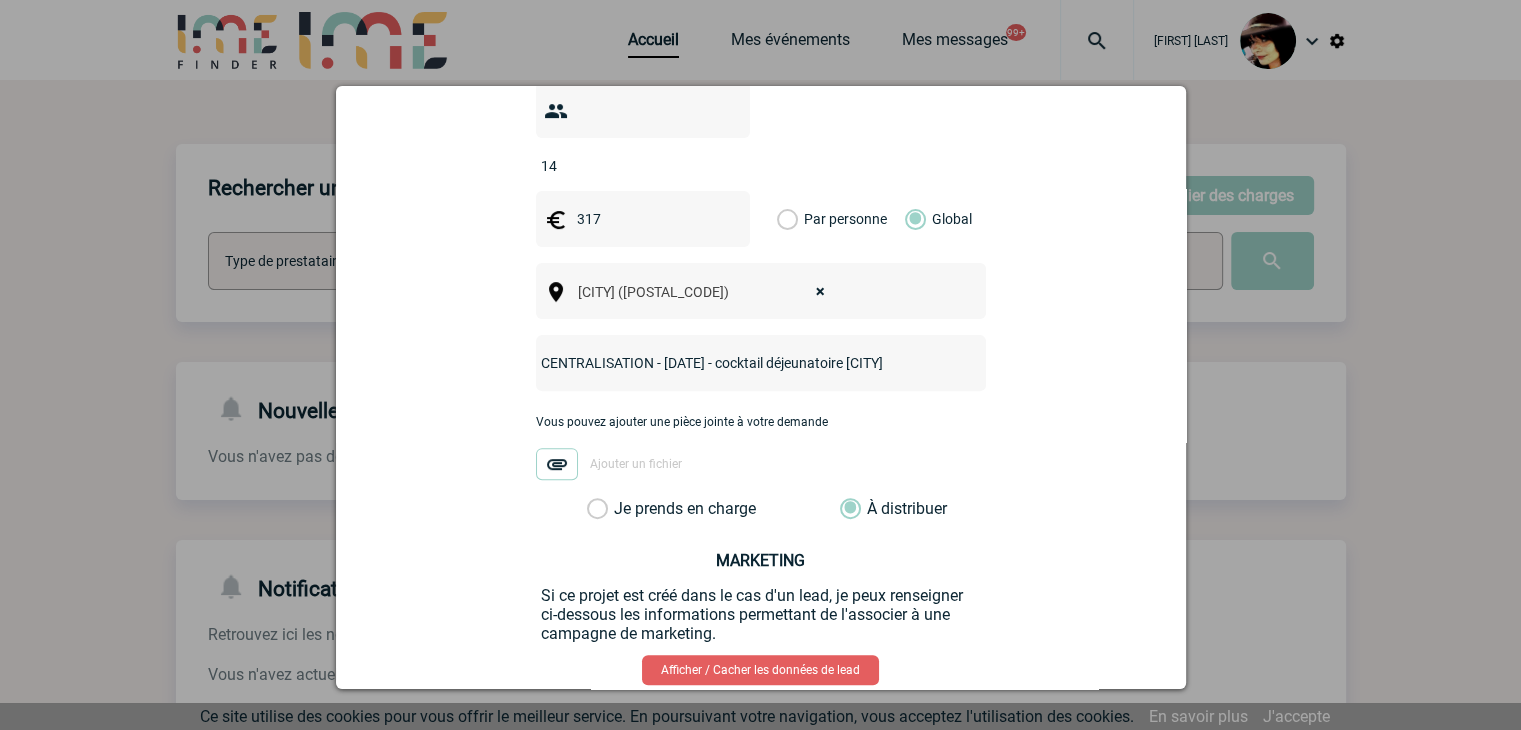 scroll, scrollTop: 752, scrollLeft: 0, axis: vertical 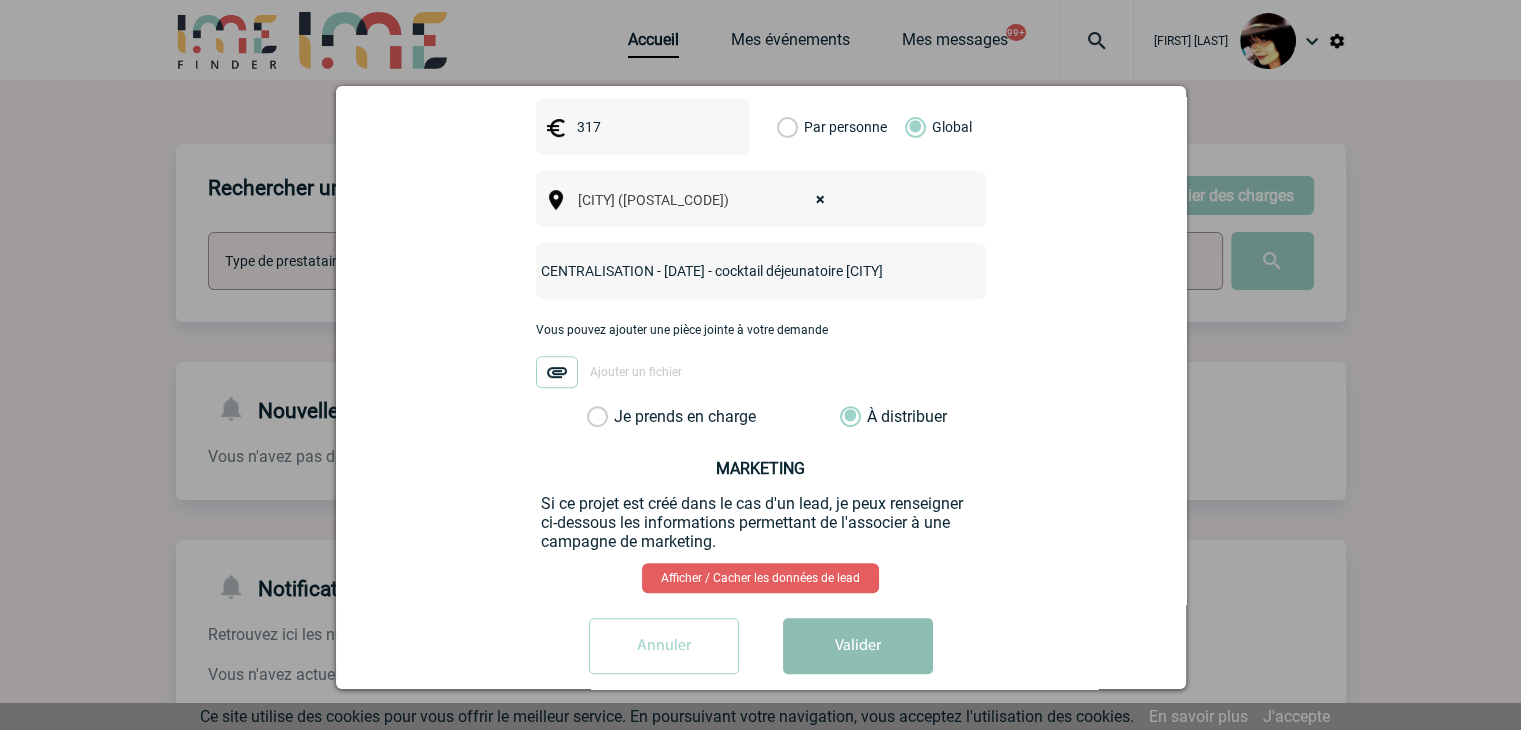 drag, startPoint x: 882, startPoint y: 605, endPoint x: 879, endPoint y: 587, distance: 18.248287 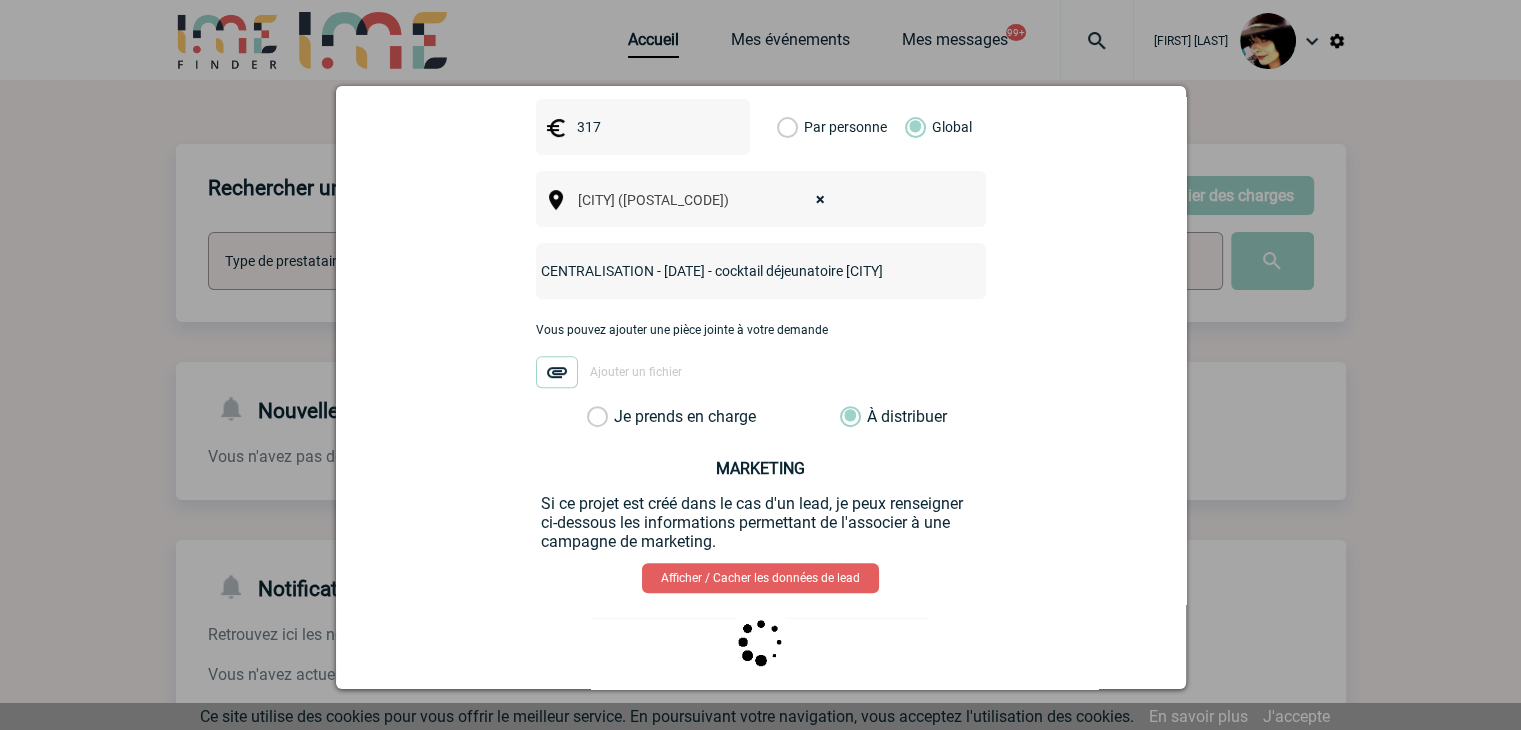 scroll, scrollTop: 0, scrollLeft: 0, axis: both 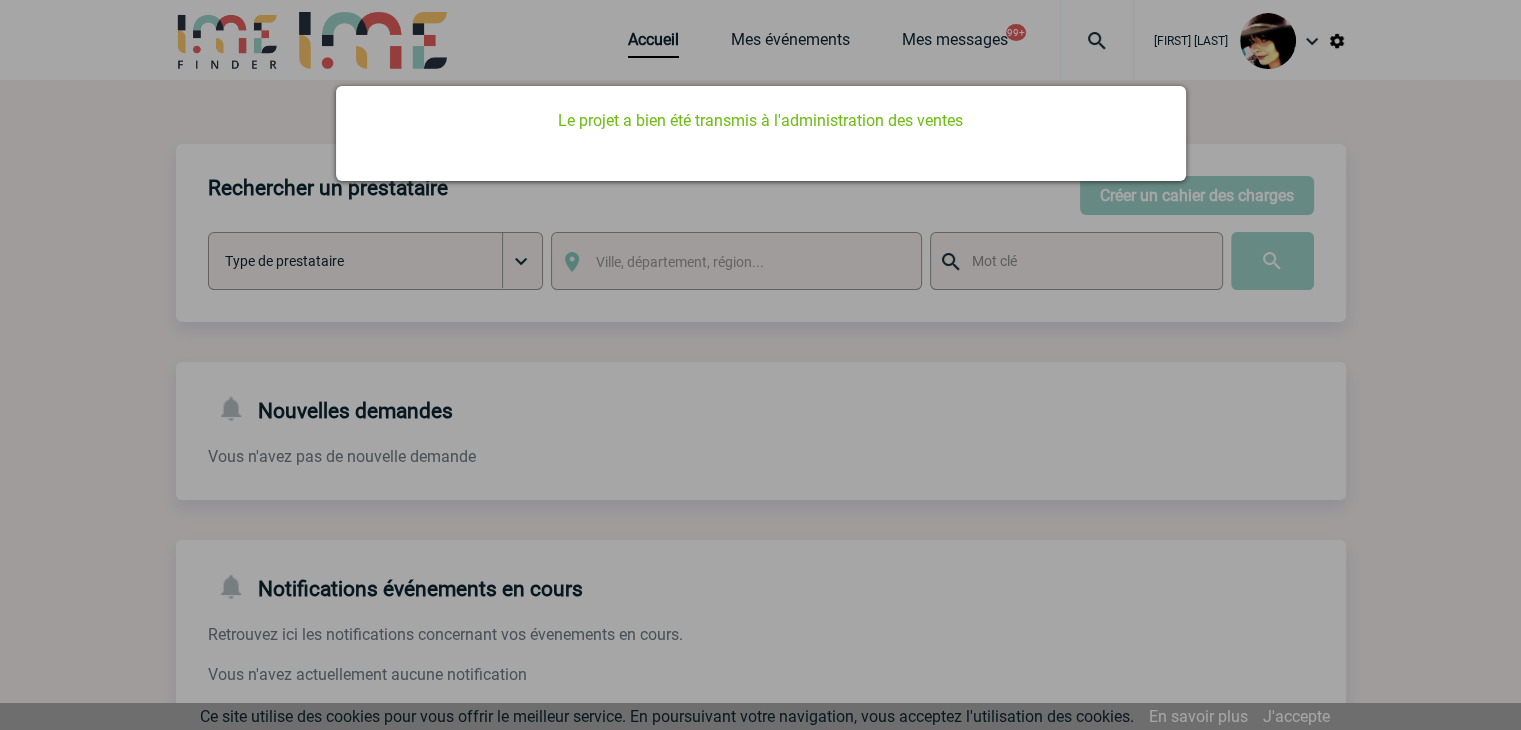 drag, startPoint x: 893, startPoint y: 429, endPoint x: 712, endPoint y: 153, distance: 330.05606 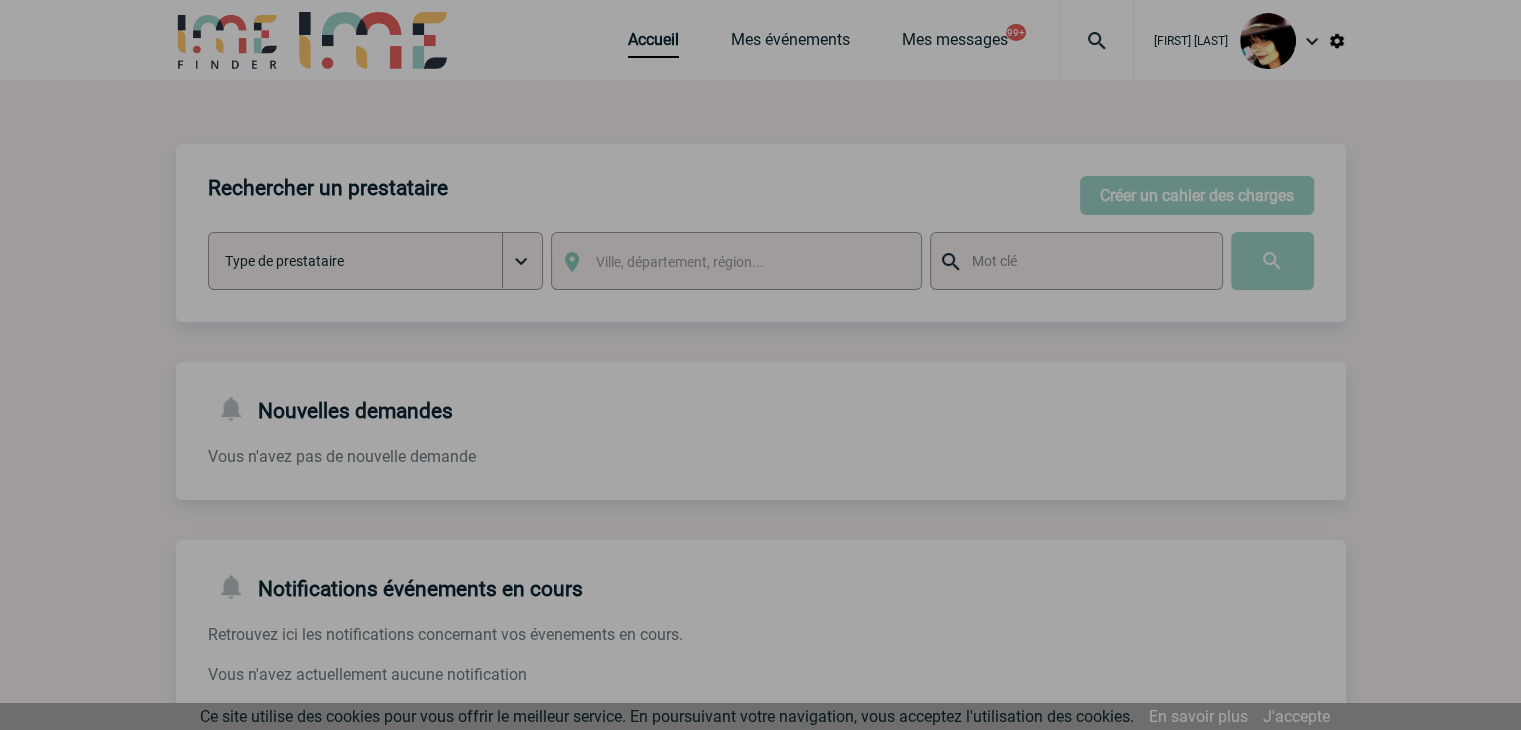 click at bounding box center (760, 365) 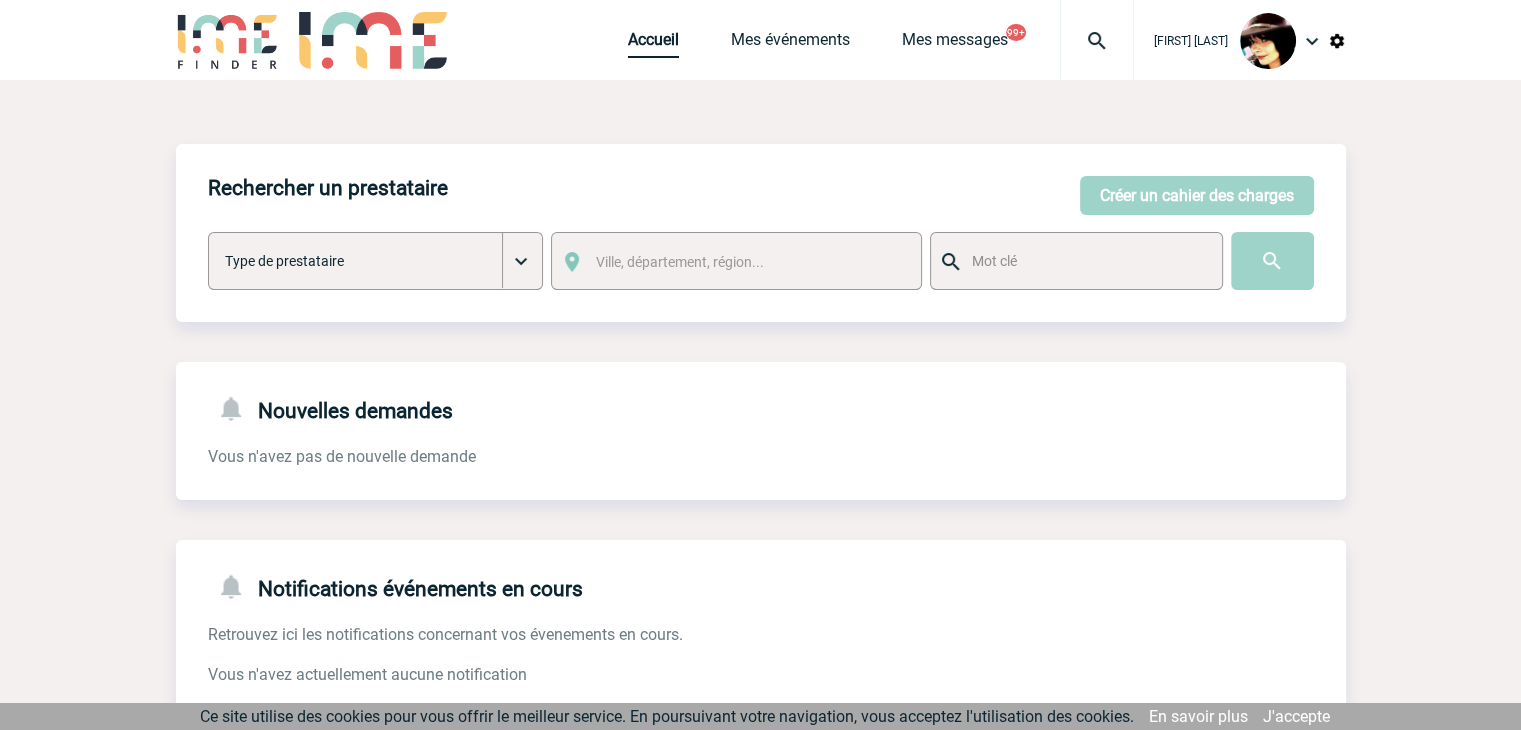 click on "Accueil" at bounding box center [653, 44] 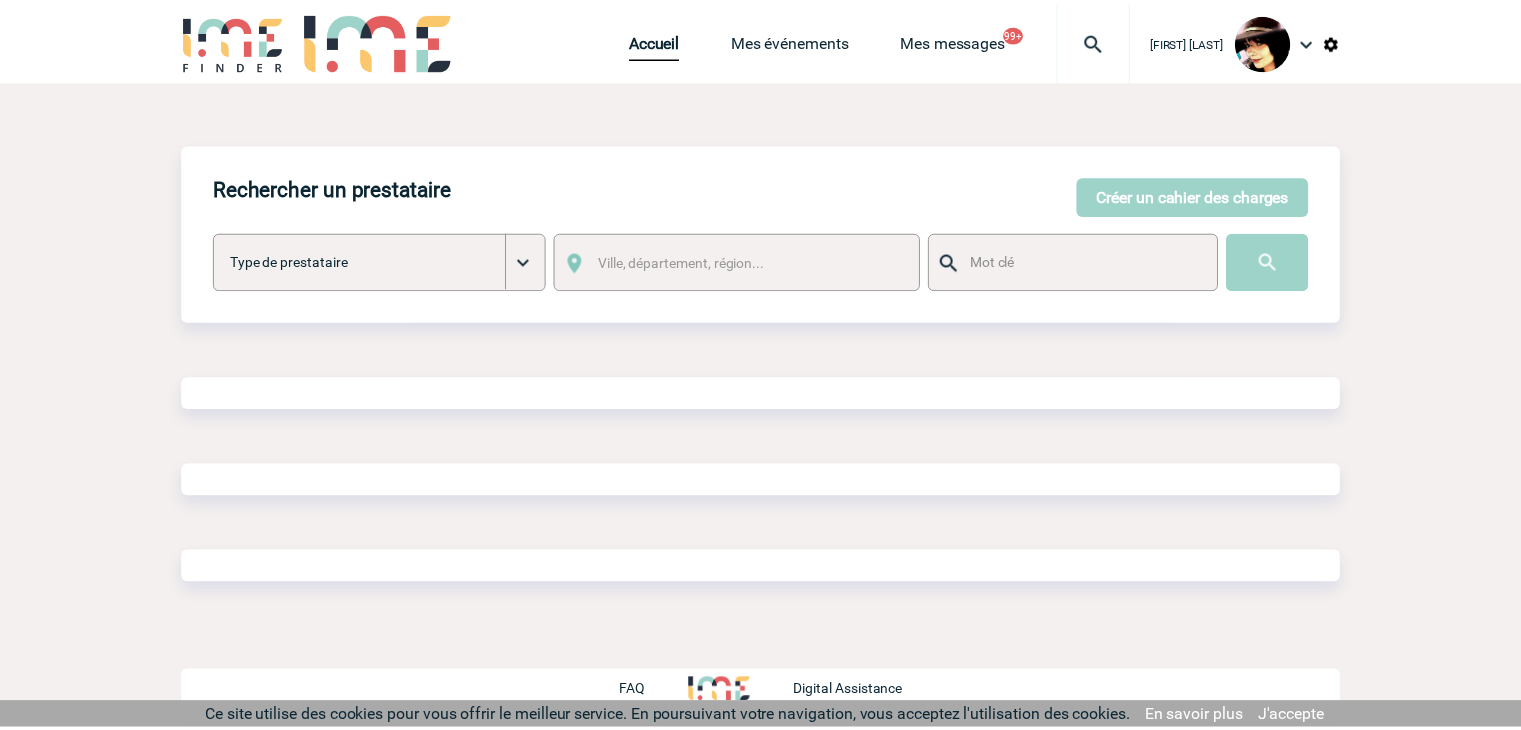 scroll, scrollTop: 0, scrollLeft: 0, axis: both 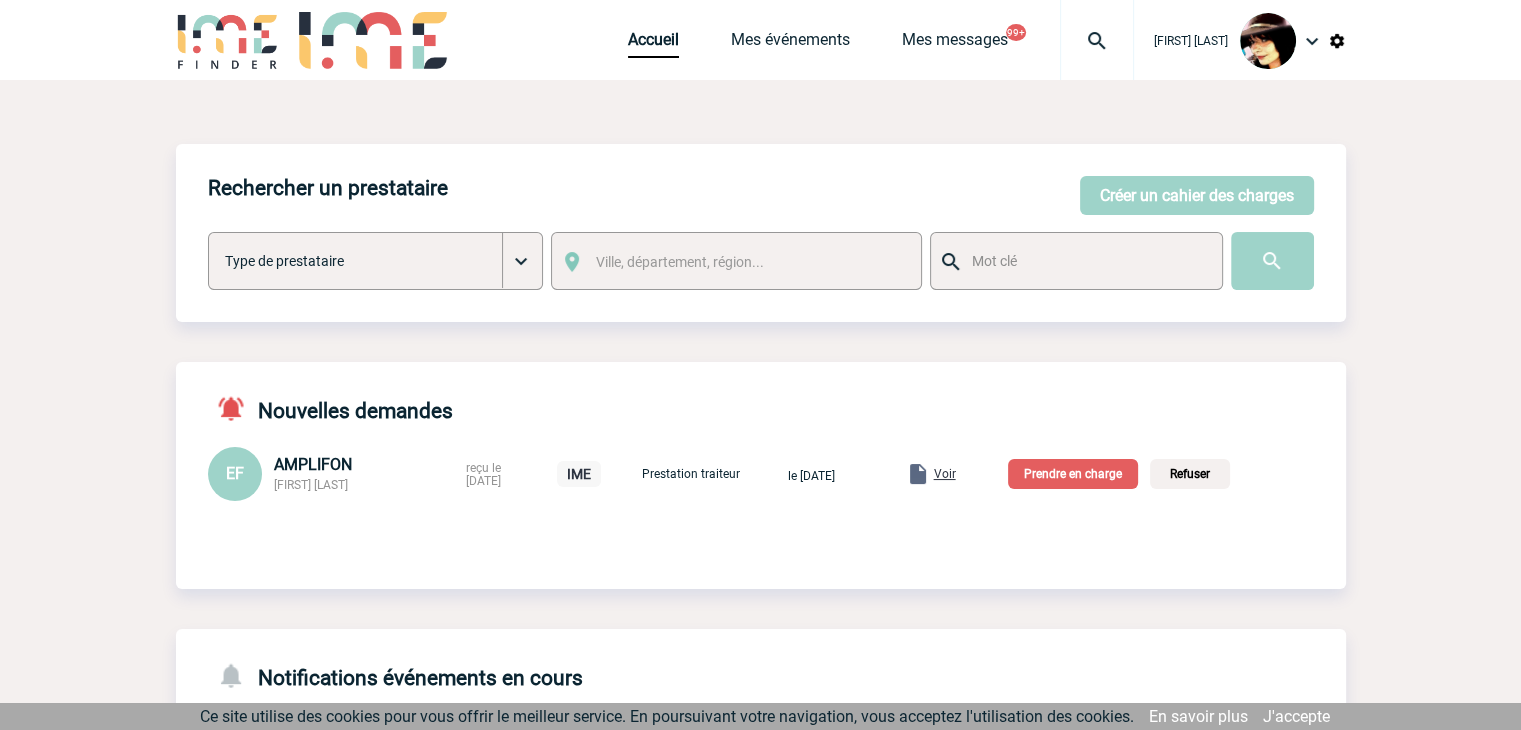 click on "Voir" at bounding box center (945, 474) 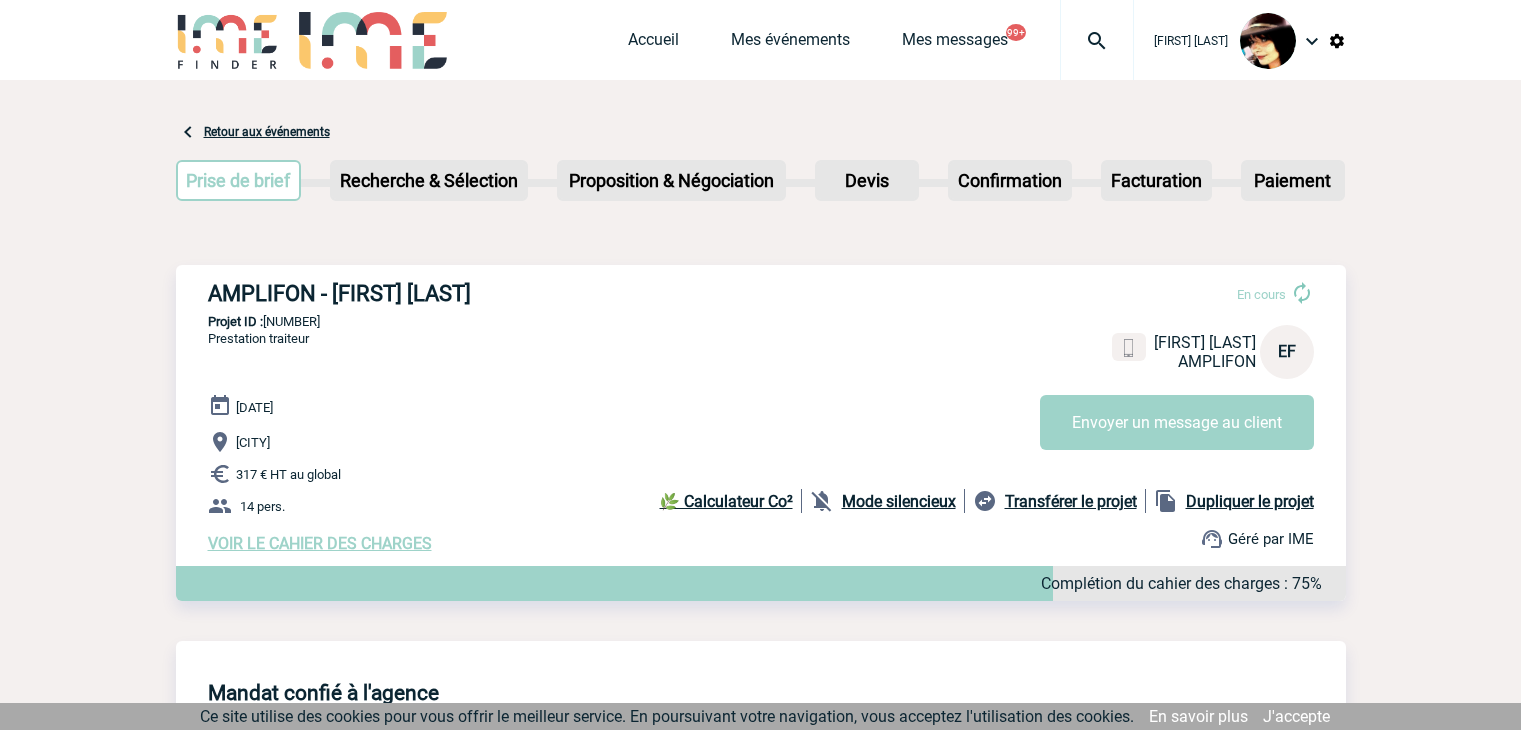 scroll, scrollTop: 0, scrollLeft: 0, axis: both 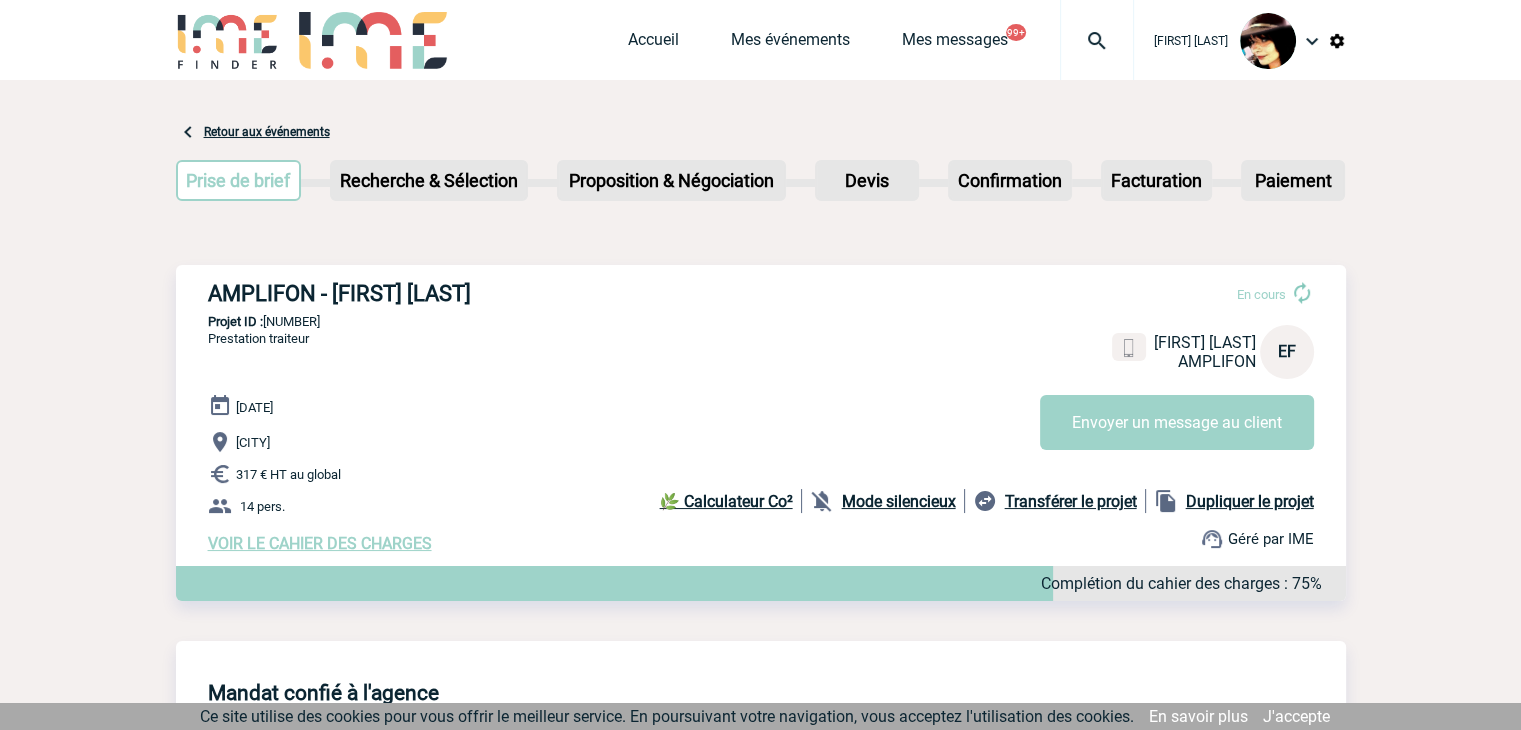 click on "Accueil" at bounding box center (679, 39) 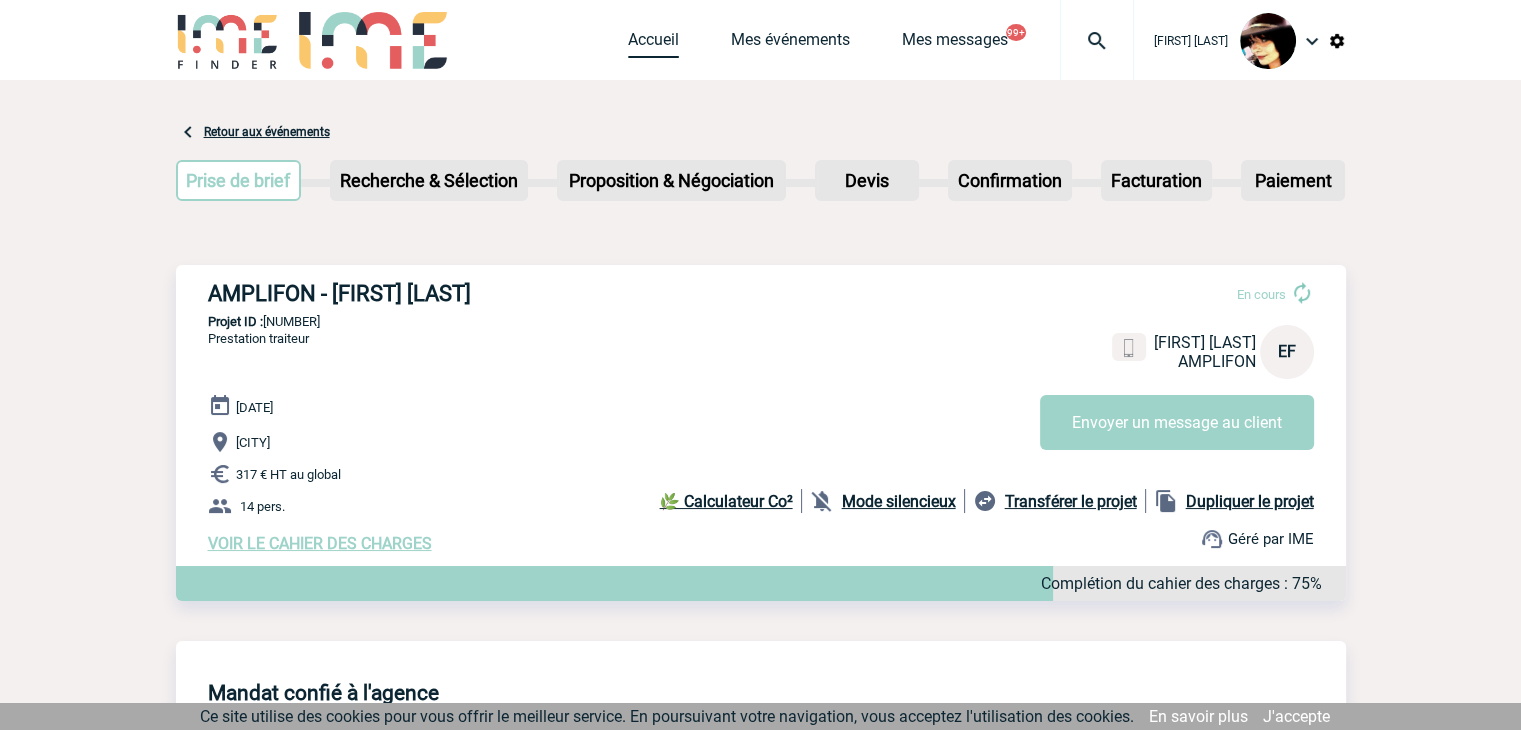 click on "Accueil" at bounding box center [653, 44] 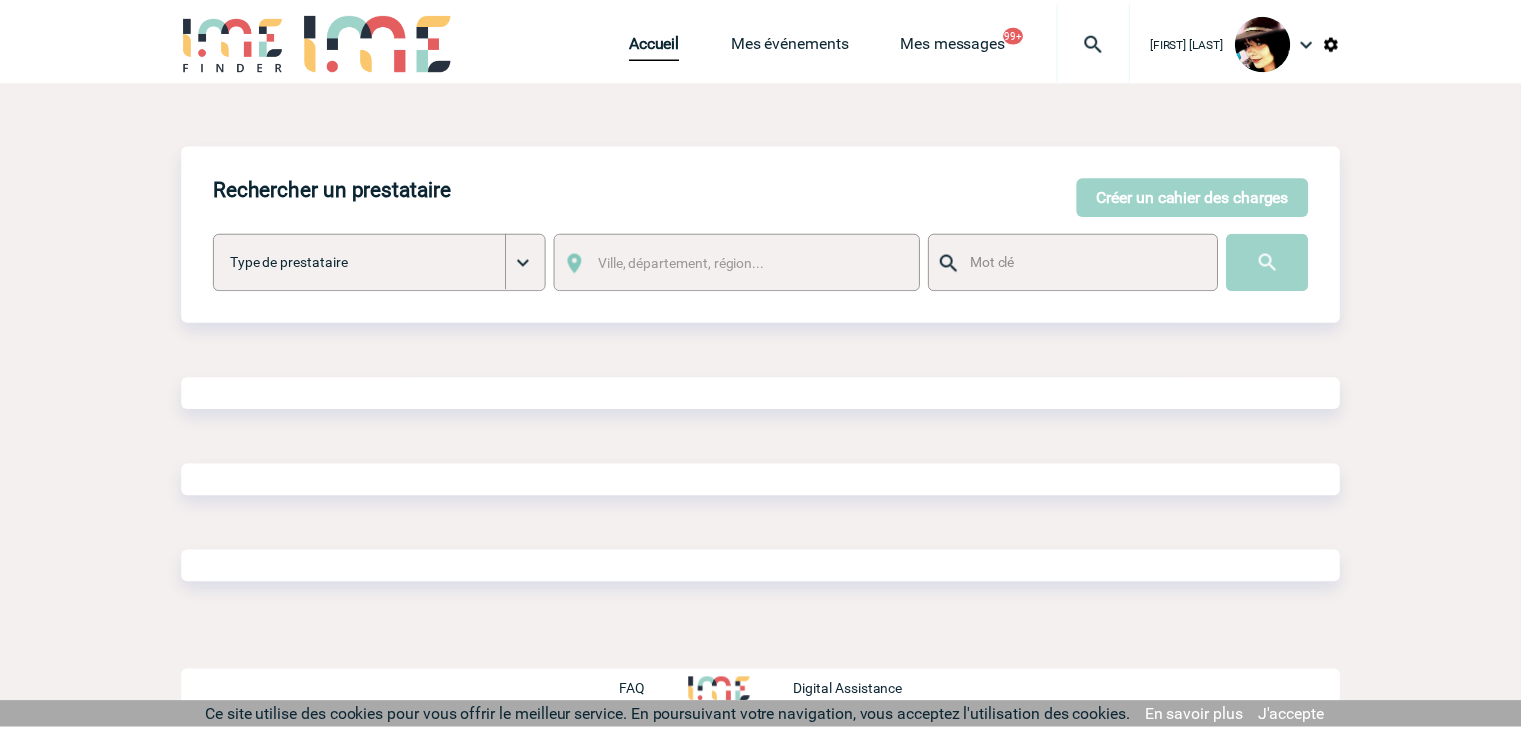 scroll, scrollTop: 0, scrollLeft: 0, axis: both 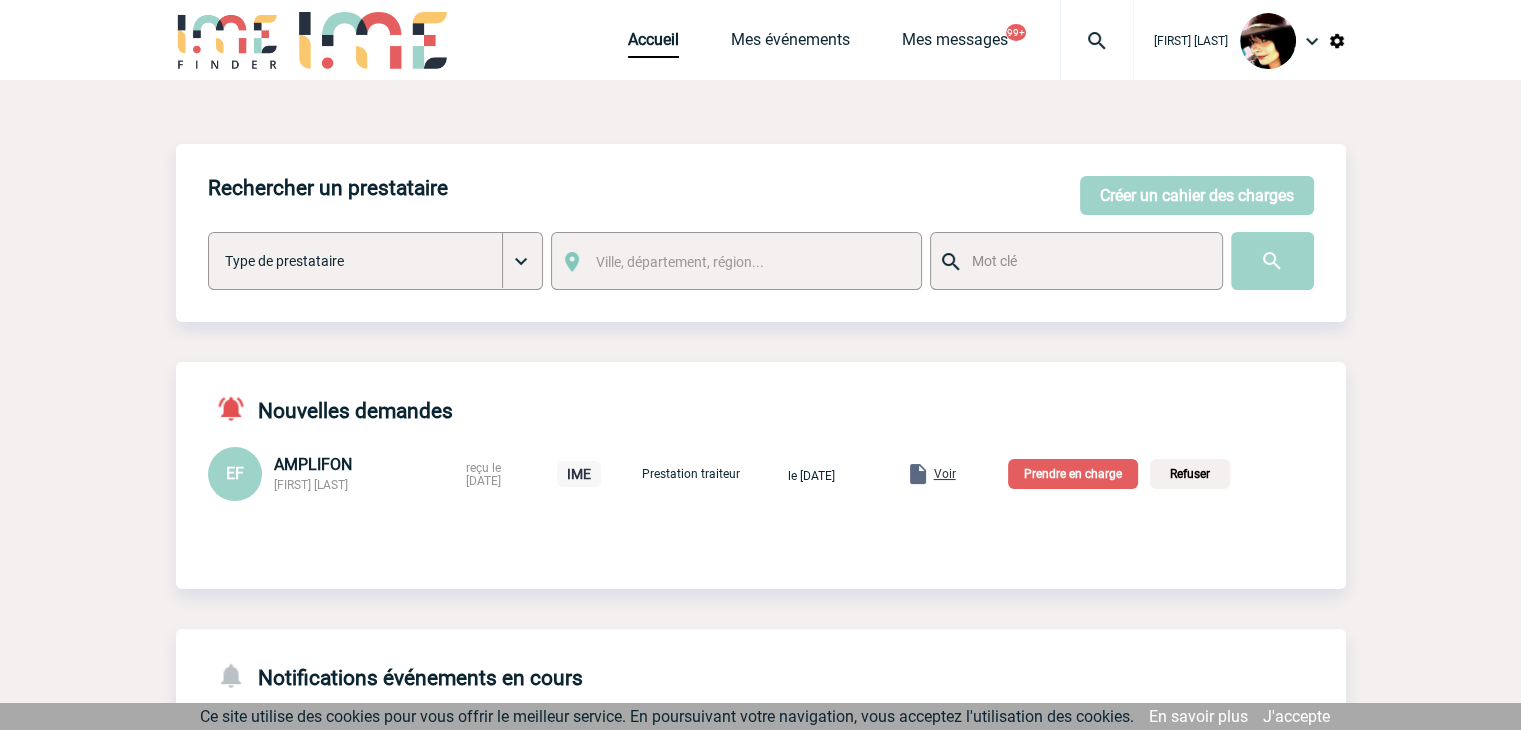 click on "Prendre en charge" at bounding box center (1073, 474) 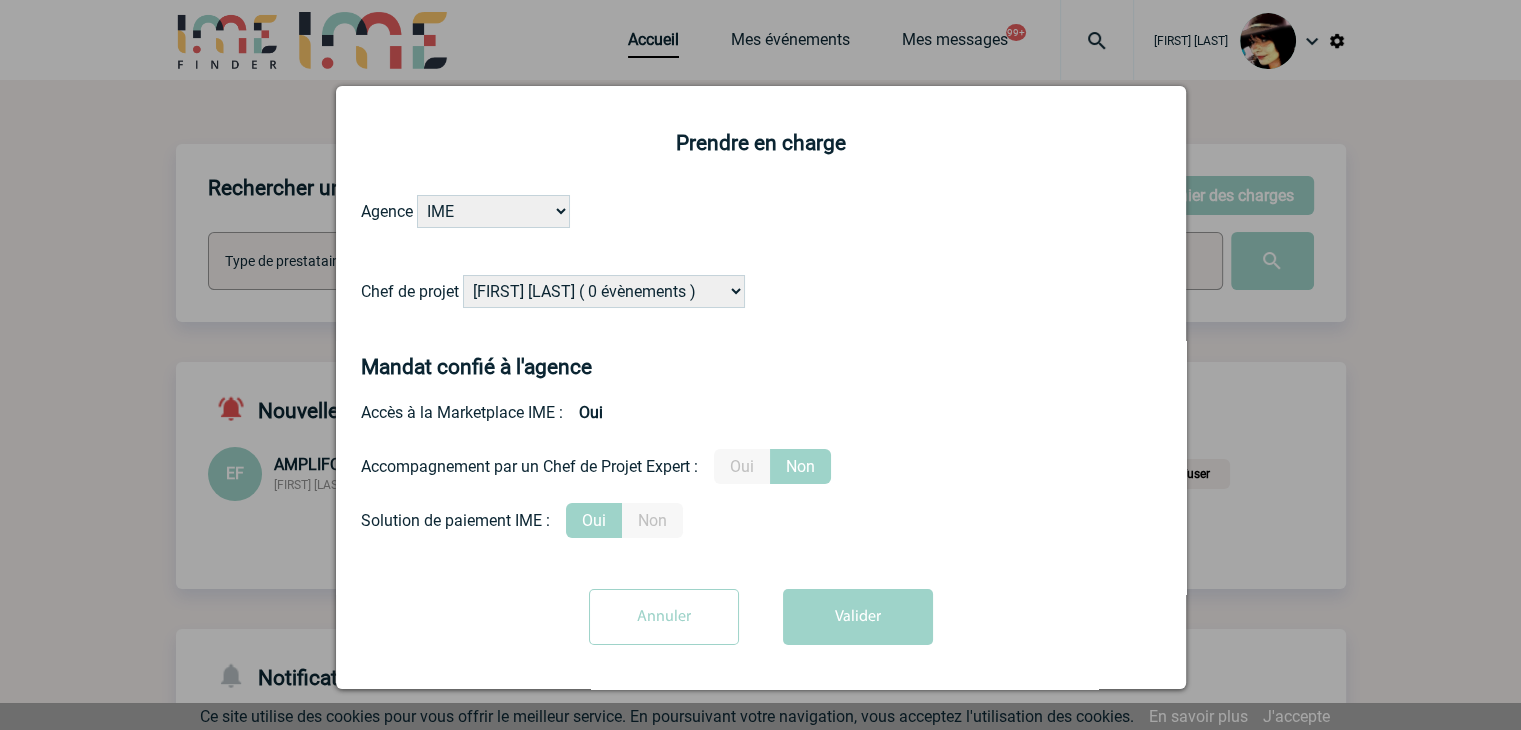 click on "[FIRST] [LAST] ( 0 évènements )
[FIRST] [LAST] ( 1196 évènements )
[FIRST] [LAST] ( 169 évènements )
[FIRST] [LAST] ( 0 évènements )
[FIRST] [LAST] ( 0 évènements )
[FIRST] [LAST] ( 1046 évènements )
[FIRST] [LAST] ( 1005 évènements )
[FIRST] [LAST] ( 0 évènements )
[FIRST] [LAST] ( 13 évènements )
[FIRST] [LAST] ( 5 évènements )
[FIRST] [LAST] ( 0 évènements )" at bounding box center [604, 291] 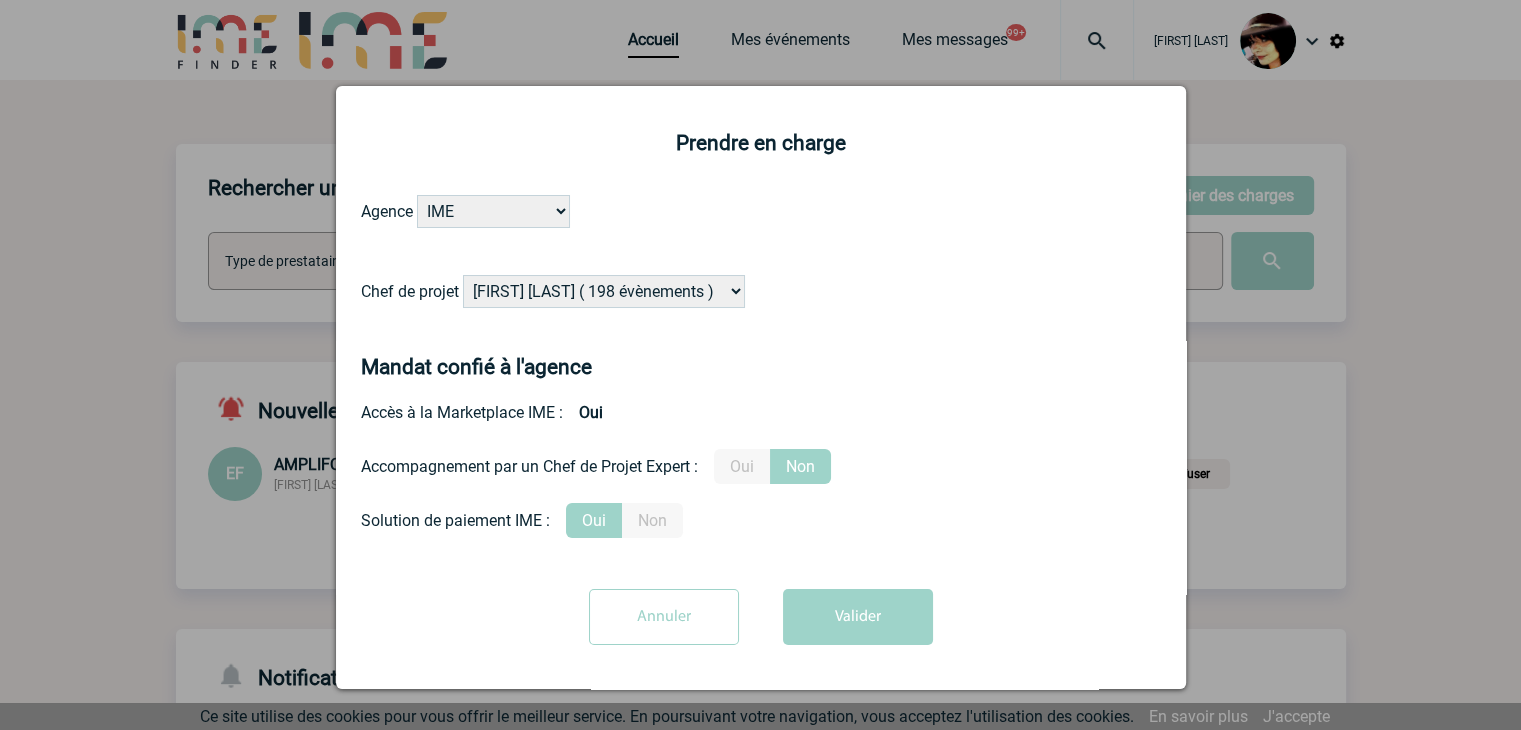 click on "[FIRST] [LAST] ( 0 évènements )
[FIRST] [LAST] ( 1196 évènements )
[FIRST] [LAST] ( 169 évènements )
[FIRST] [LAST] ( 0 évènements )
[FIRST] [LAST] ( 0 évènements )
[FIRST] [LAST] ( 1046 évènements )
[FIRST] [LAST] ( 1005 évènements )
[FIRST] [LAST] ( 0 évènements )
[FIRST] [LAST] ( 13 évènements )
[FIRST] [LAST] ( 5 évènements )
[FIRST] [LAST] ( 0 évènements )" at bounding box center (604, 291) 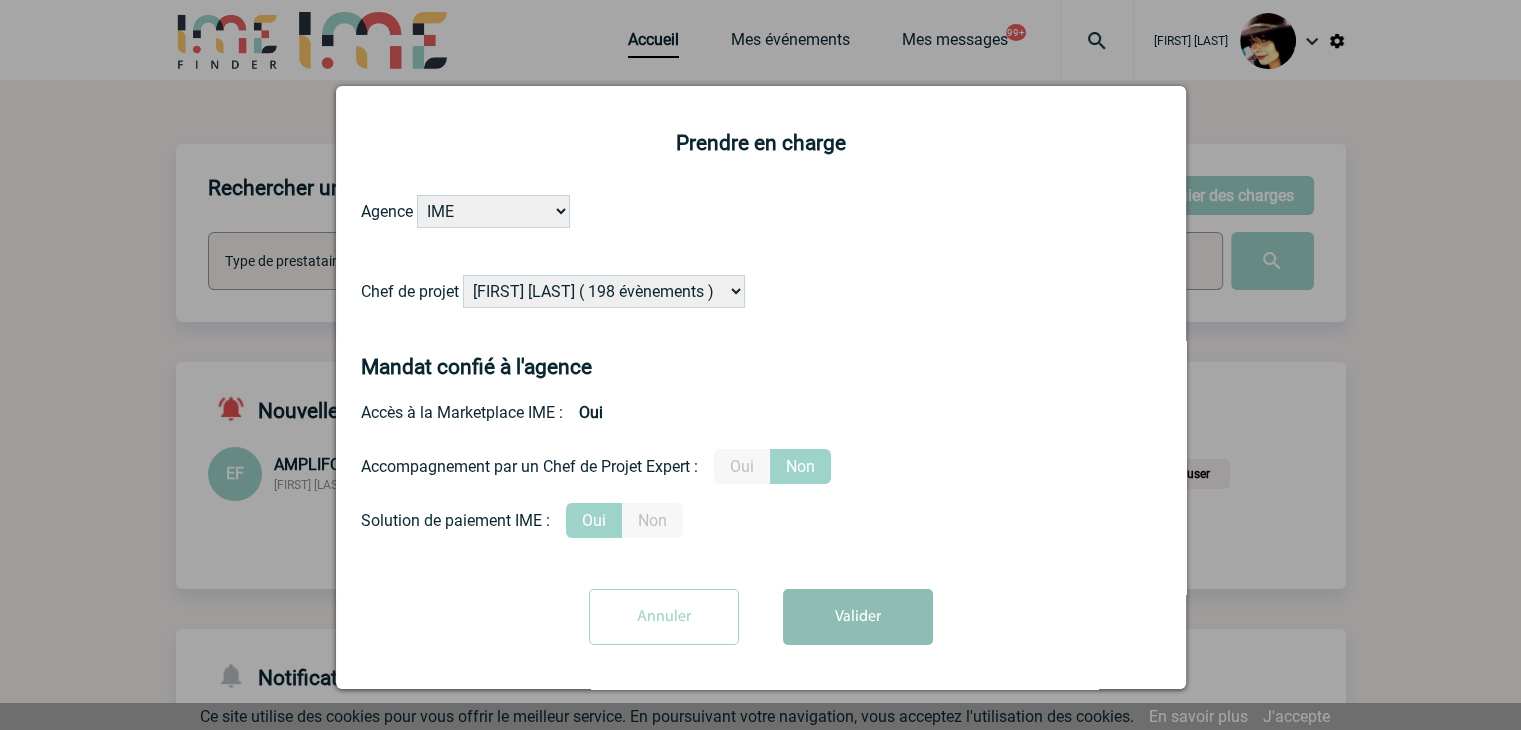 click on "Valider" at bounding box center (858, 617) 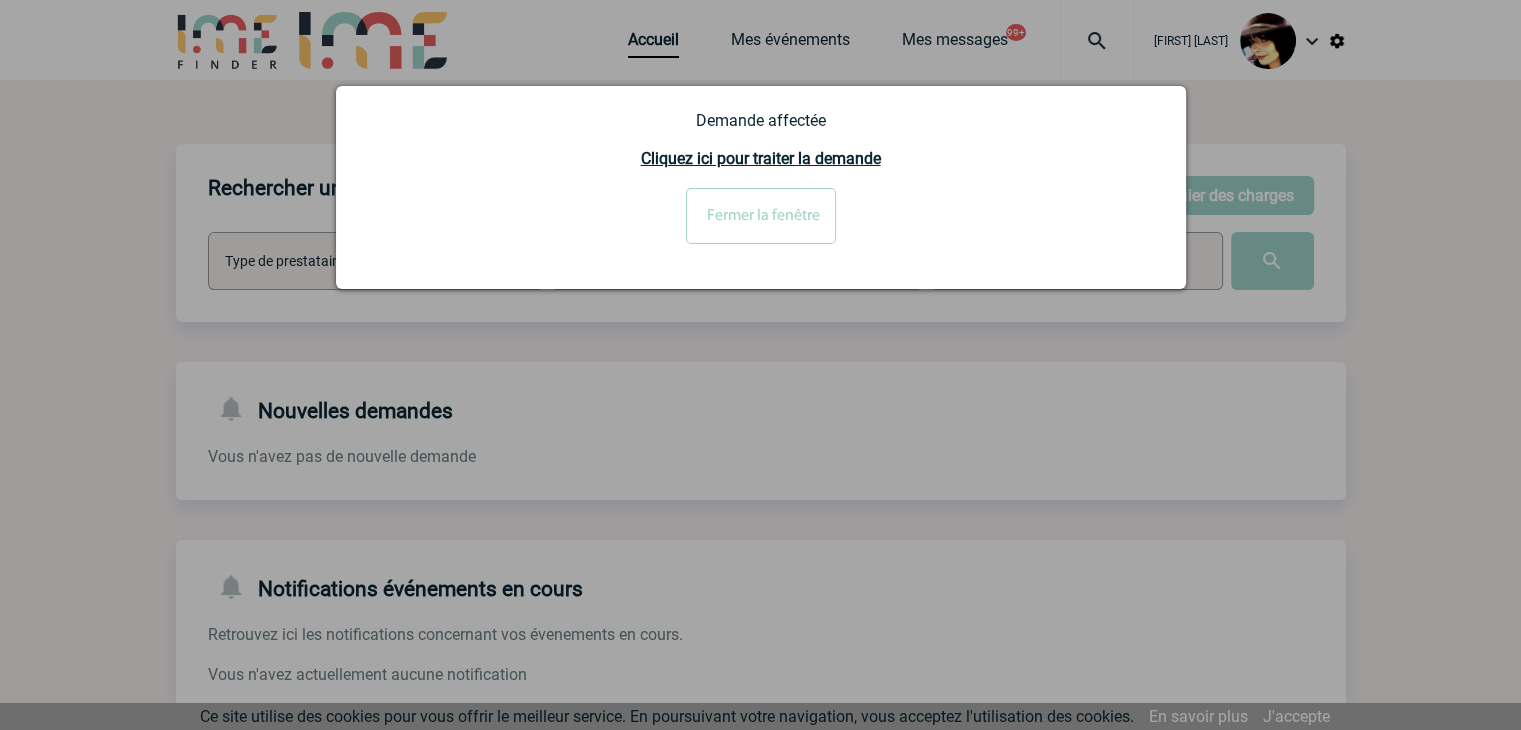 click on "Fermer la fenêtre" at bounding box center (761, 216) 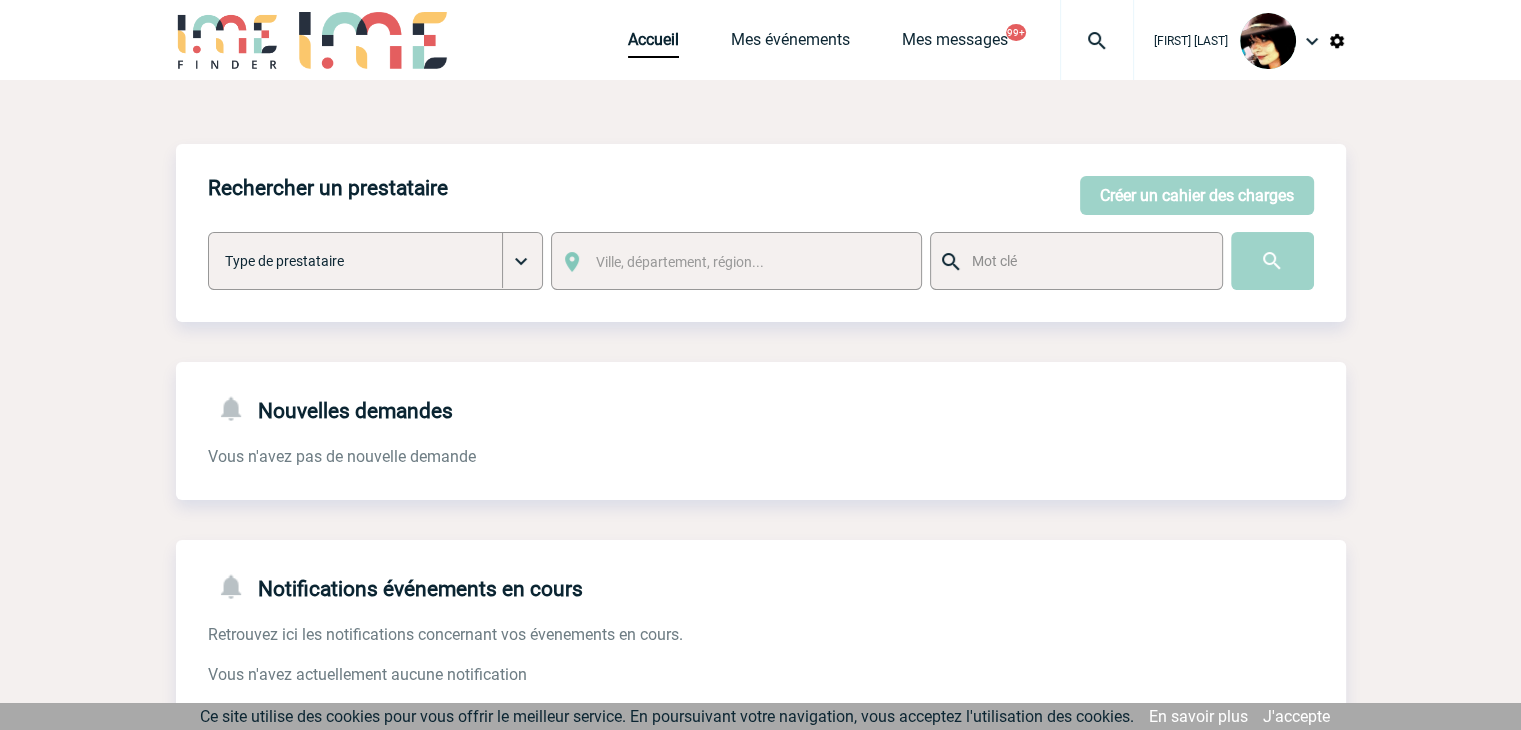 click at bounding box center [1097, 41] 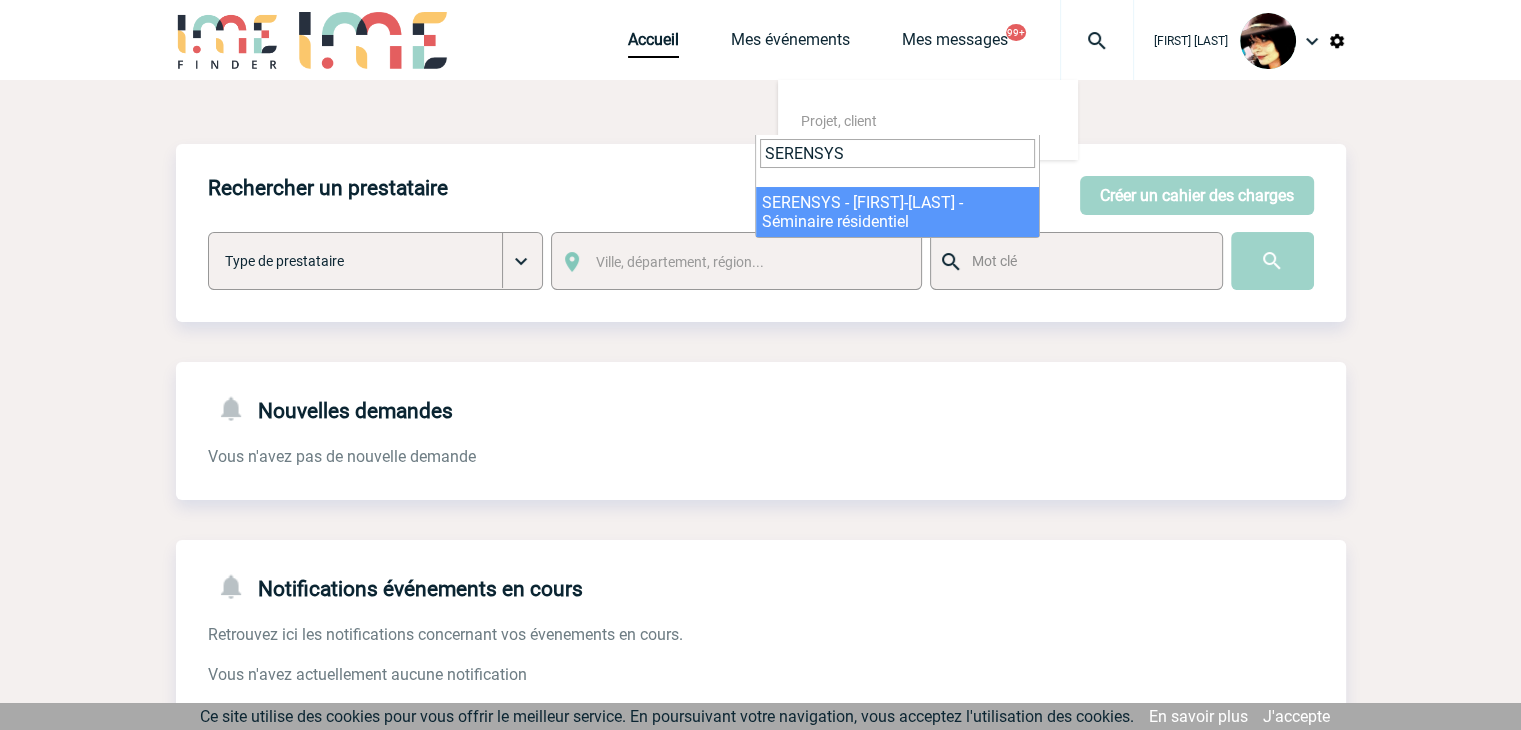 type on "SERENSYS" 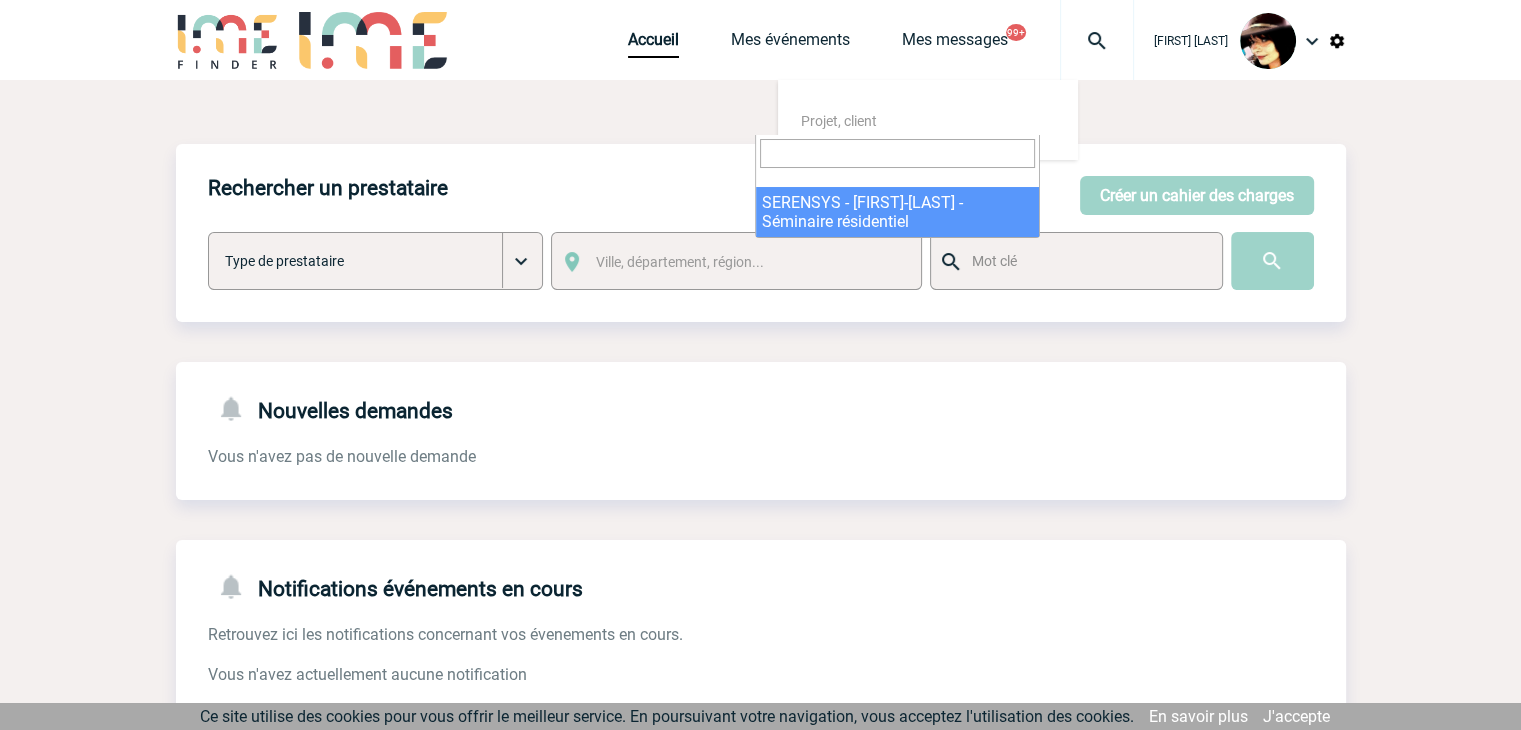 select on "24602" 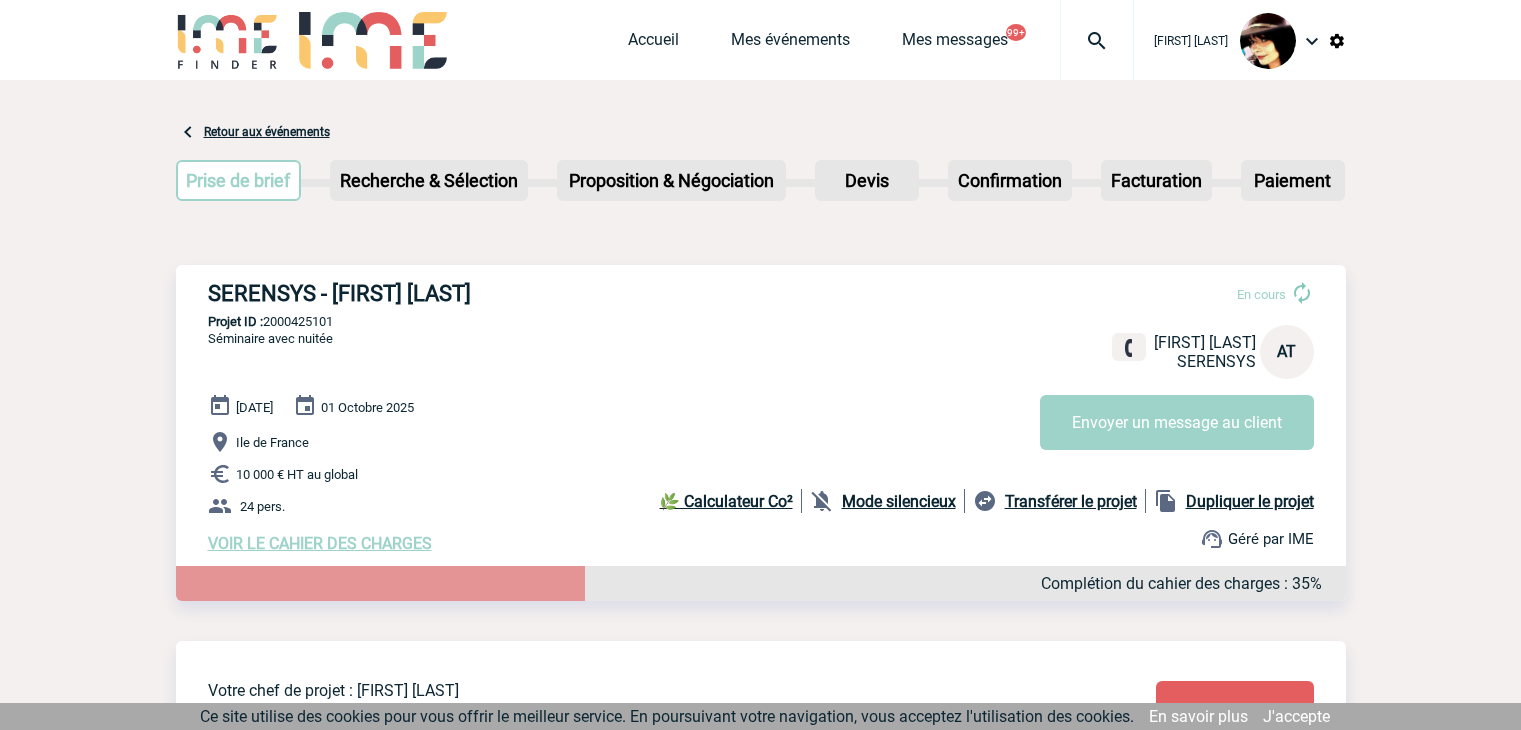 scroll, scrollTop: 0, scrollLeft: 0, axis: both 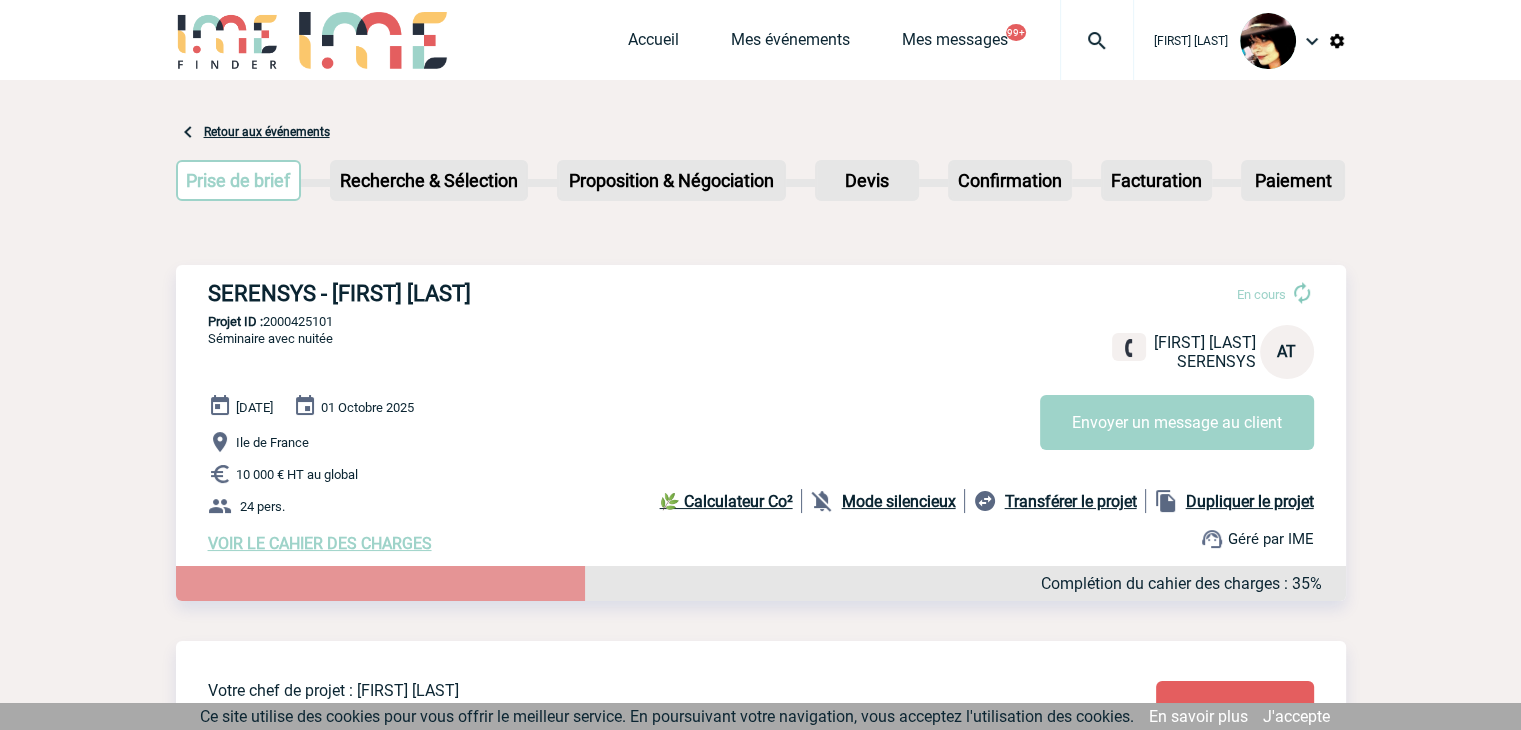 click on "Projet ID :  2000425101" at bounding box center (761, 321) 